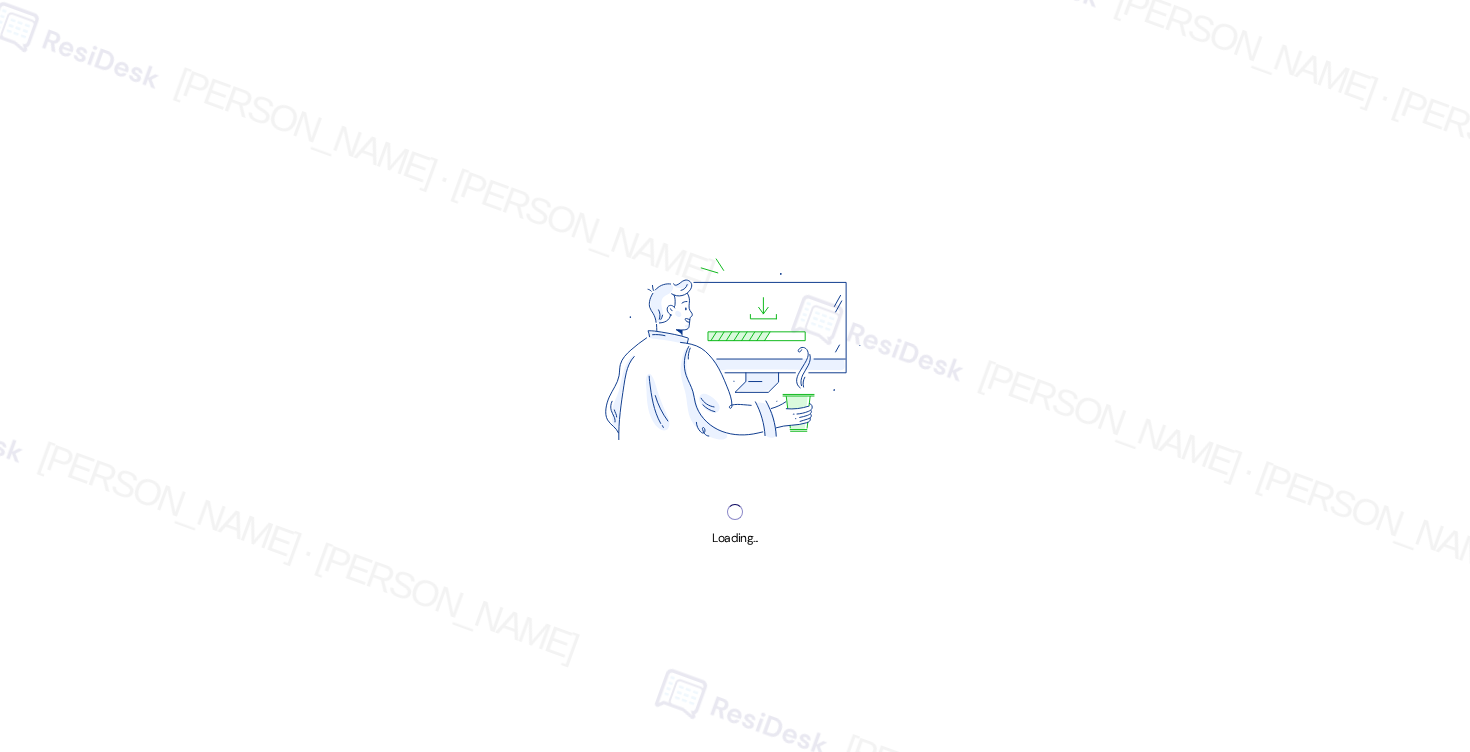 scroll, scrollTop: 0, scrollLeft: 0, axis: both 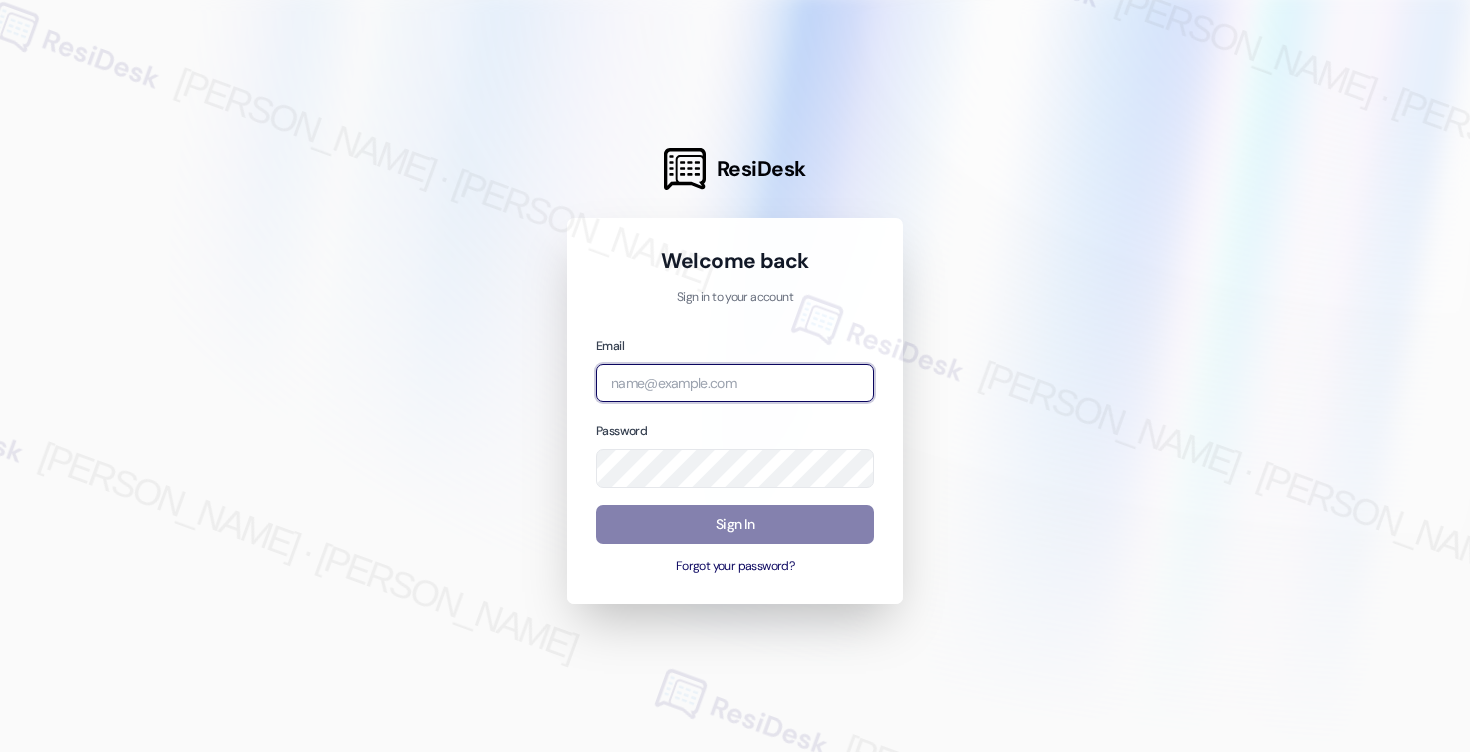 click at bounding box center (735, 383) 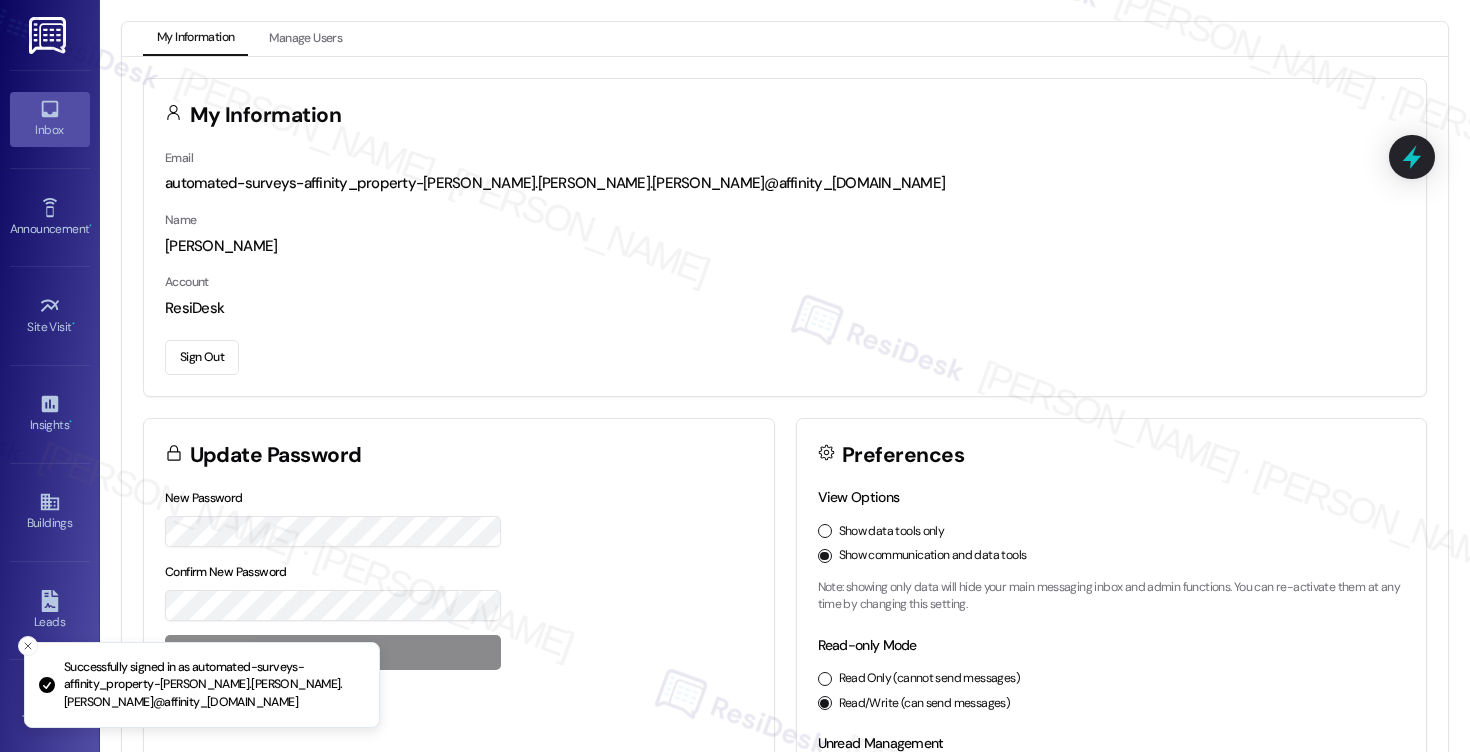 click on "Inbox" at bounding box center (50, 130) 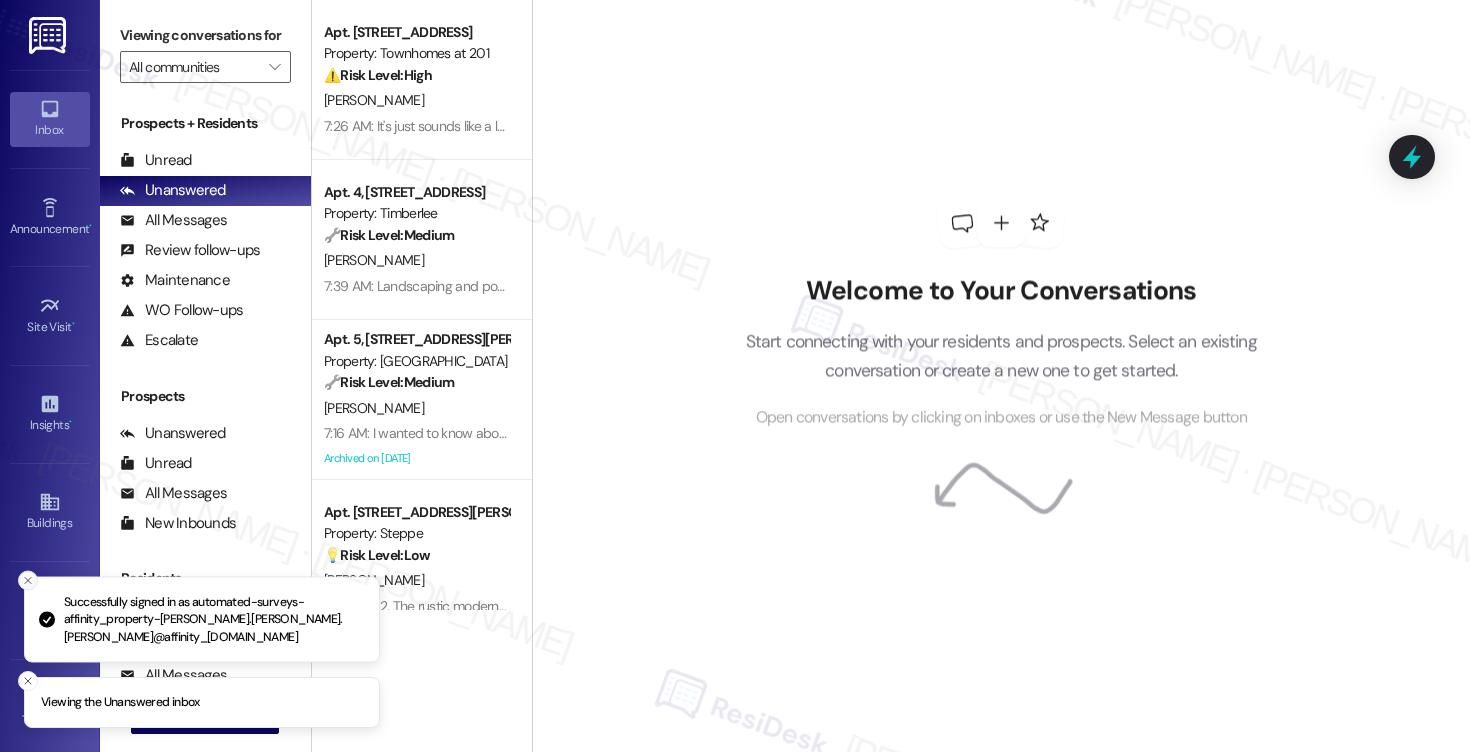 click 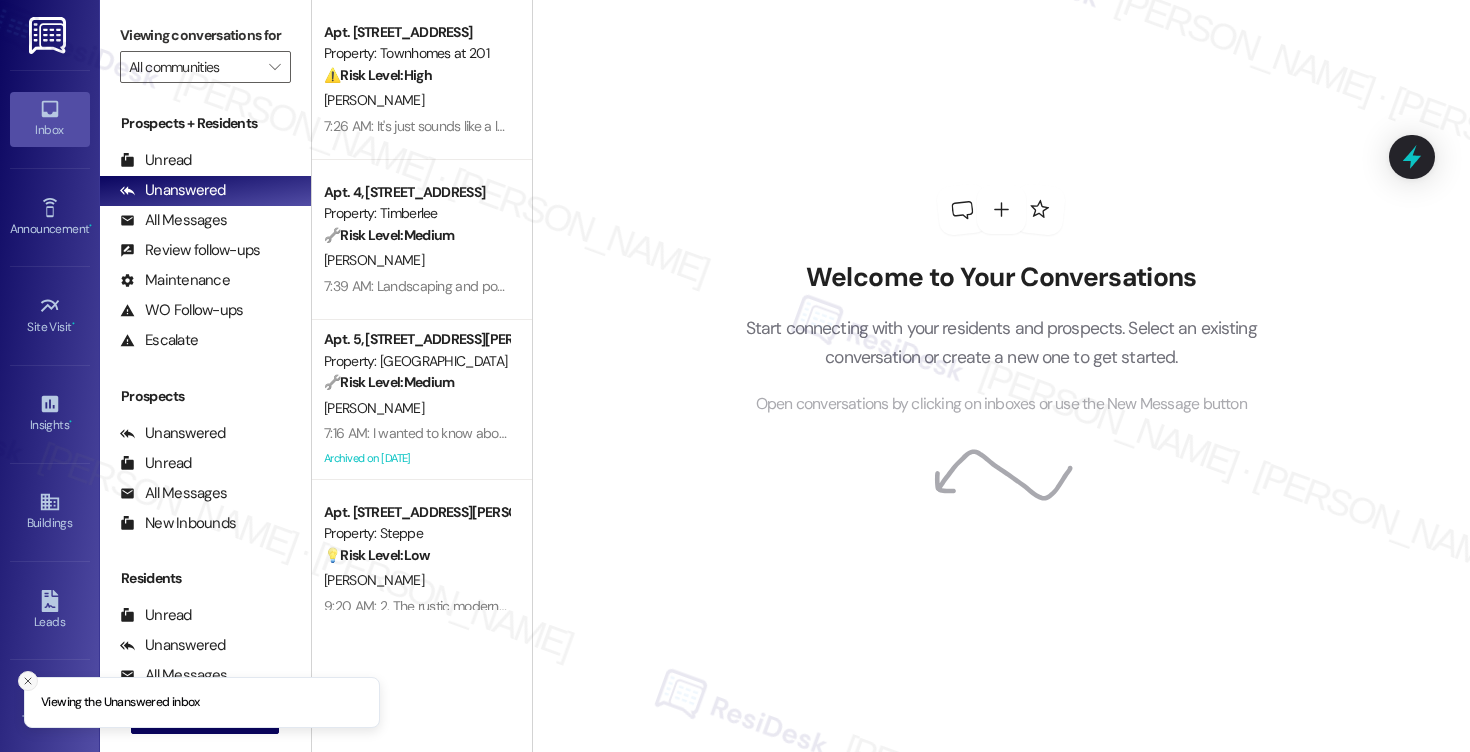 click 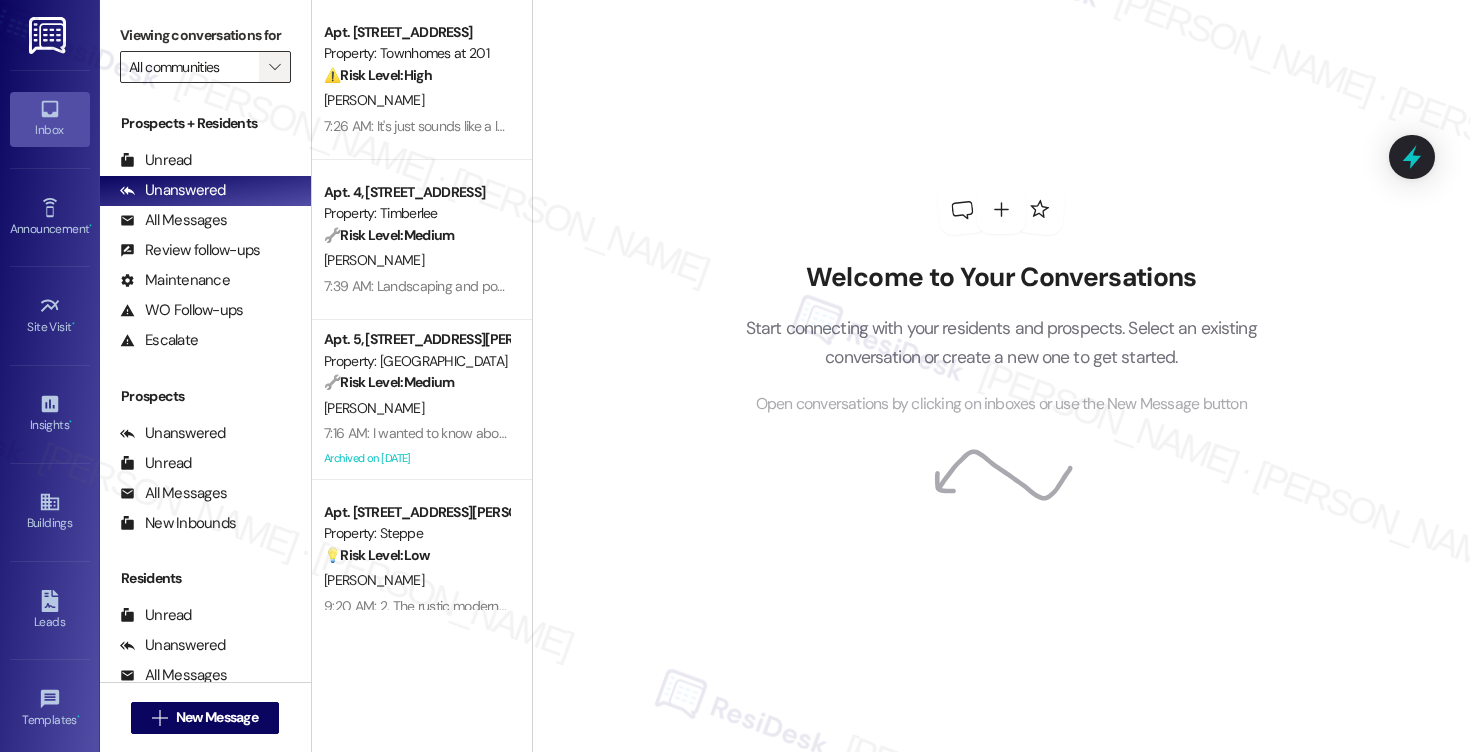 click on "" at bounding box center (274, 67) 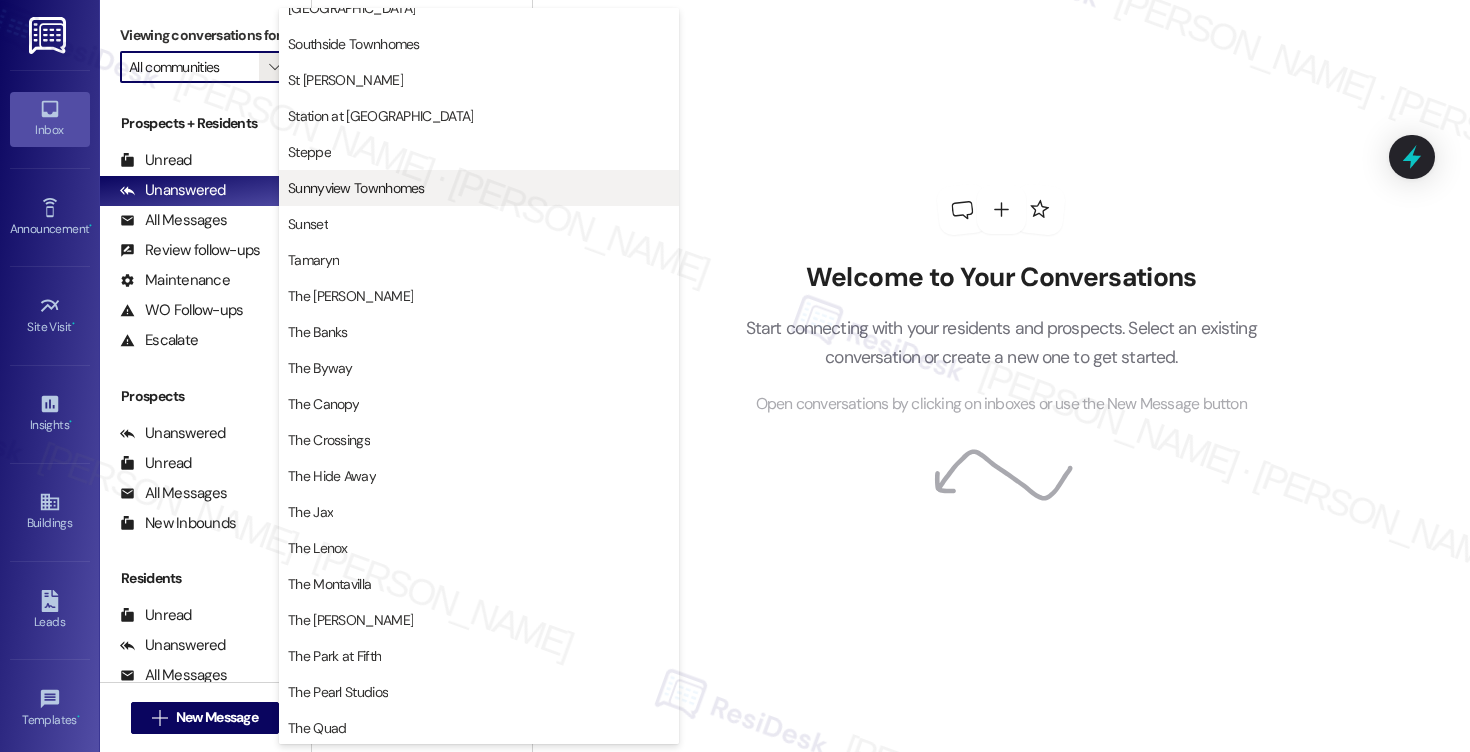 scroll, scrollTop: 3222, scrollLeft: 0, axis: vertical 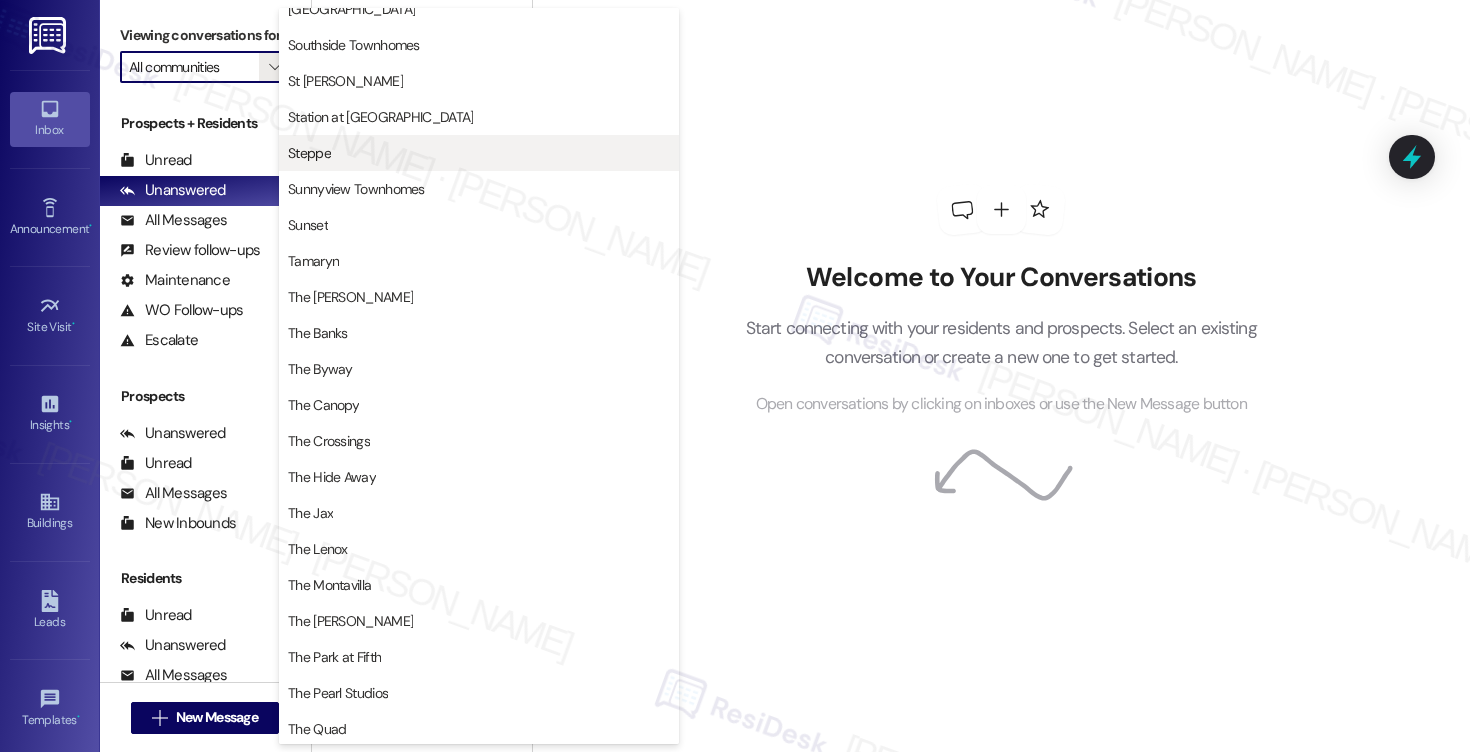 click on "Steppe" at bounding box center [479, 153] 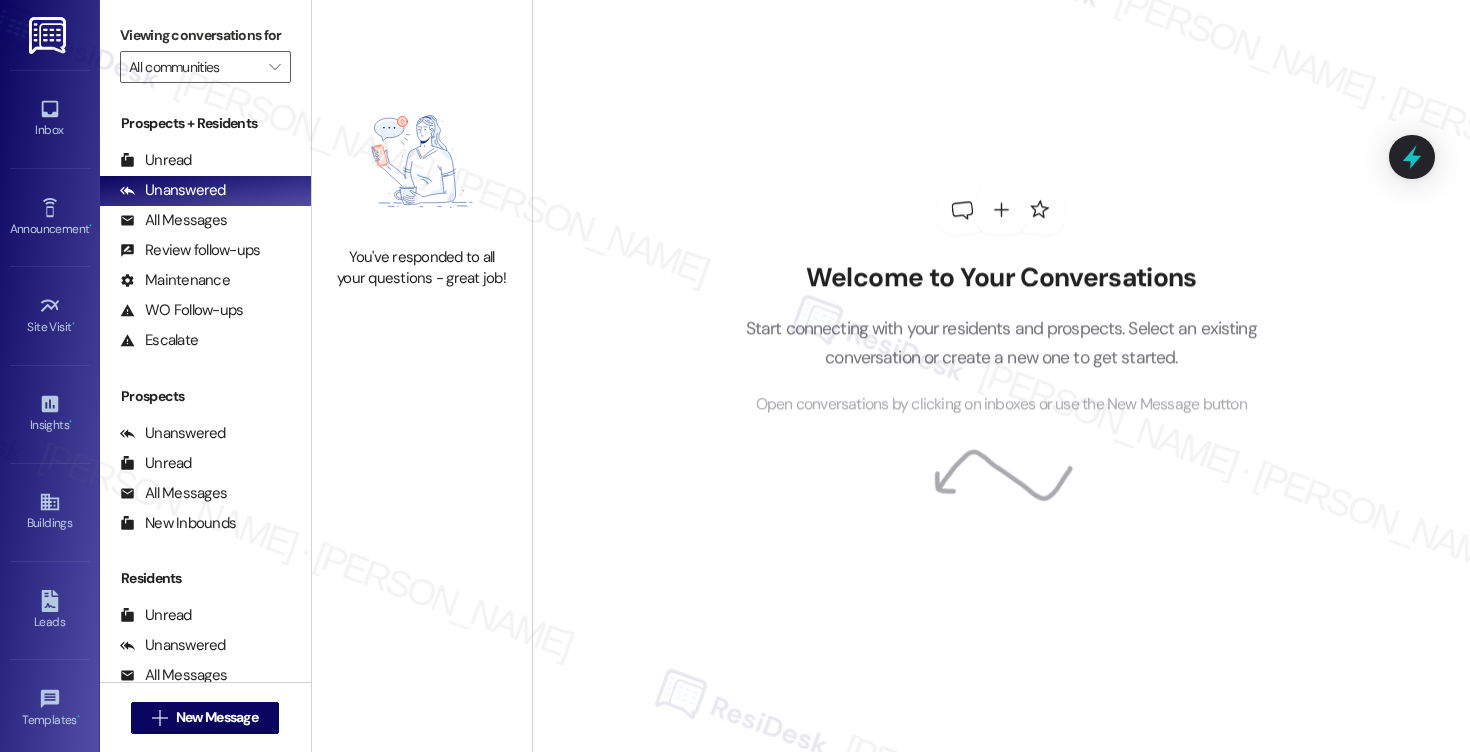 type on "Steppe" 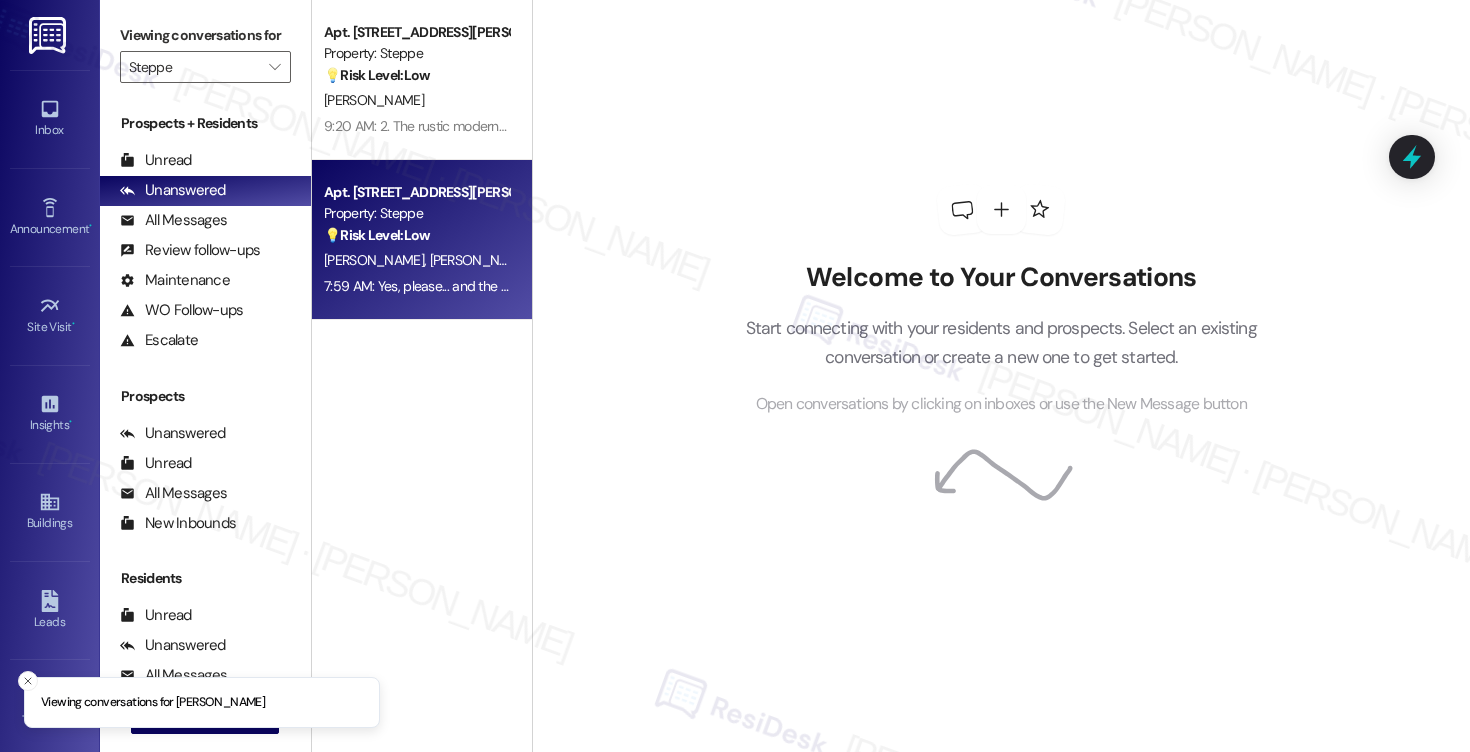 click on "[PERSON_NAME] [PERSON_NAME]" at bounding box center (416, 260) 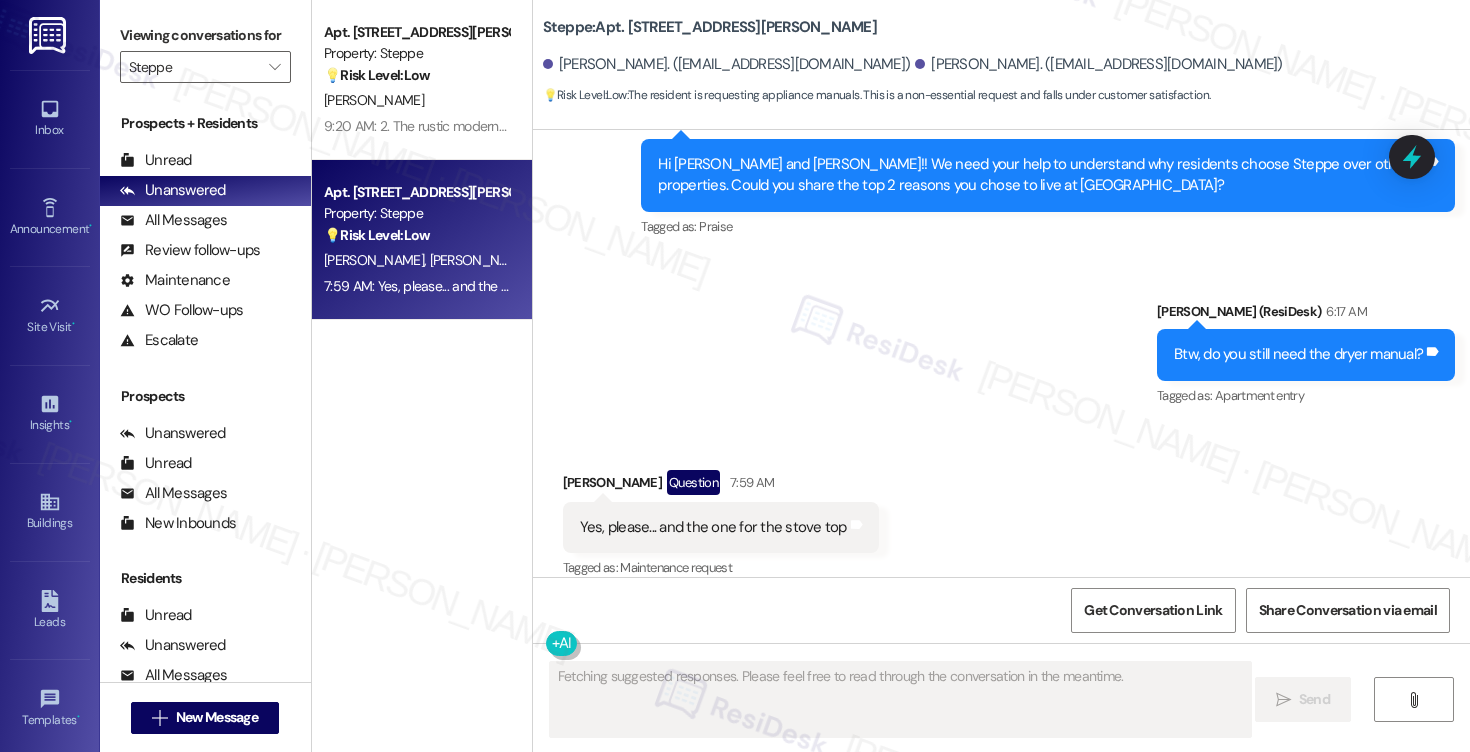 scroll, scrollTop: 5693, scrollLeft: 0, axis: vertical 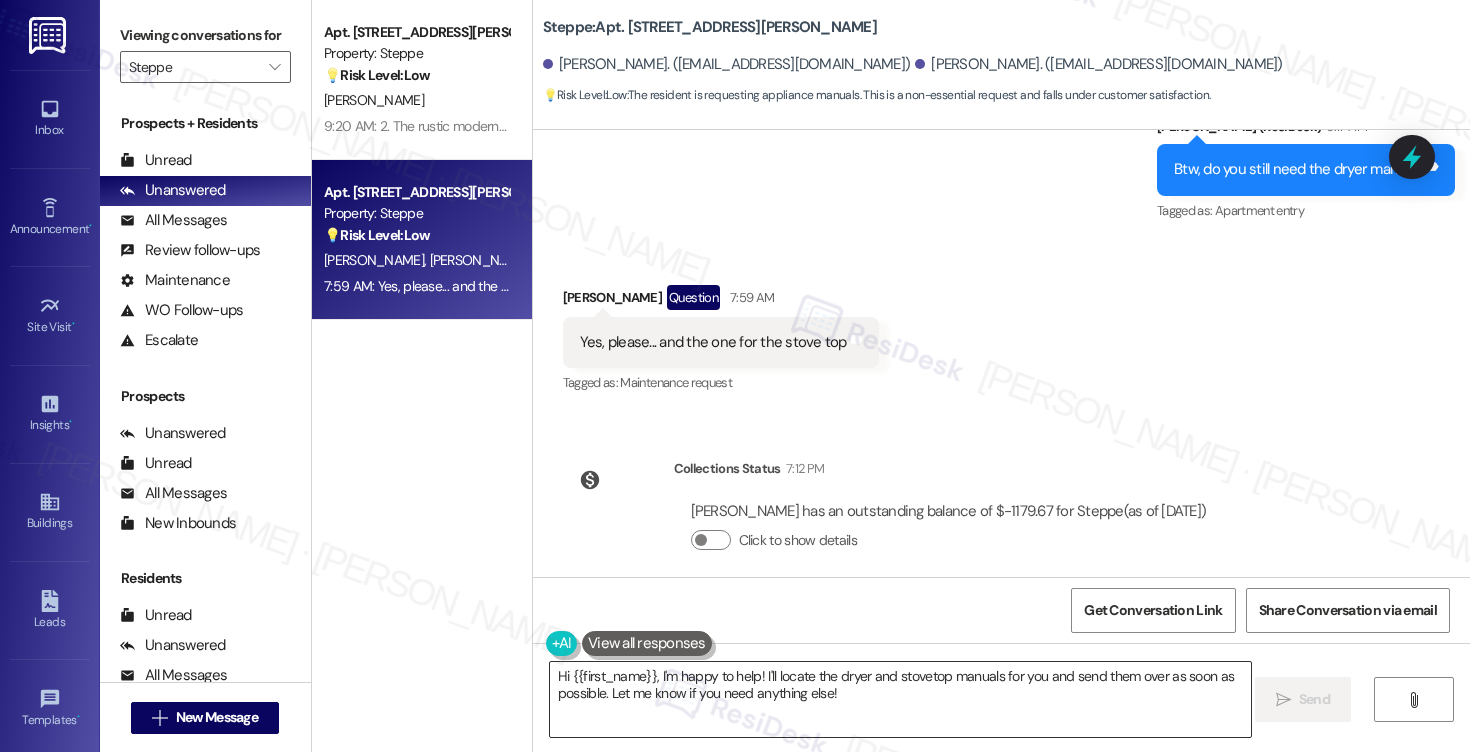 click on "Hi {{first_name}}, I'm happy to help! I'll locate the dryer and stovetop manuals for you and send them over as soon as possible. Let me know if you need anything else!" at bounding box center (900, 699) 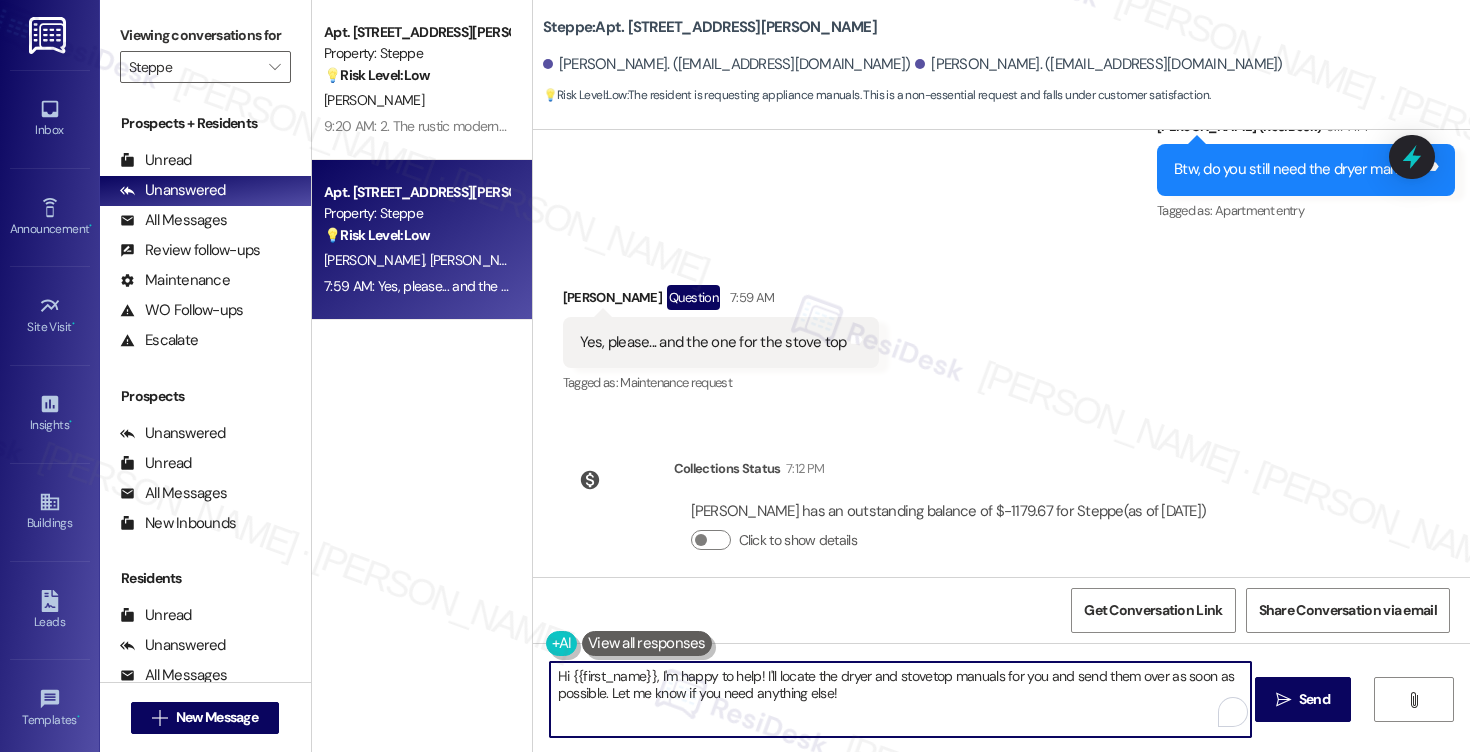 click on "Hi {{first_name}}, I'm happy to help! I'll locate the dryer and stovetop manuals for you and send them over as soon as possible. Let me know if you need anything else!" at bounding box center [900, 699] 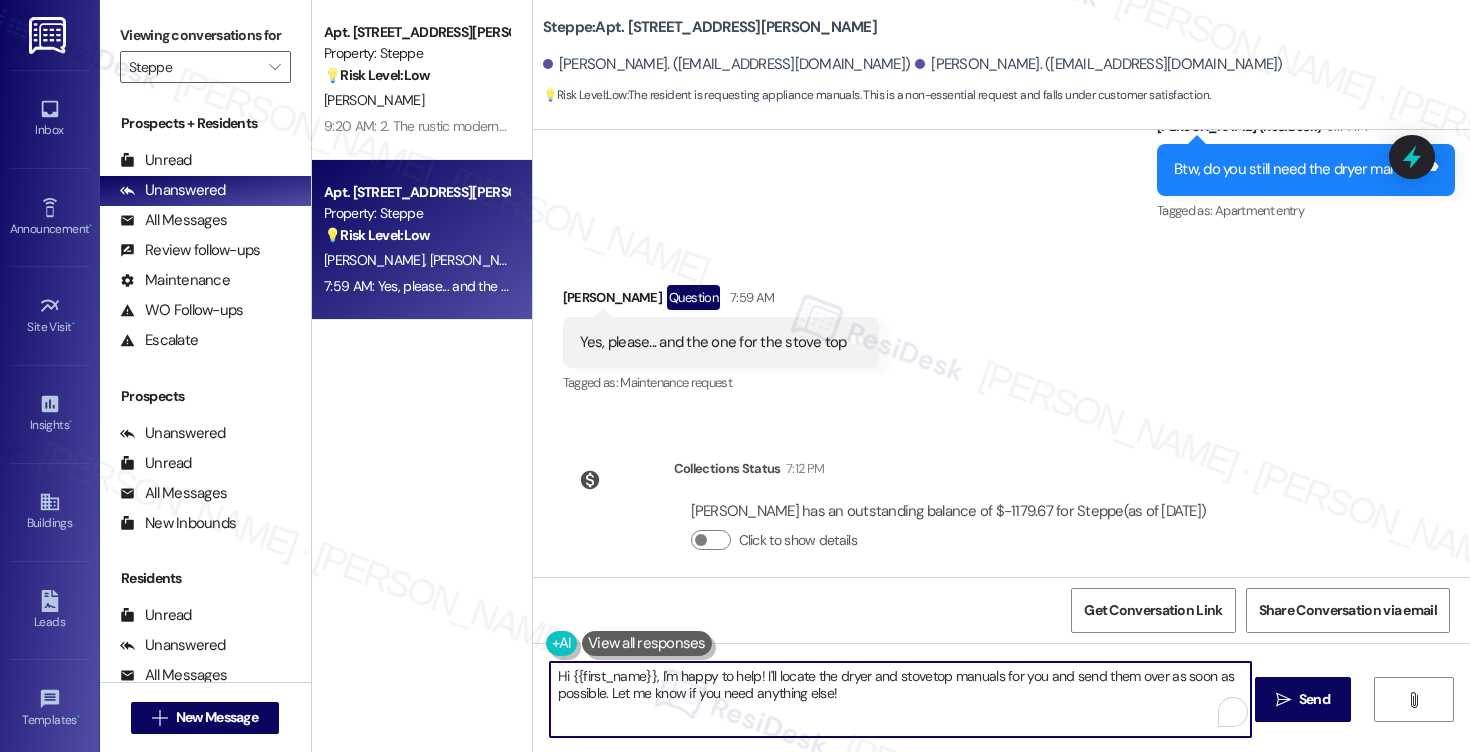 paste on "Understood. I’ll reach out to our maintenance team to request the manuals for the dryer and stove top." 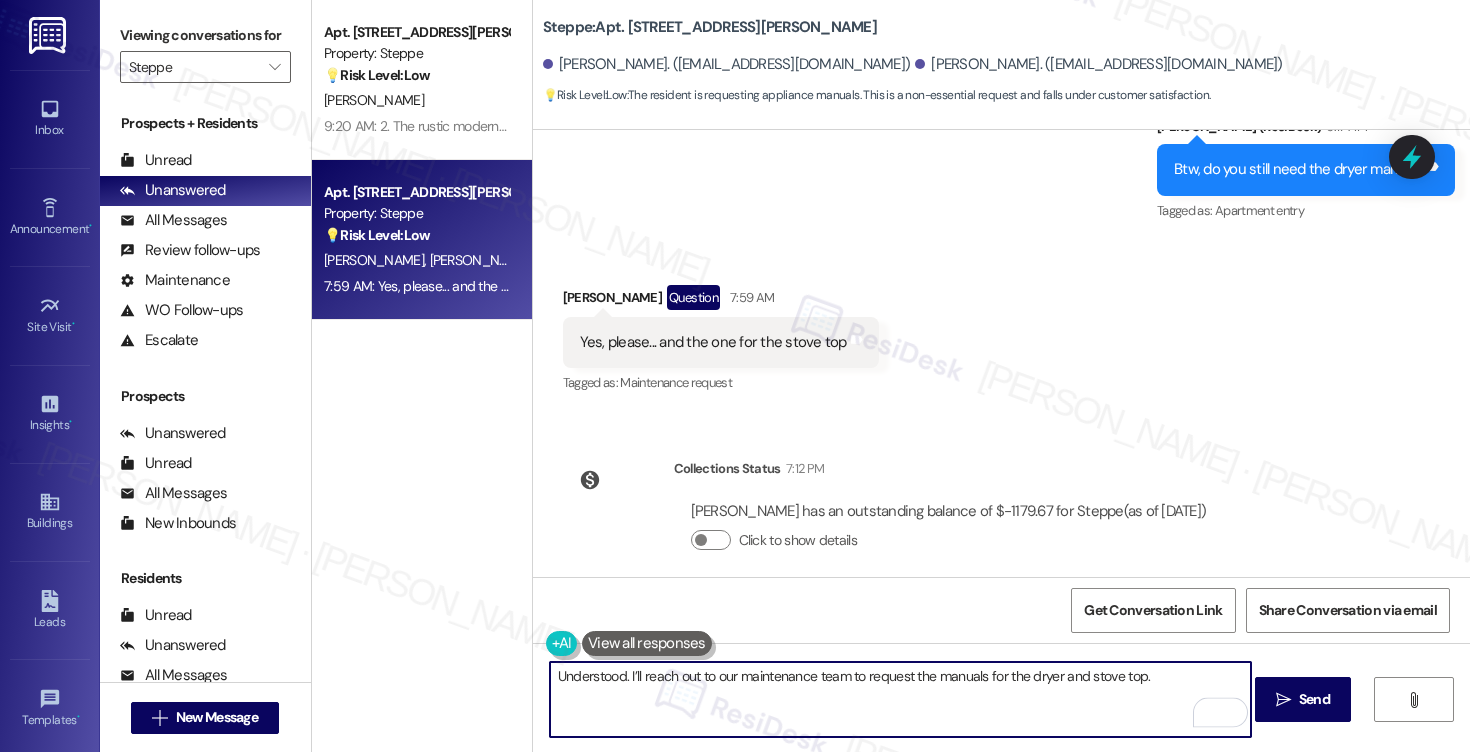 drag, startPoint x: 595, startPoint y: 683, endPoint x: 1089, endPoint y: 688, distance: 494.0253 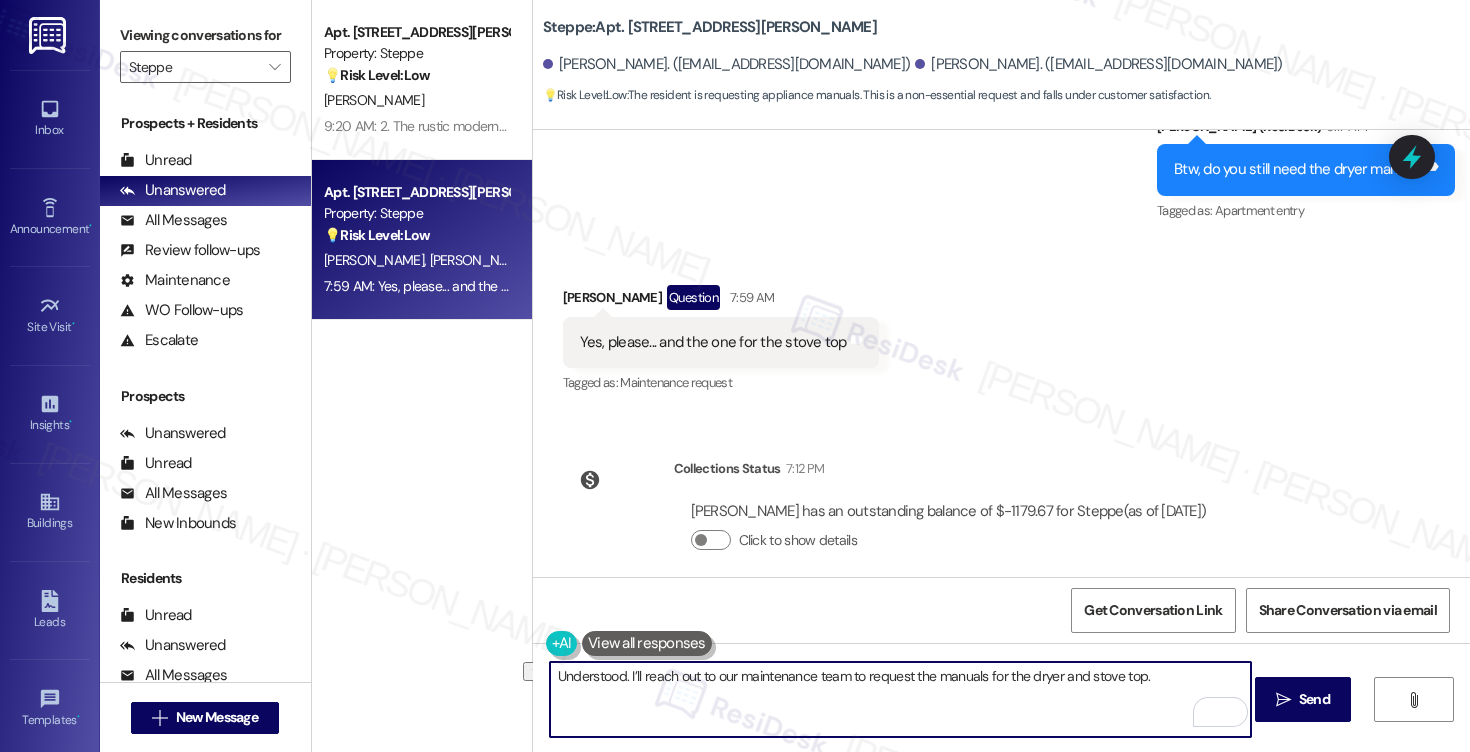 click on "Understood. I’ll reach out to our maintenance team to request the manuals for the dryer and stove top." at bounding box center (900, 699) 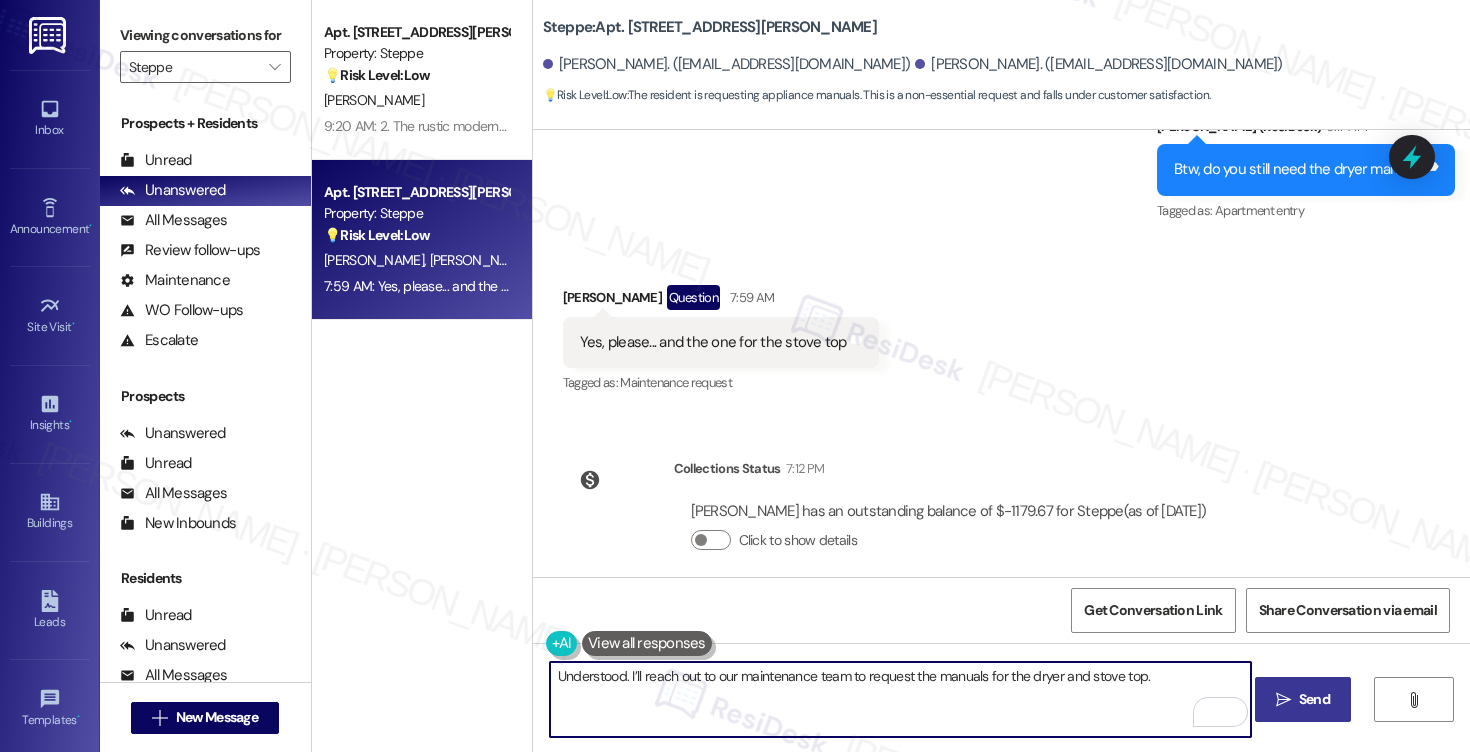 type on "Understood. I’ll reach out to our maintenance team to request the manuals for the dryer and stove top." 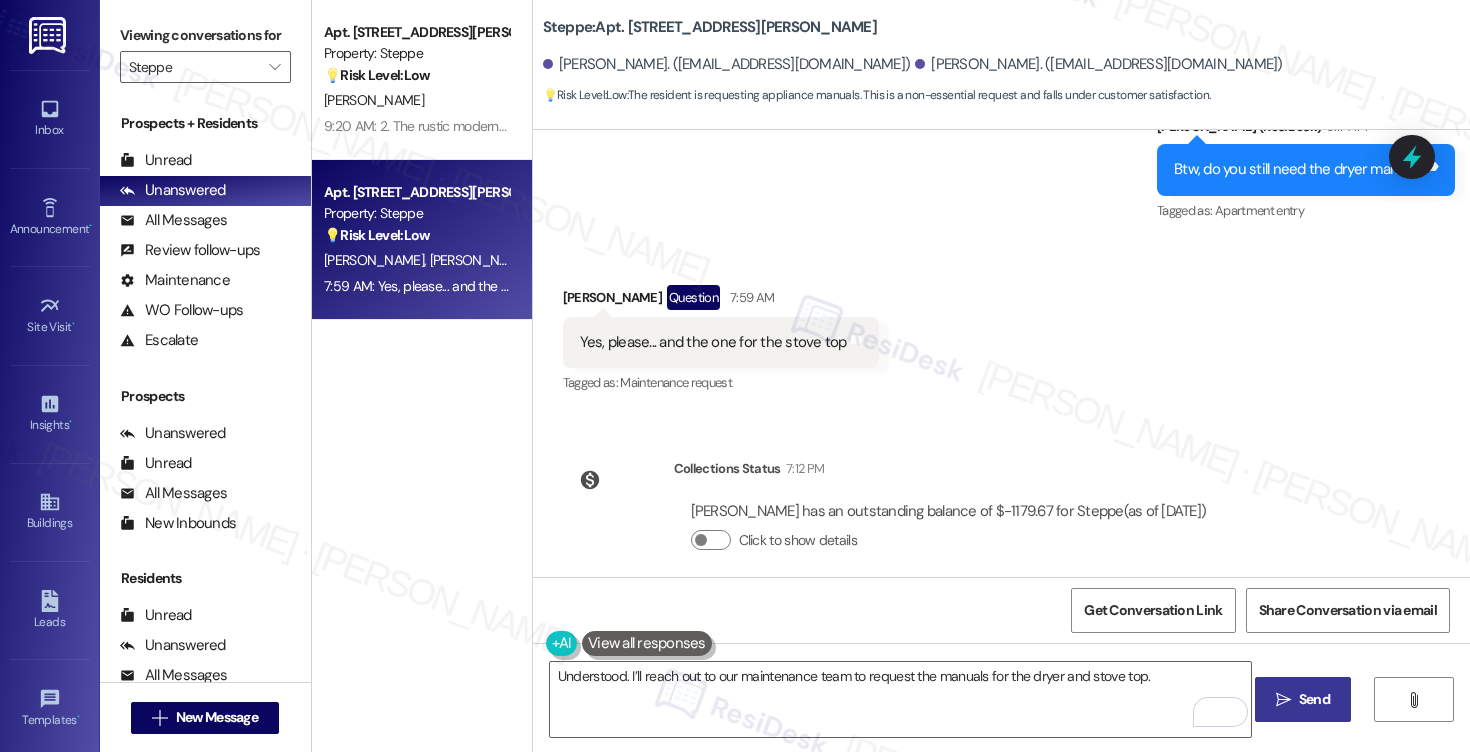 click on "Send" at bounding box center [1314, 699] 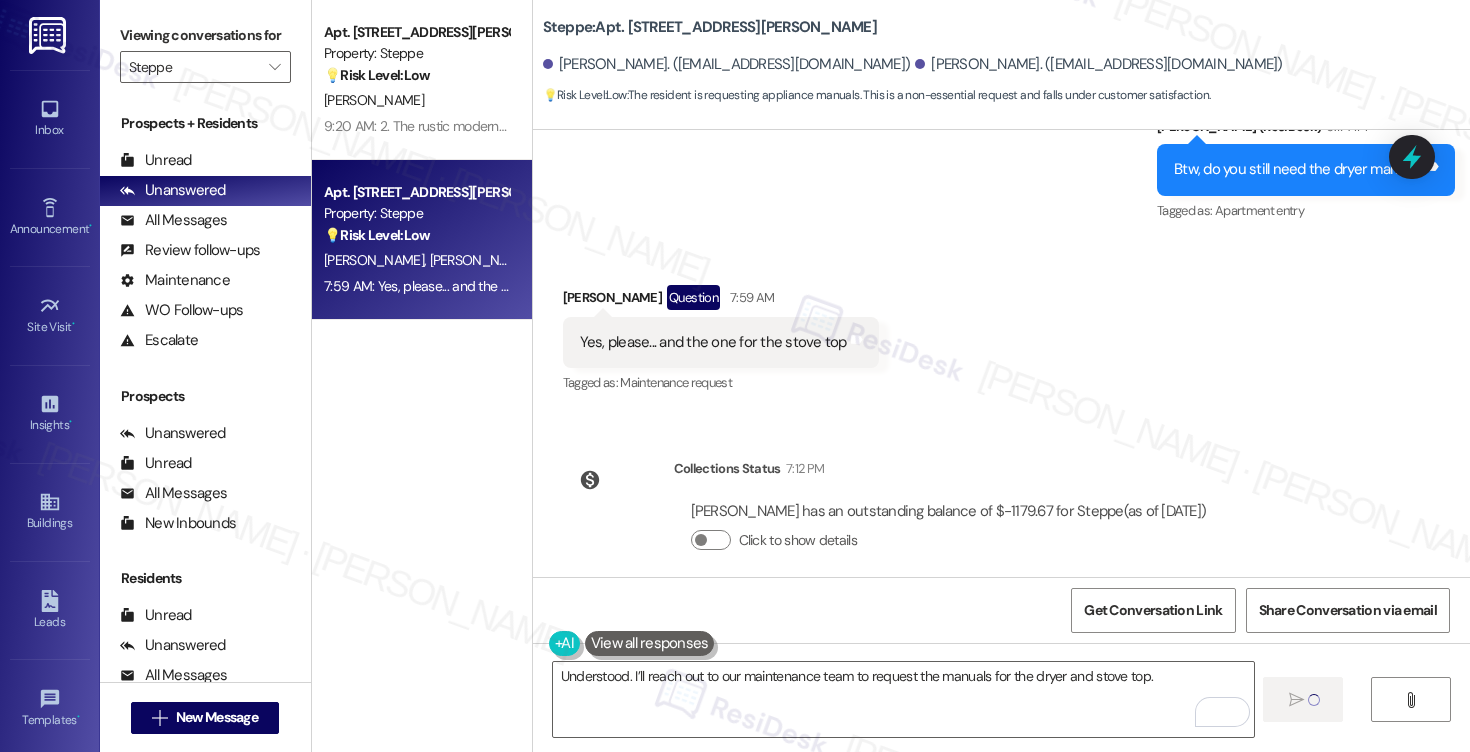 type 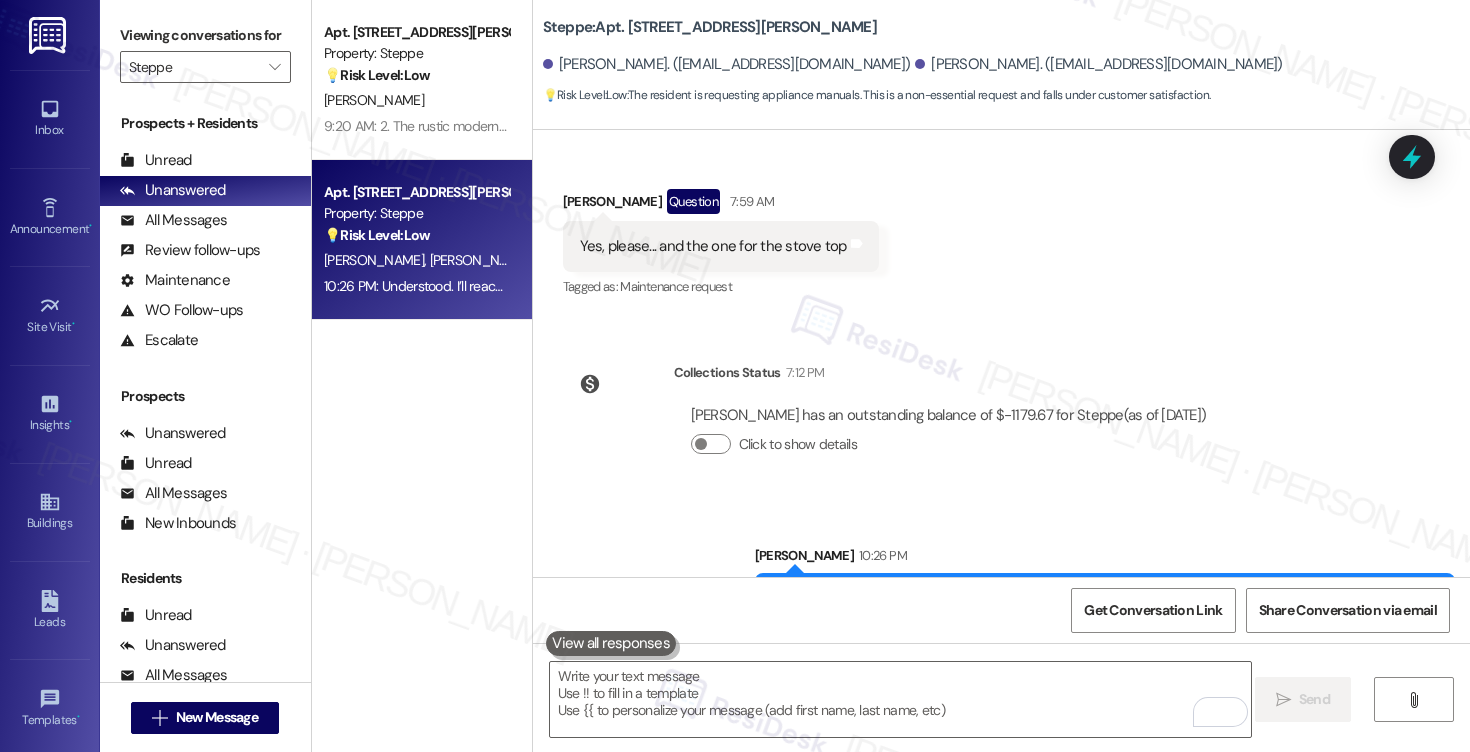 scroll, scrollTop: 5832, scrollLeft: 0, axis: vertical 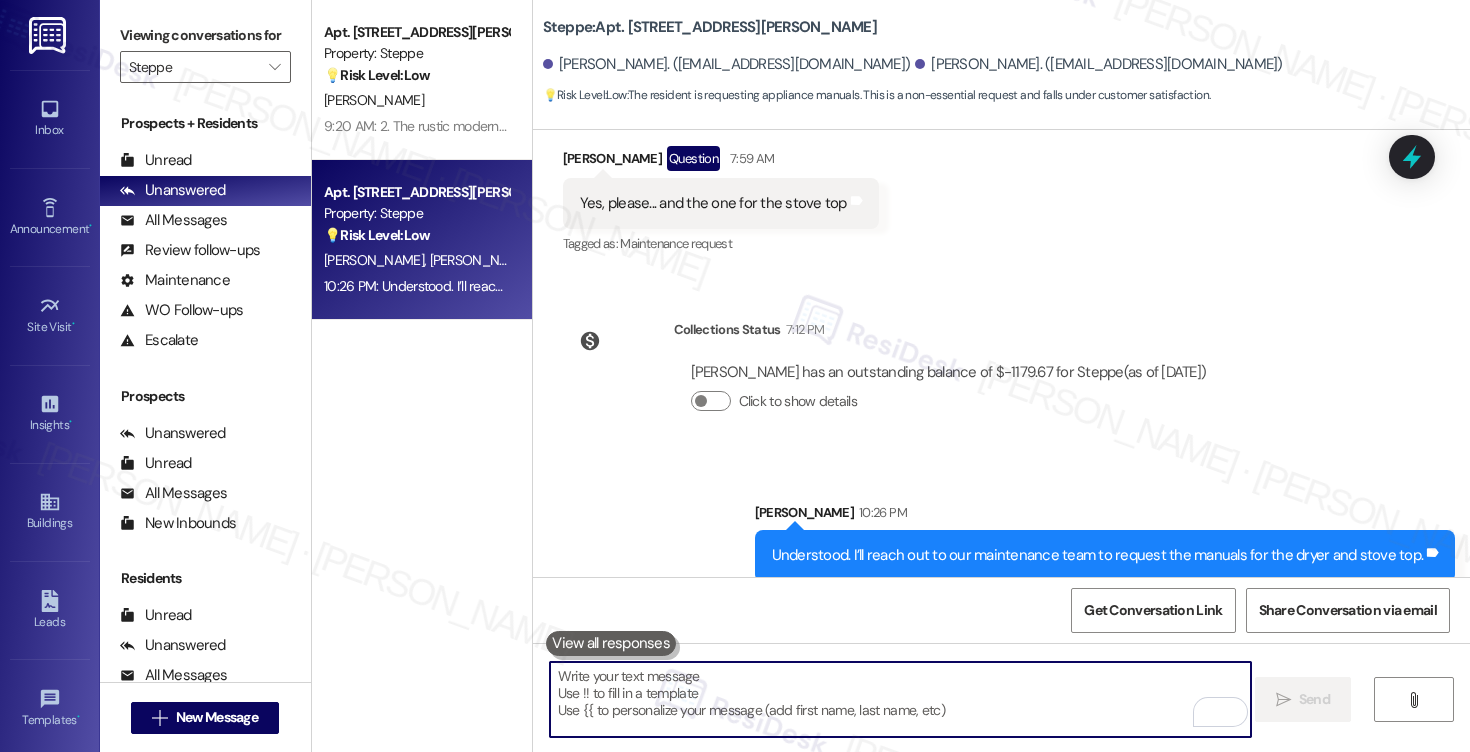 click at bounding box center [900, 699] 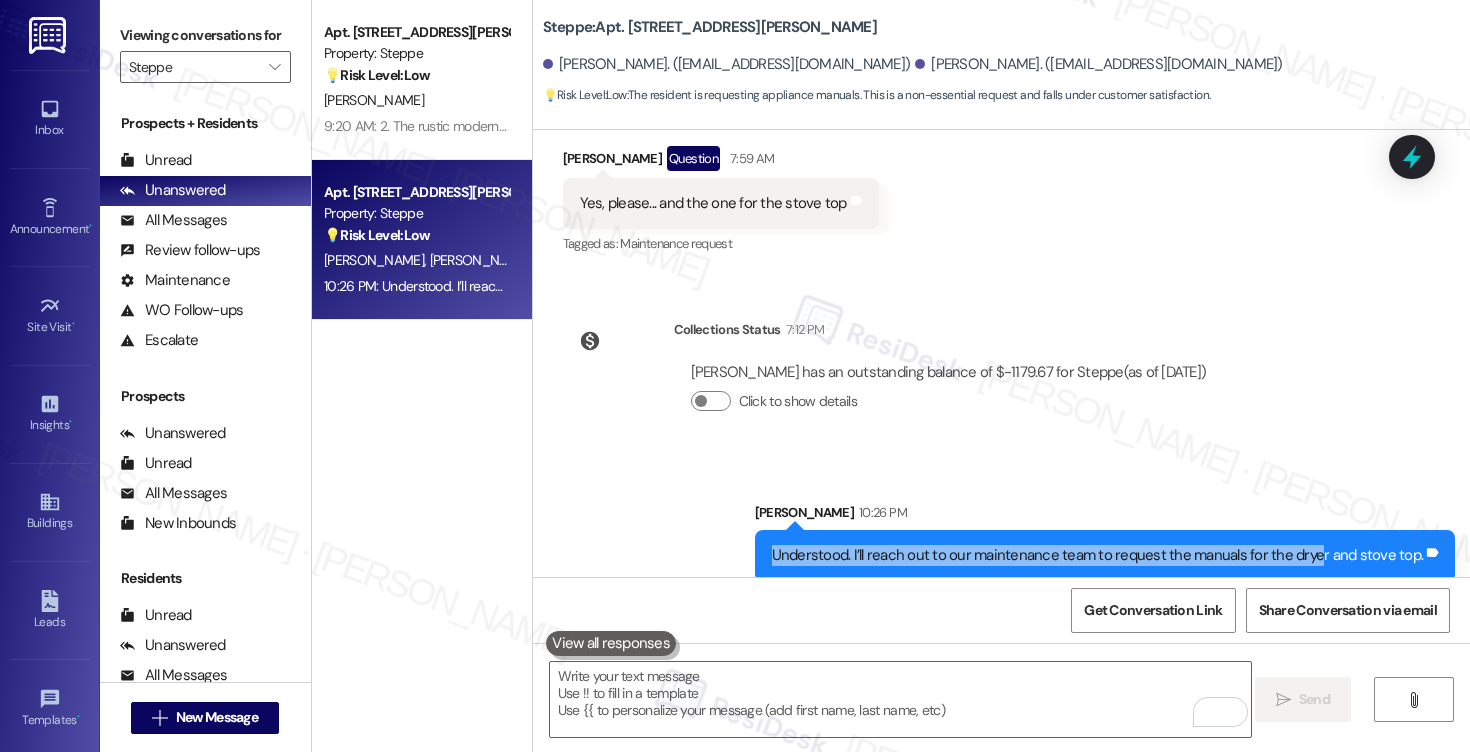 drag, startPoint x: 777, startPoint y: 534, endPoint x: 1317, endPoint y: 543, distance: 540.075 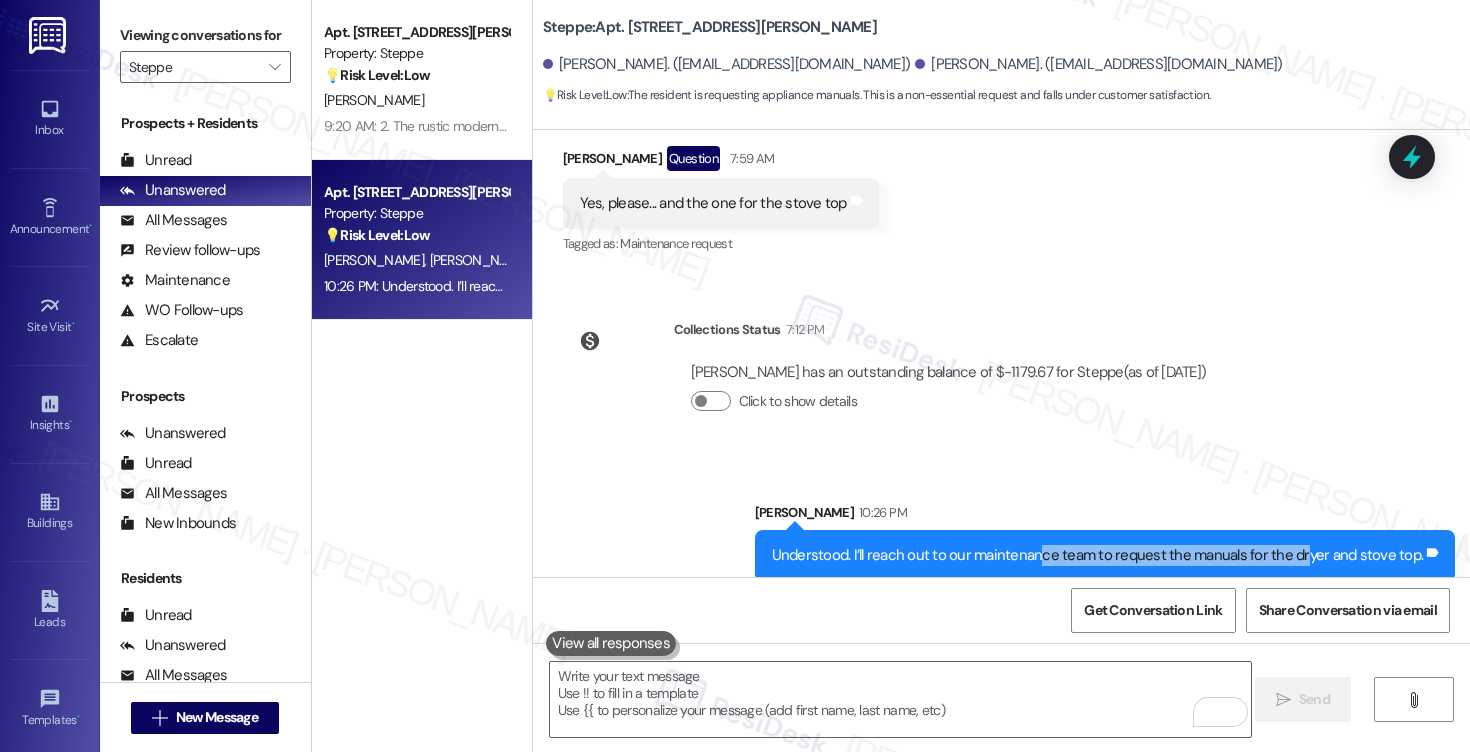 drag, startPoint x: 1046, startPoint y: 534, endPoint x: 1306, endPoint y: 540, distance: 260.0692 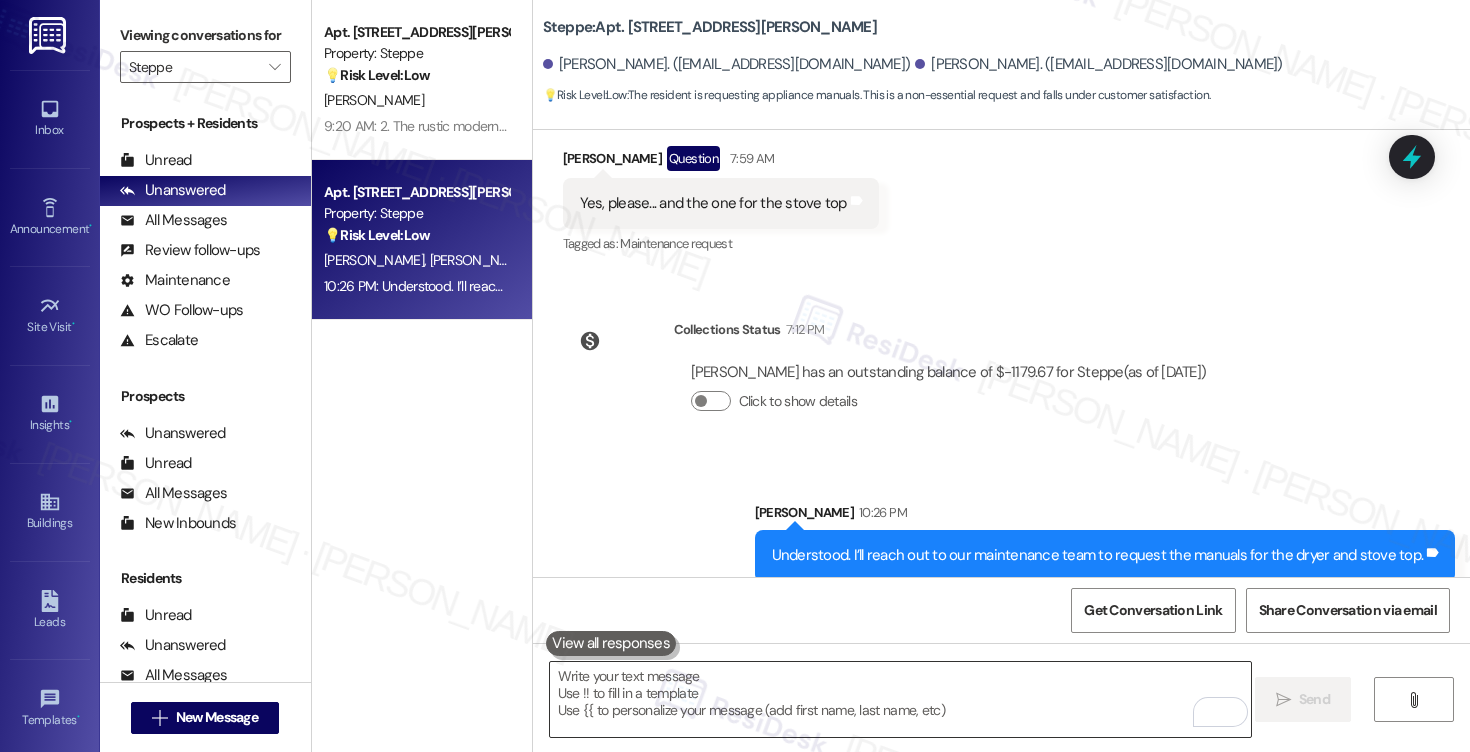 click at bounding box center (900, 699) 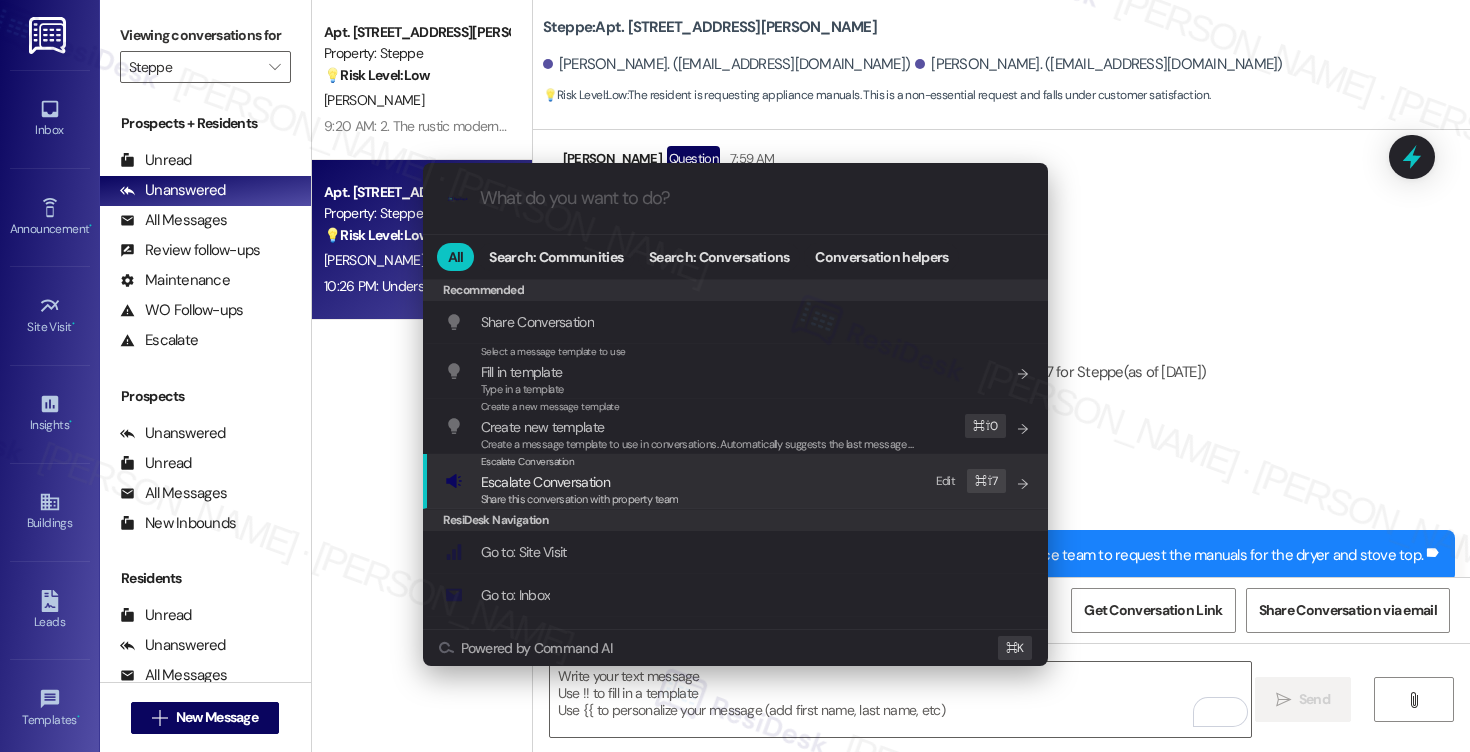 click on "Escalate Conversation" at bounding box center (545, 482) 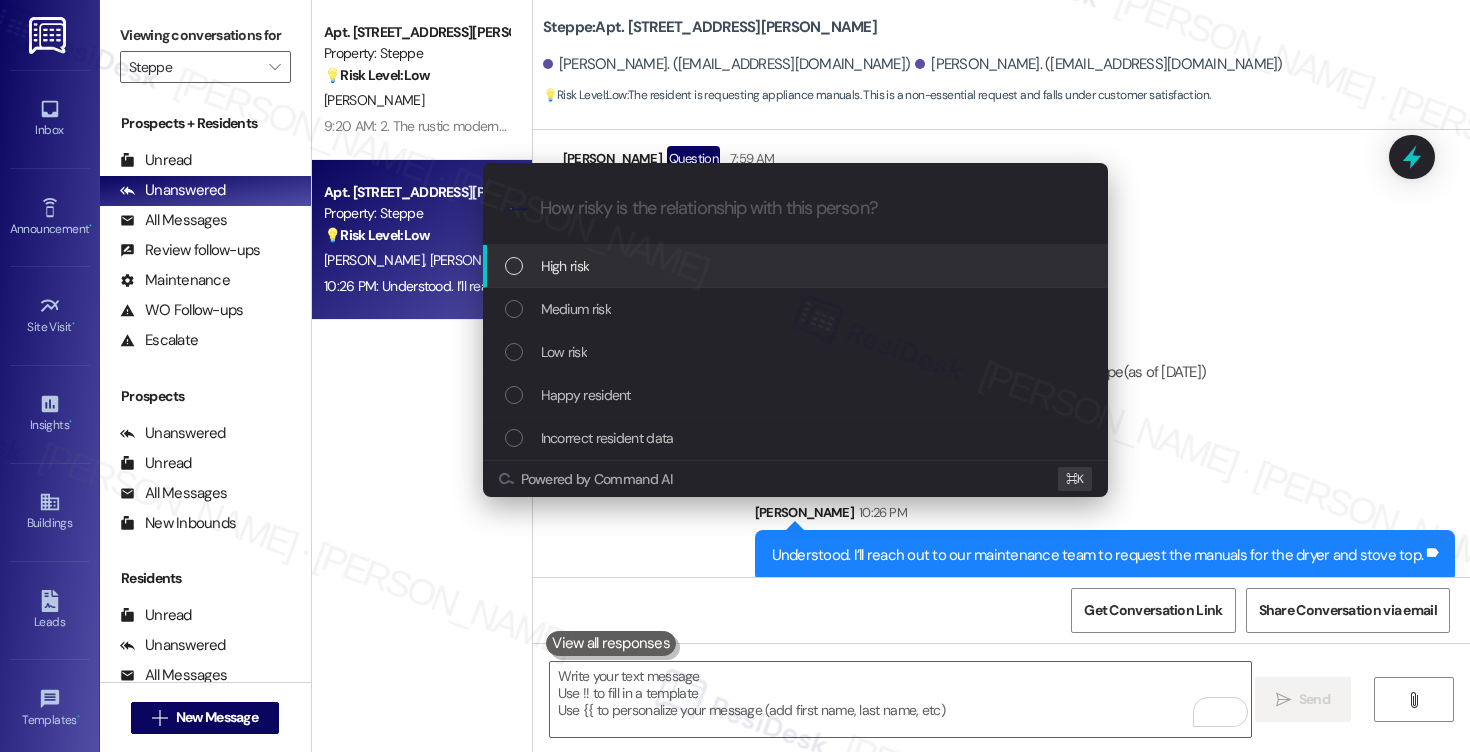 click on "High risk" at bounding box center [565, 266] 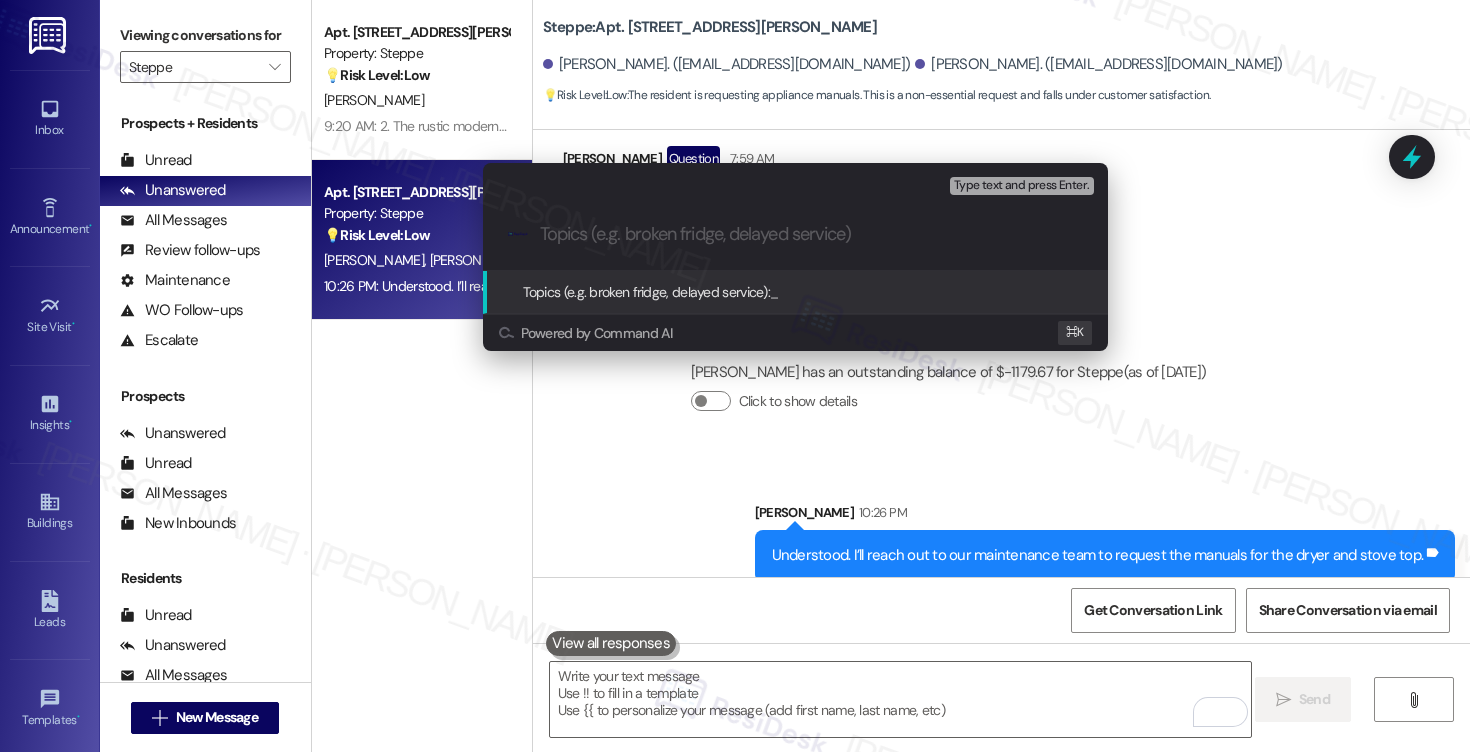 click at bounding box center (811, 234) 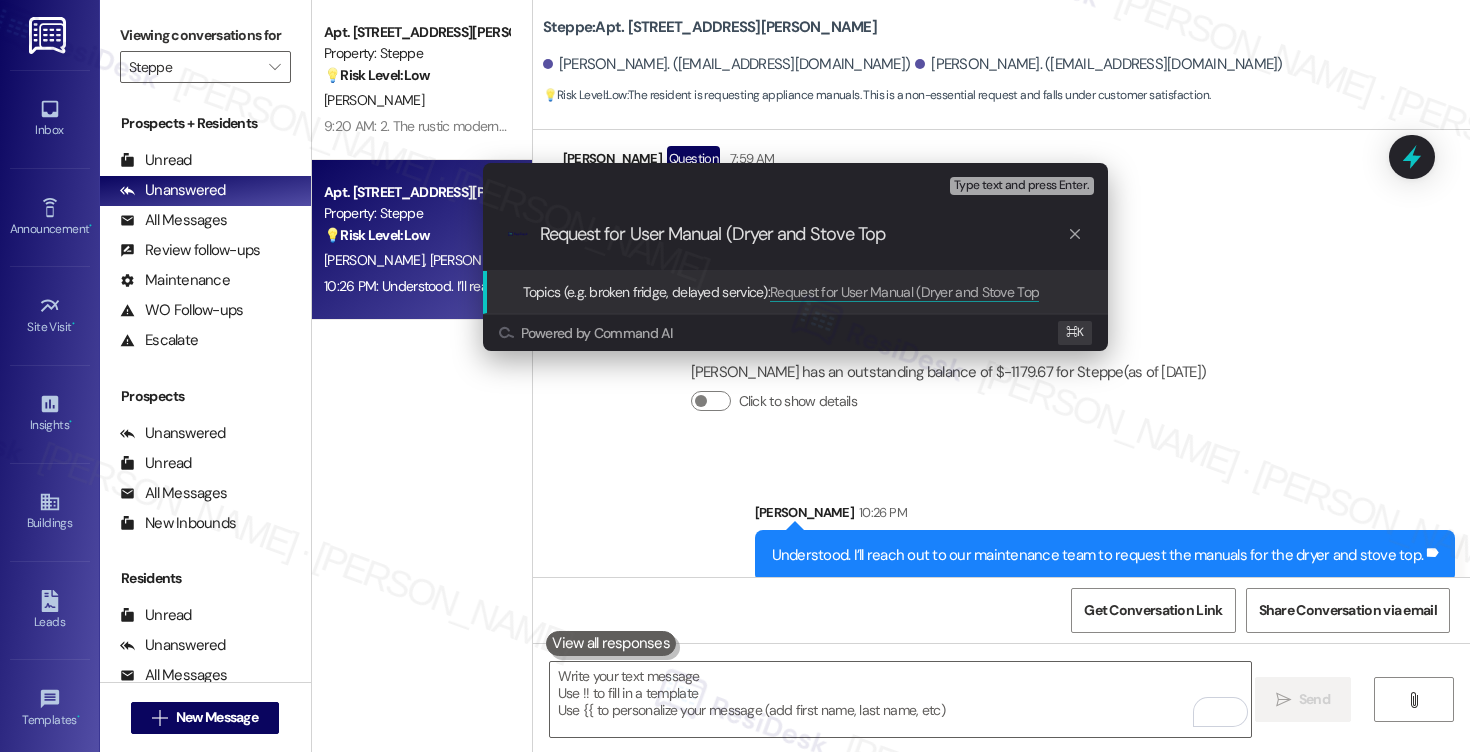 type on "Request for User Manual (Dryer and Stove Top)" 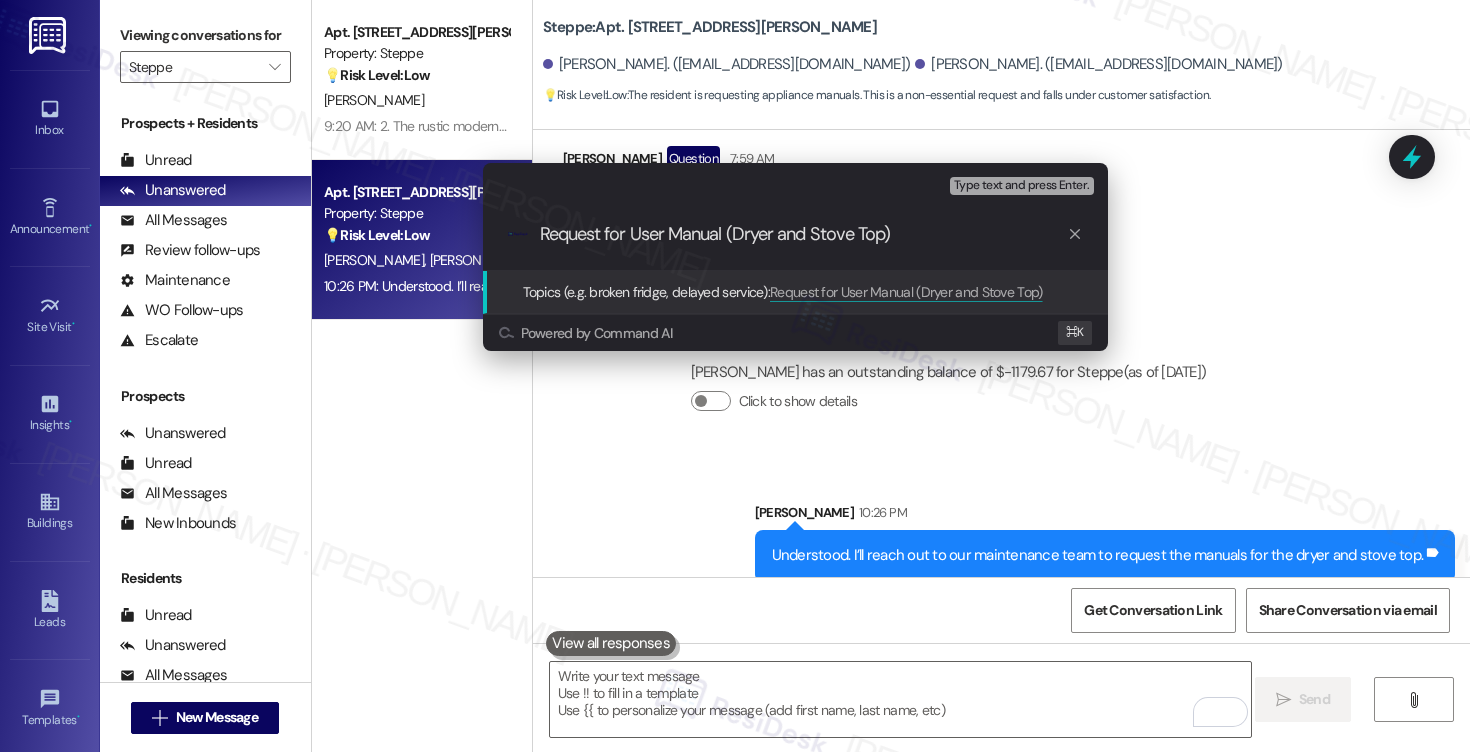 type 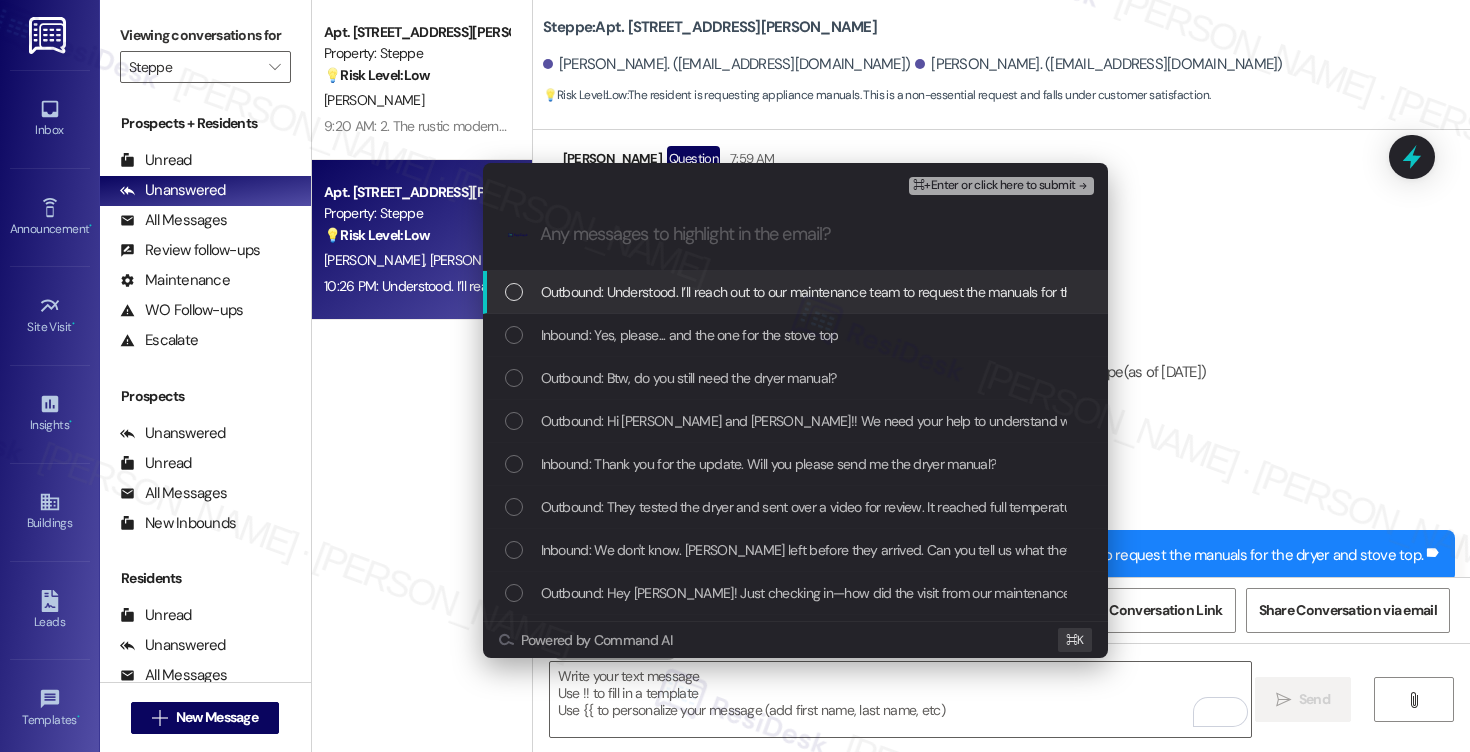 click on "Outbound: Understood. I’ll reach out to our maintenance team to request the manuals for the dryer and stove top." at bounding box center [870, 292] 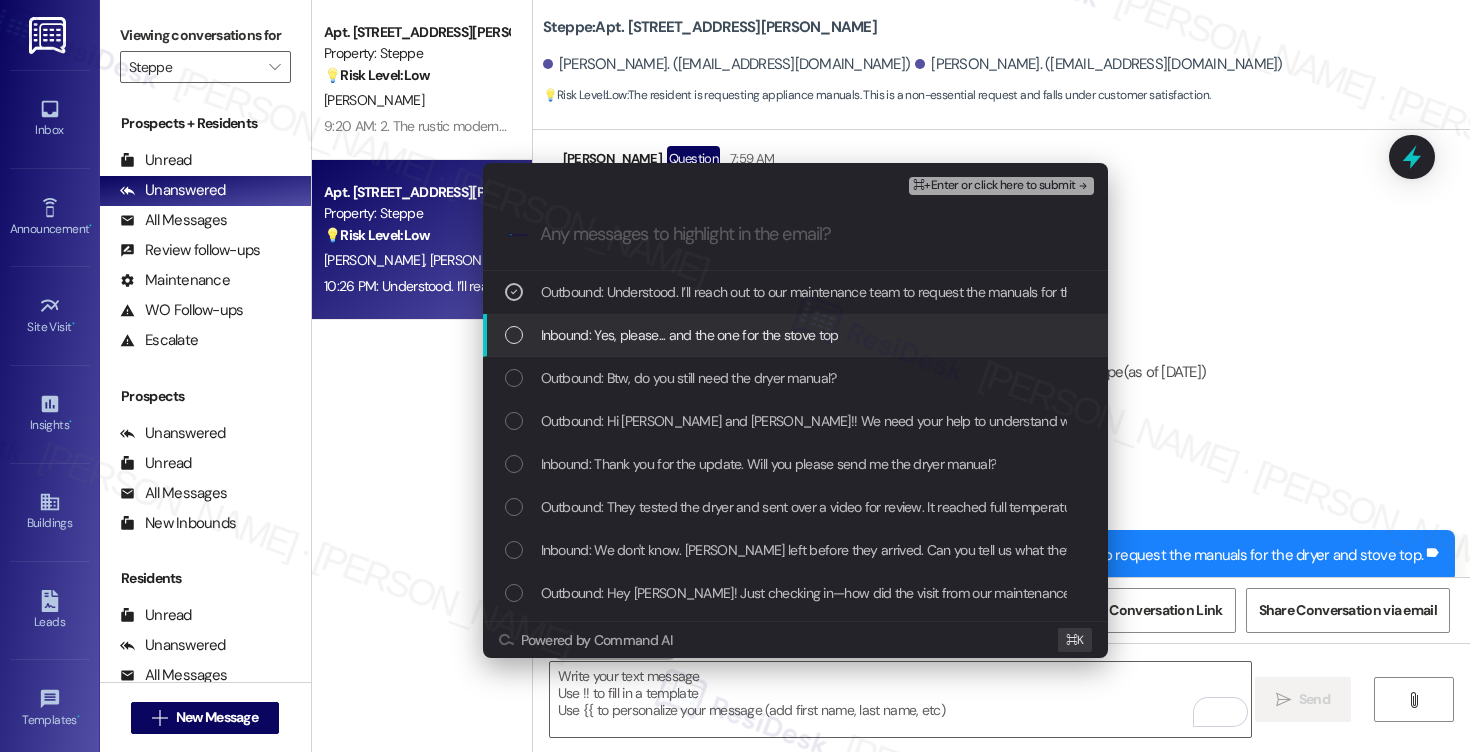 click on "Inbound: Yes, please... and the one for the stove top" at bounding box center [690, 335] 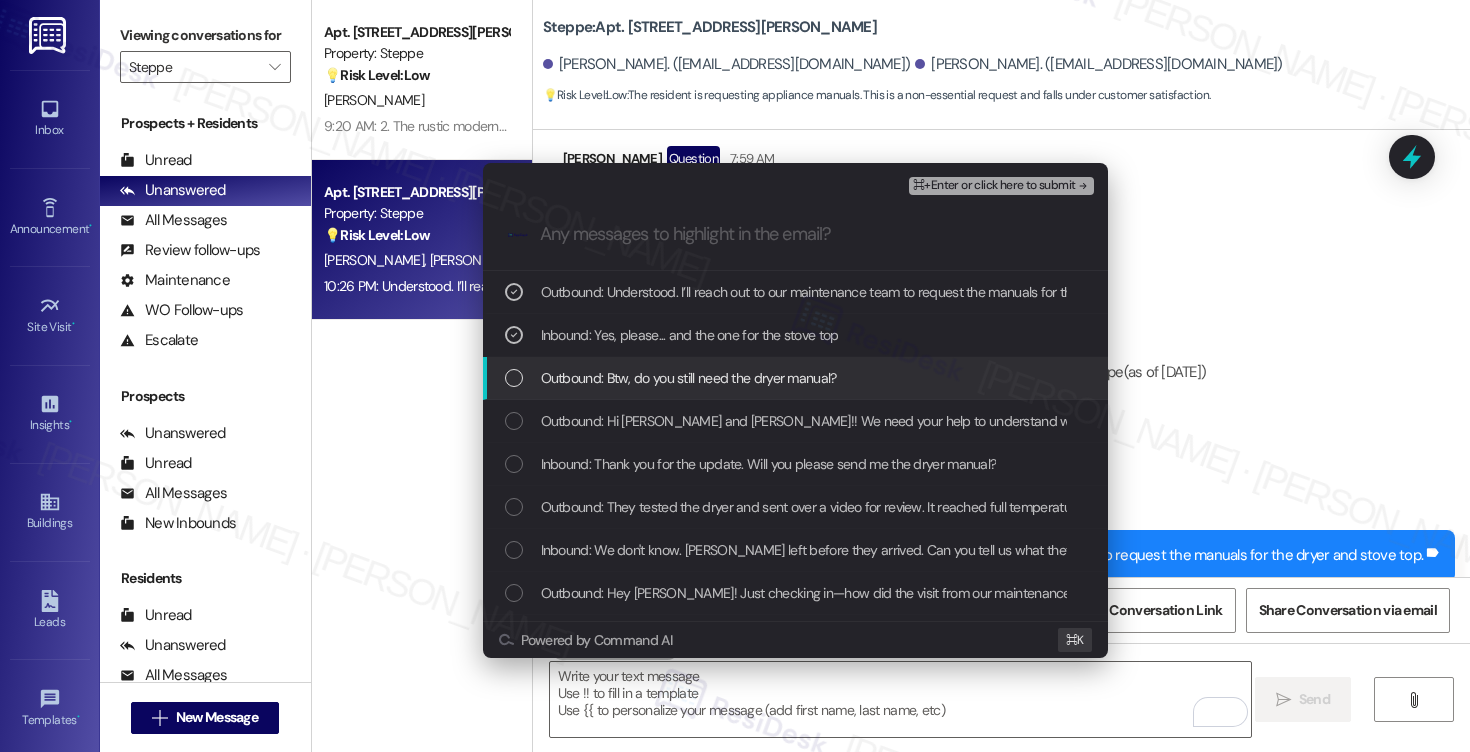 click on "Outbound: Btw, do you still need the dryer manual?" at bounding box center [689, 378] 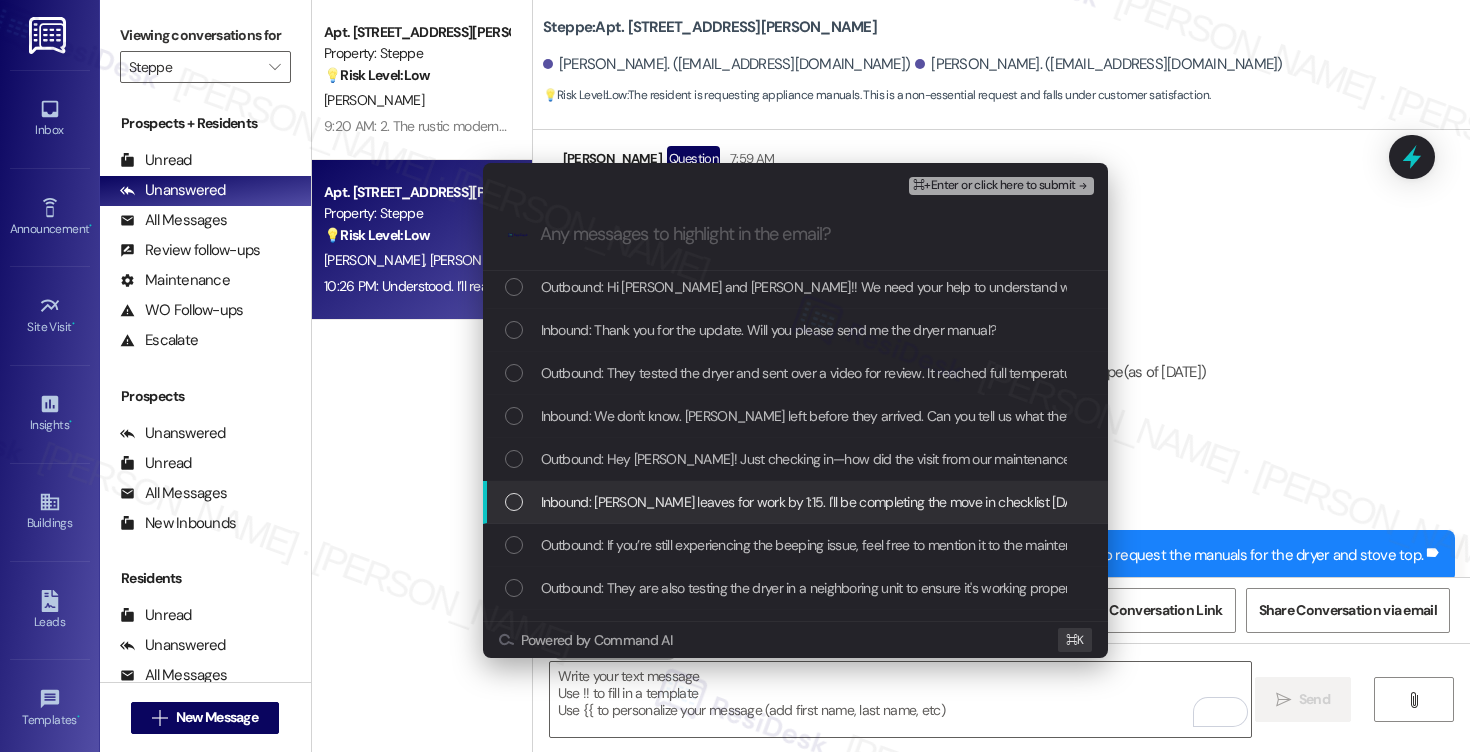 scroll, scrollTop: 130, scrollLeft: 0, axis: vertical 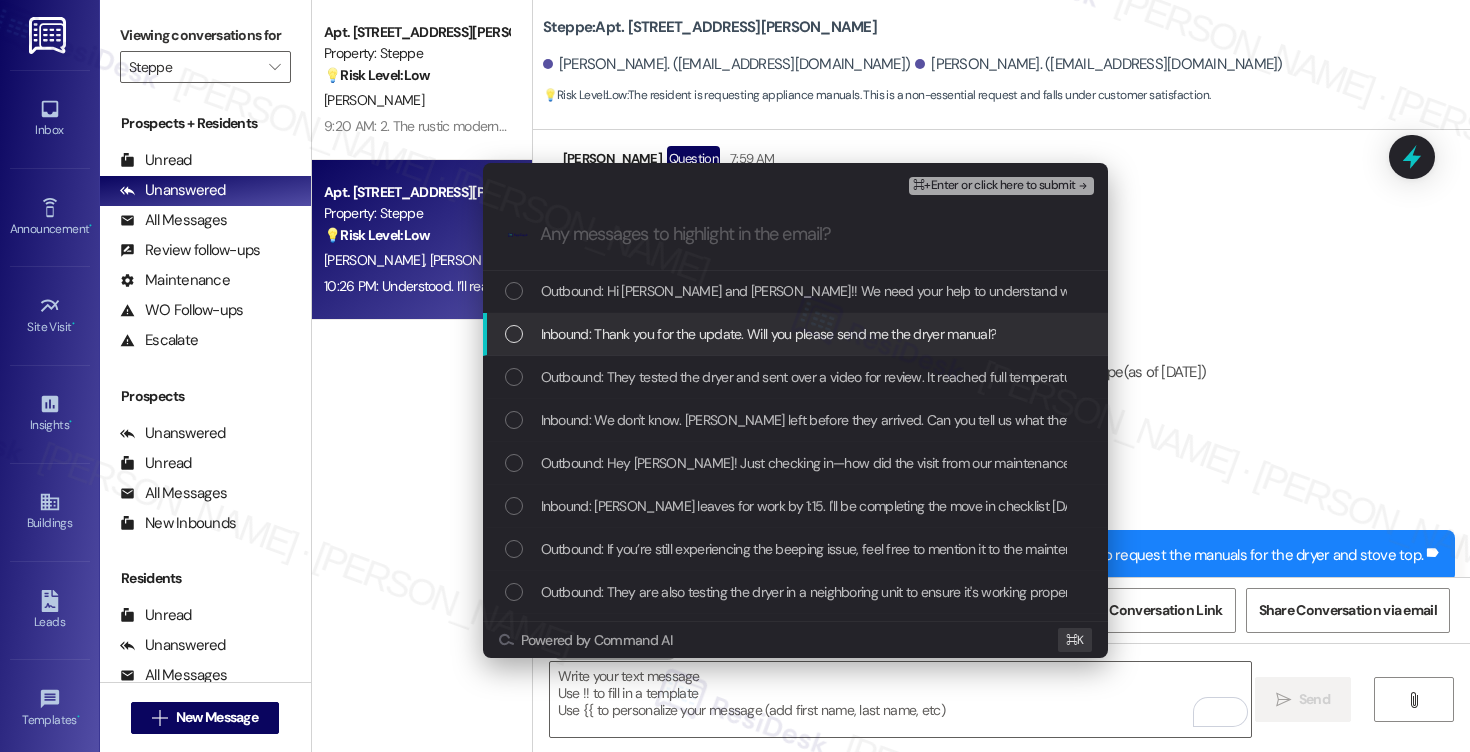 click on "Inbound: Thank you for the update. Will you please send me the dryer manual?" at bounding box center (769, 334) 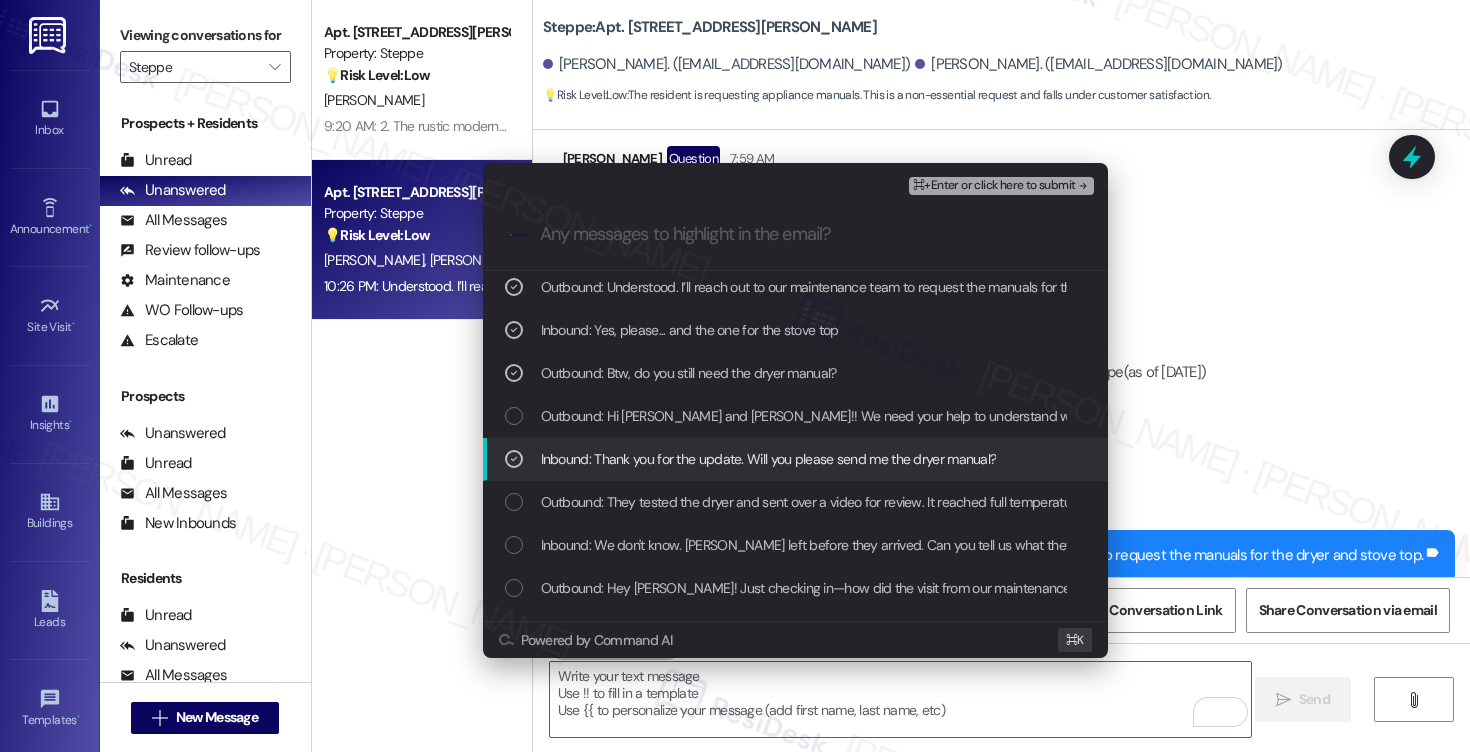 scroll, scrollTop: 0, scrollLeft: 0, axis: both 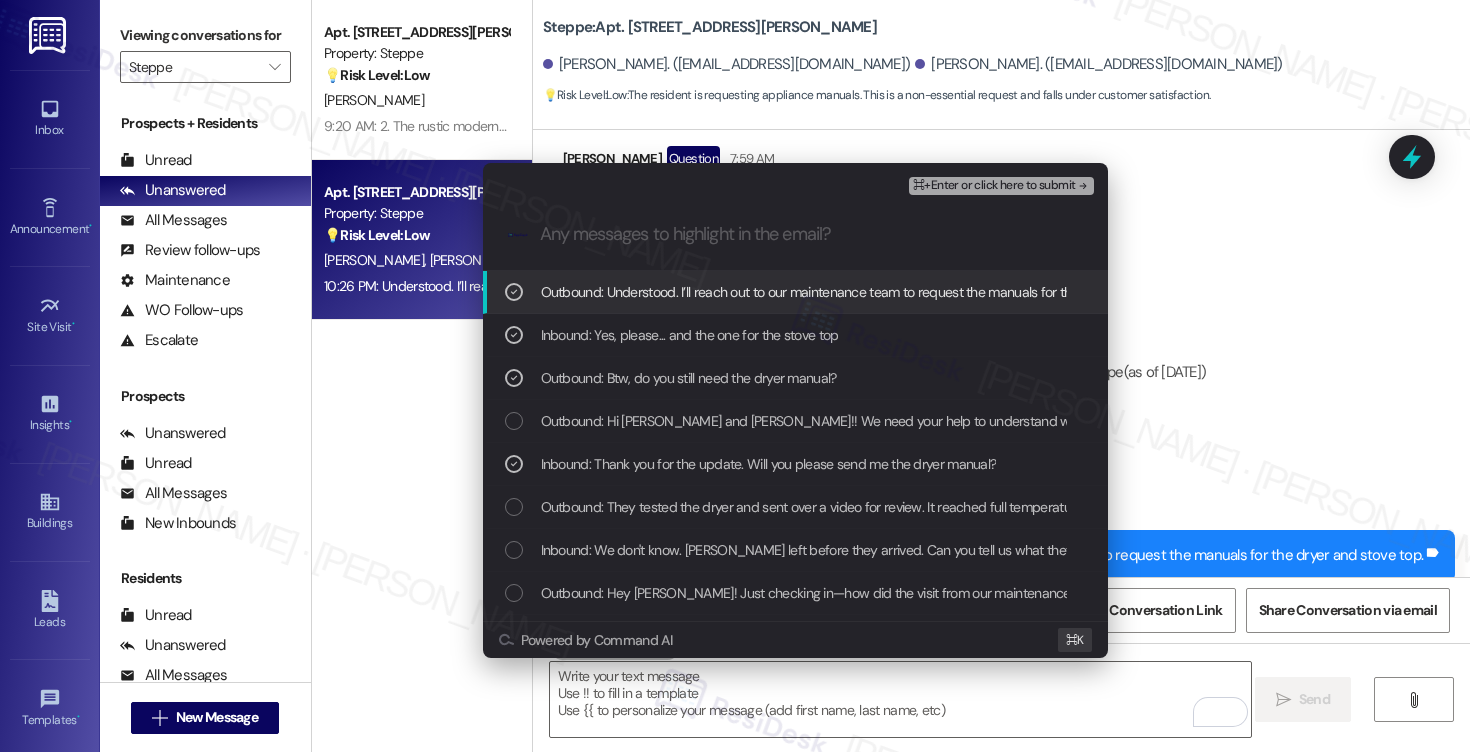 click on "⌘+Enter or click here to submit" at bounding box center [994, 186] 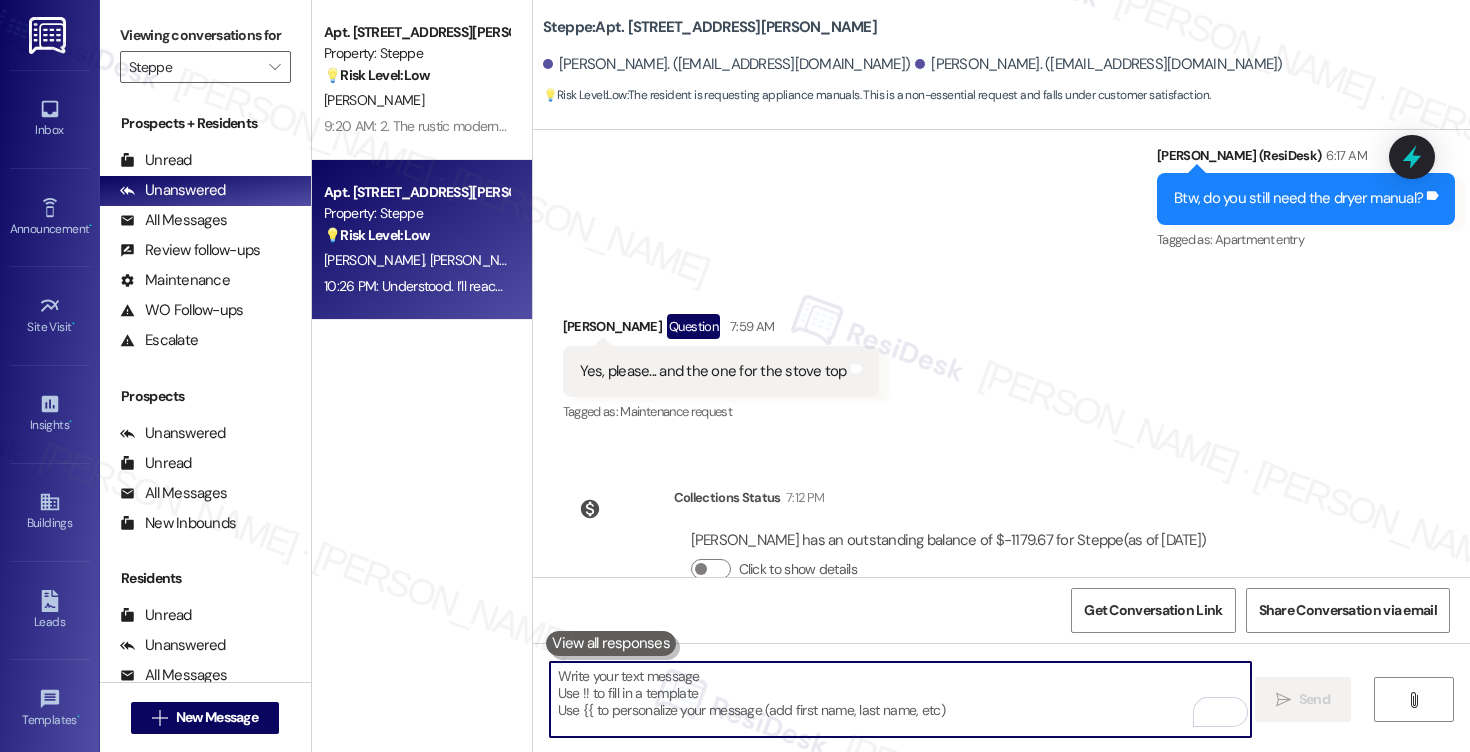 scroll, scrollTop: 5508, scrollLeft: 0, axis: vertical 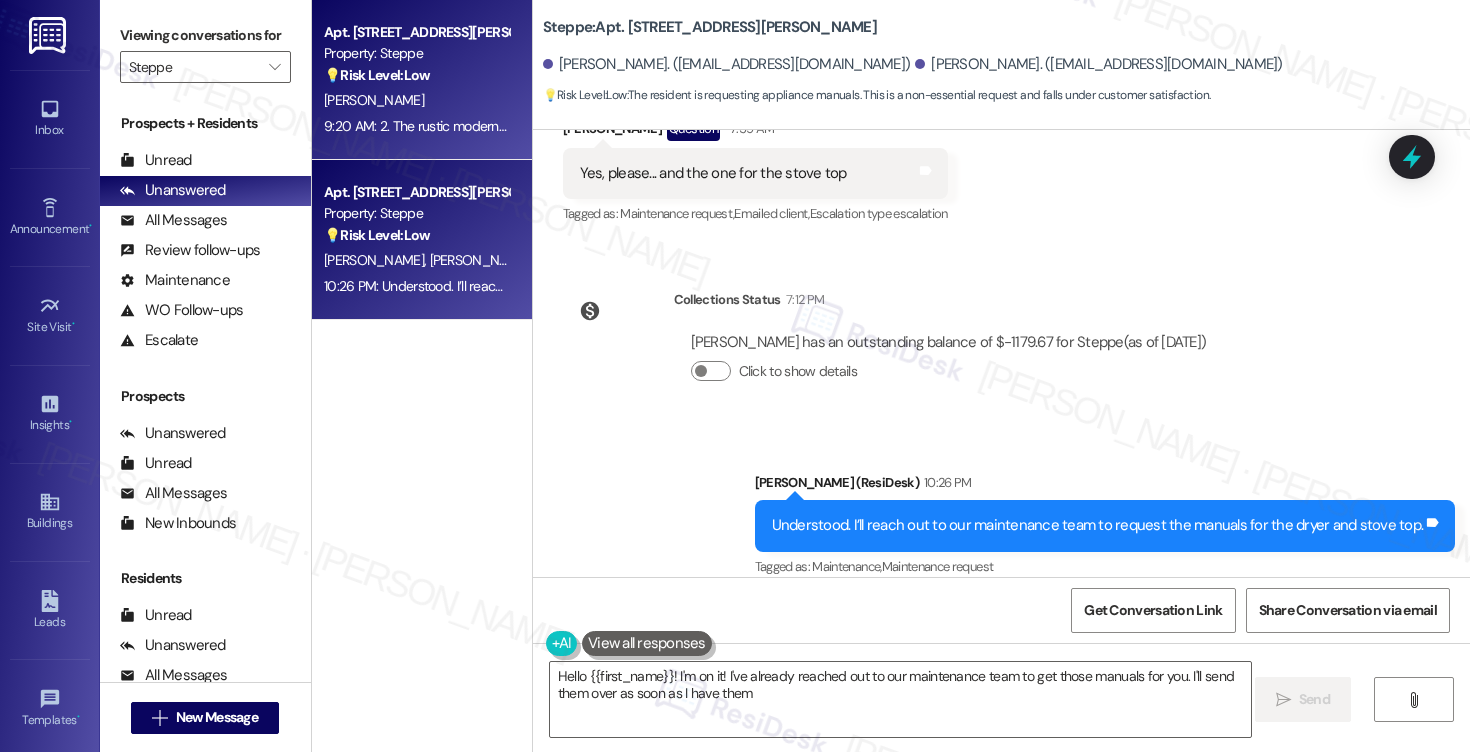 type on "Hello {{first_name}}! I'm on it! I've already reached out to our maintenance team to get those manuals for you. I'll send them over as soon as I have them!" 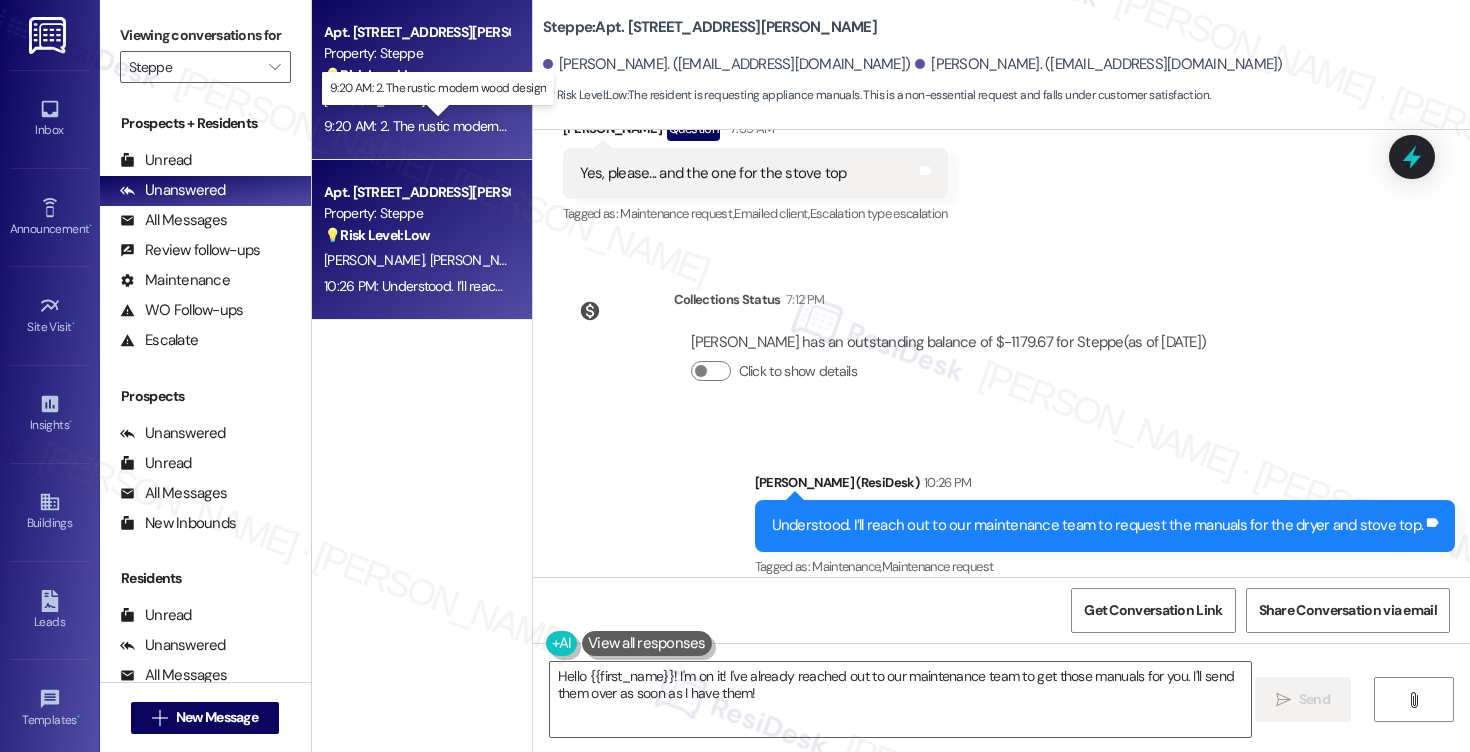 click on "9:20 AM: 2. The rustic modern wood design  9:20 AM: 2. The rustic modern wood design" at bounding box center (450, 126) 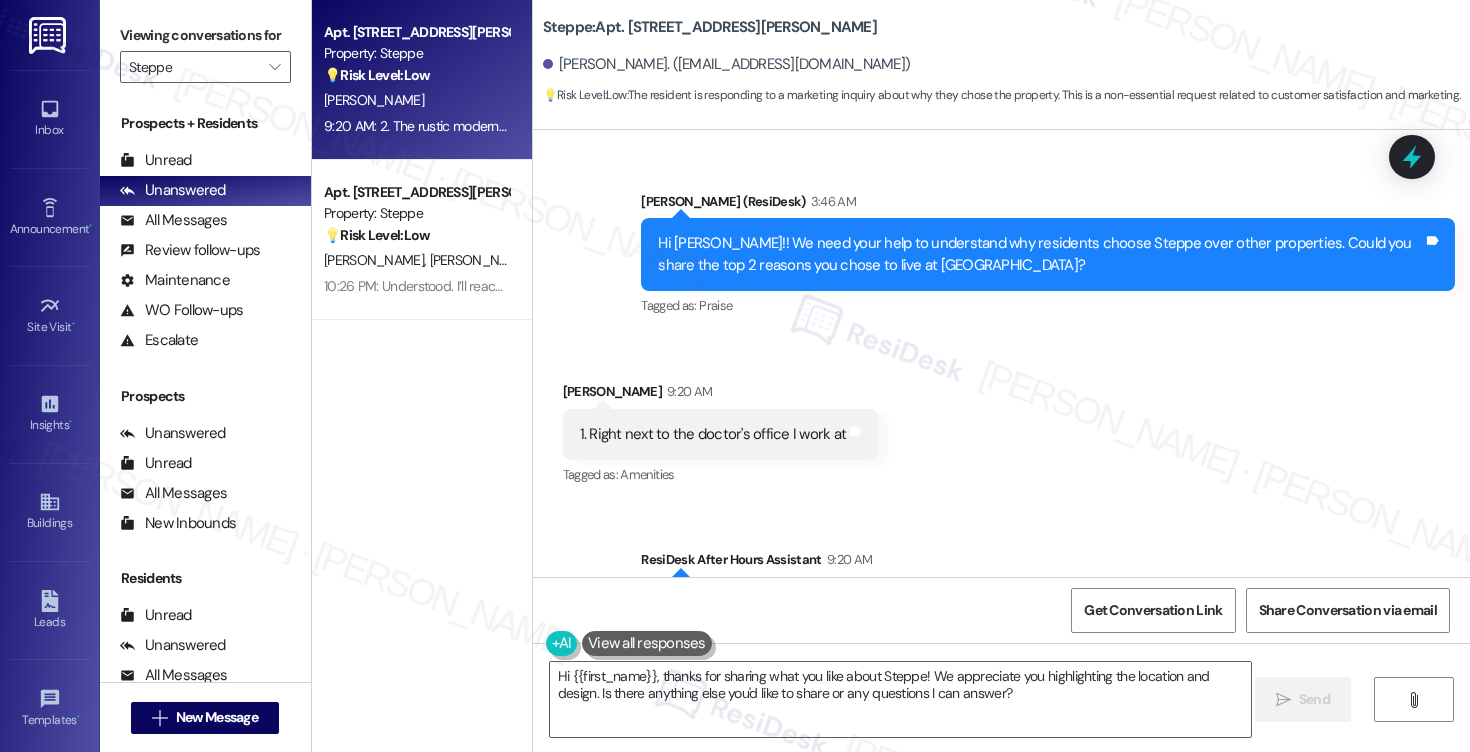 scroll, scrollTop: 250, scrollLeft: 0, axis: vertical 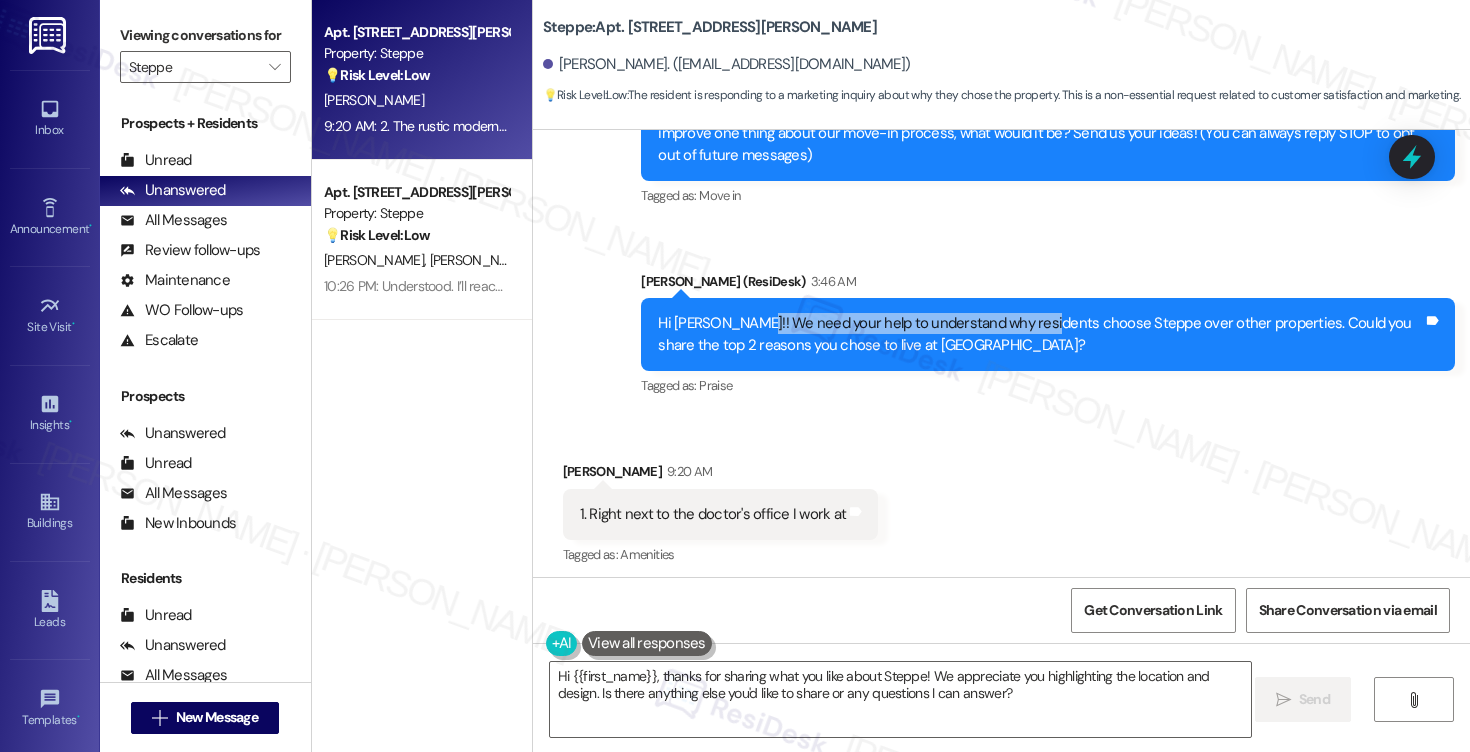 drag, startPoint x: 738, startPoint y: 325, endPoint x: 1023, endPoint y: 332, distance: 285.08594 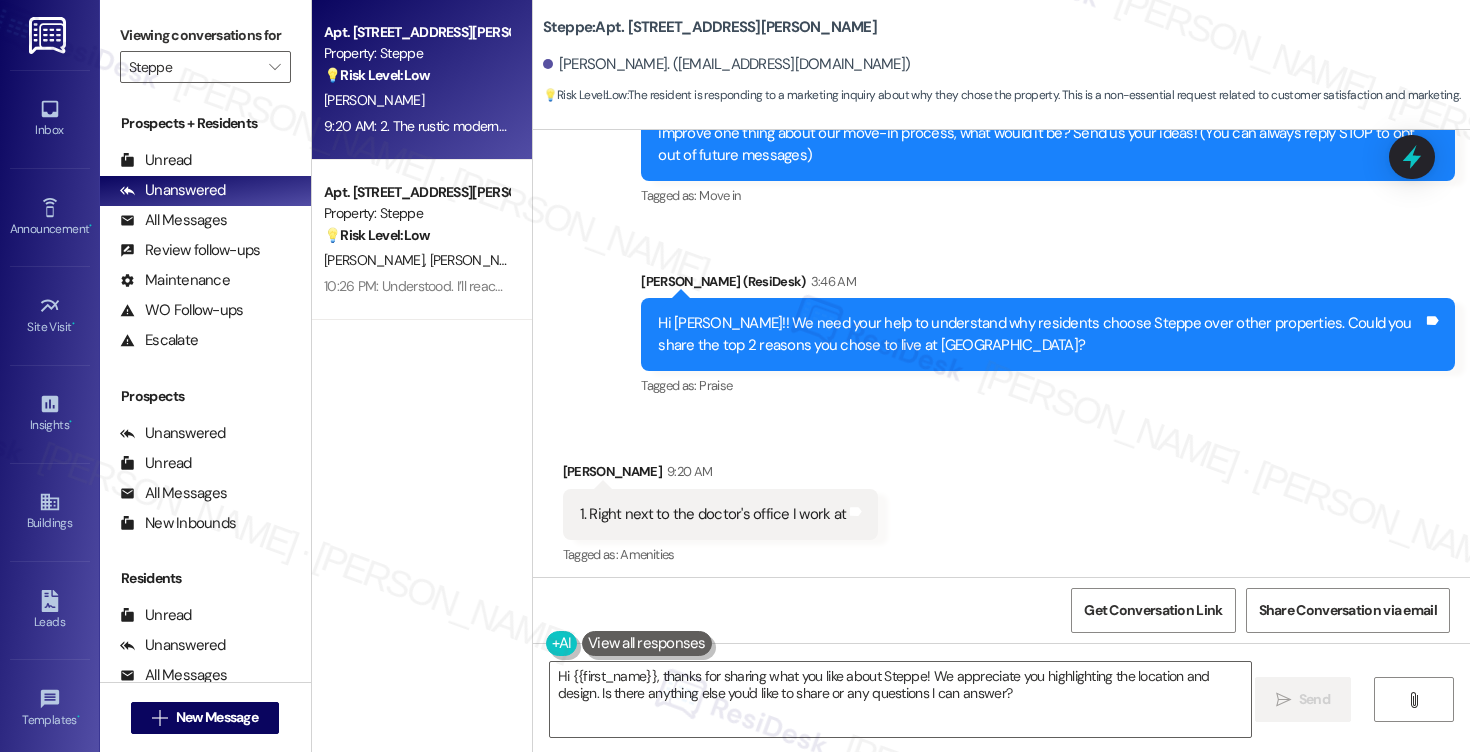 click on "Hi [PERSON_NAME]!! We need your help to understand why residents choose Steppe over other properties. Could you share the top 2 reasons you chose to live at [GEOGRAPHIC_DATA]?" at bounding box center [1040, 334] 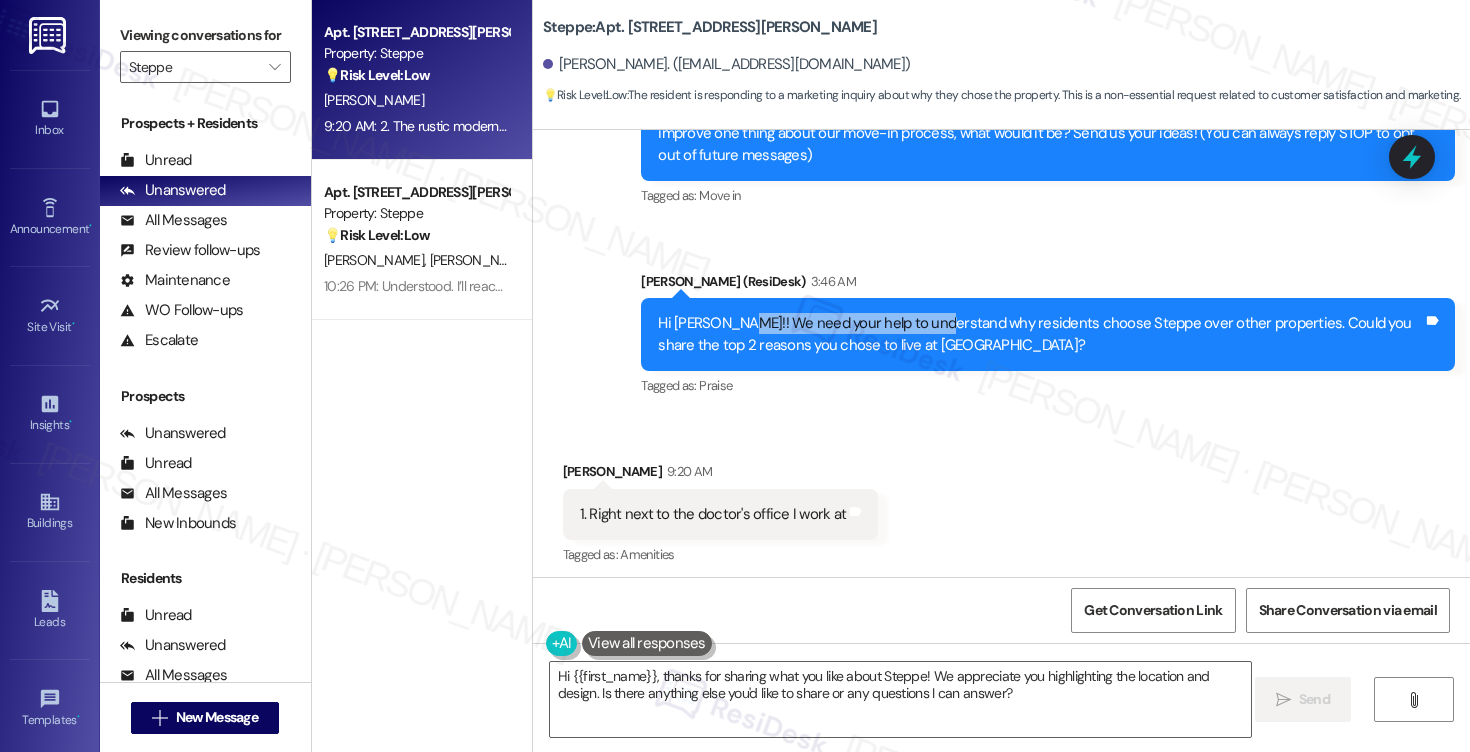 drag, startPoint x: 720, startPoint y: 320, endPoint x: 919, endPoint y: 331, distance: 199.30379 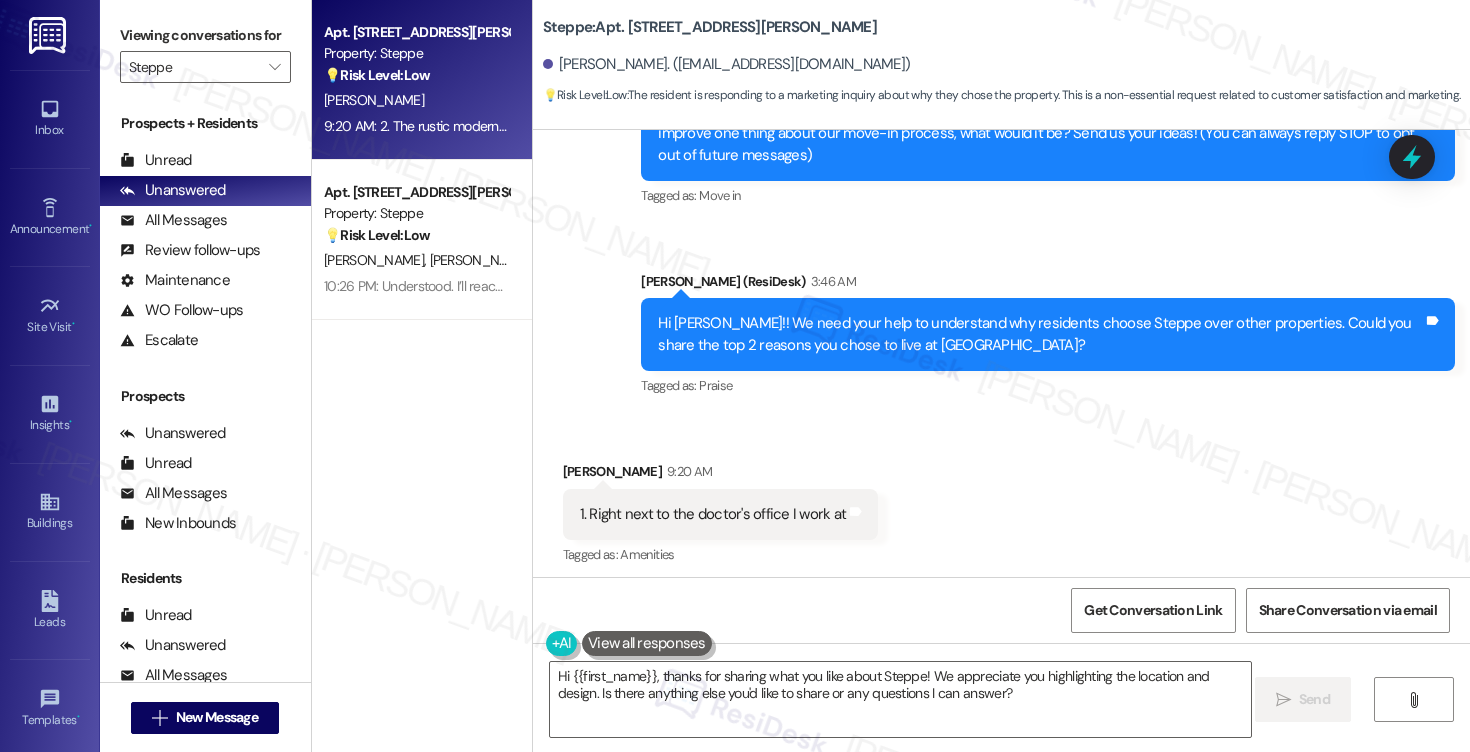 click on "Hi [PERSON_NAME]!! We need your help to understand why residents choose Steppe over other properties. Could you share the top 2 reasons you chose to live at [GEOGRAPHIC_DATA]?" at bounding box center (1040, 334) 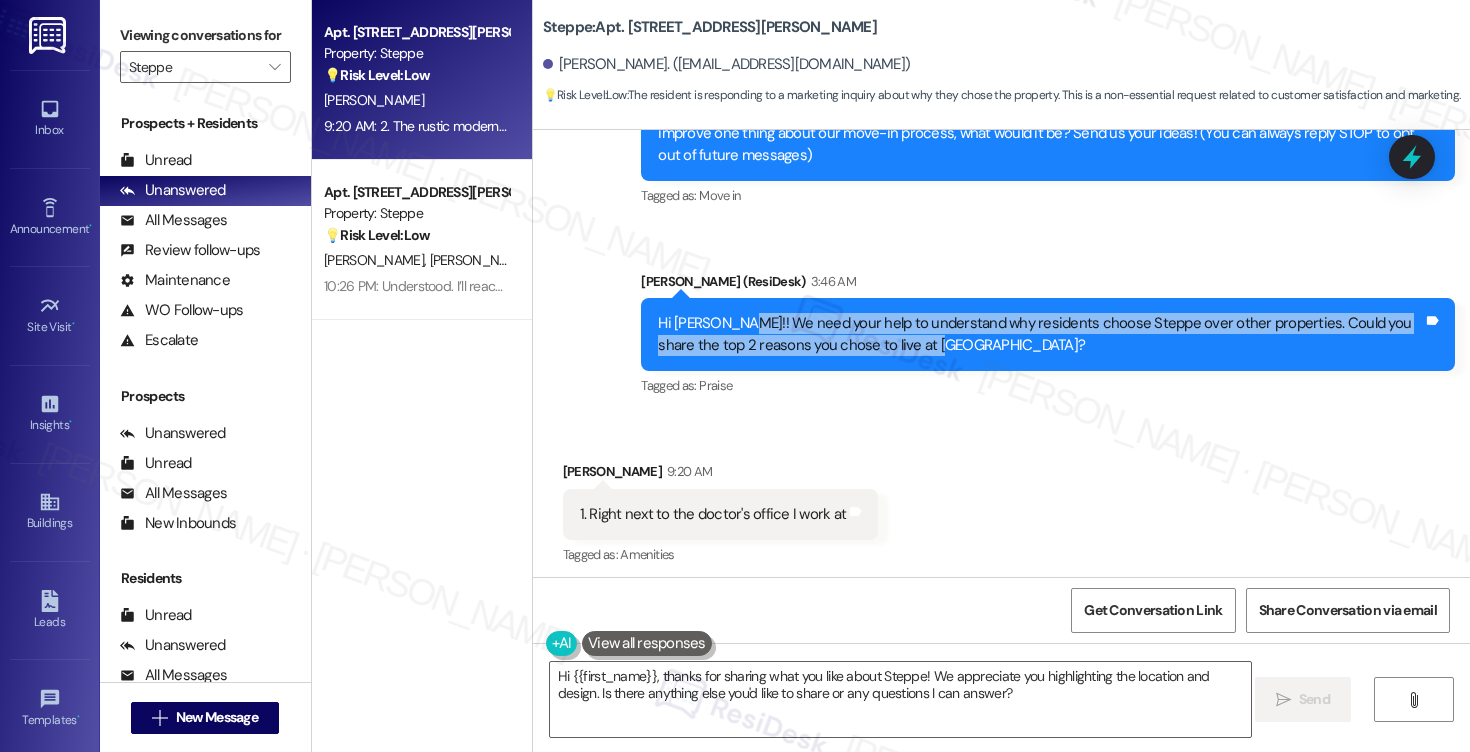drag, startPoint x: 742, startPoint y: 323, endPoint x: 1009, endPoint y: 342, distance: 267.67517 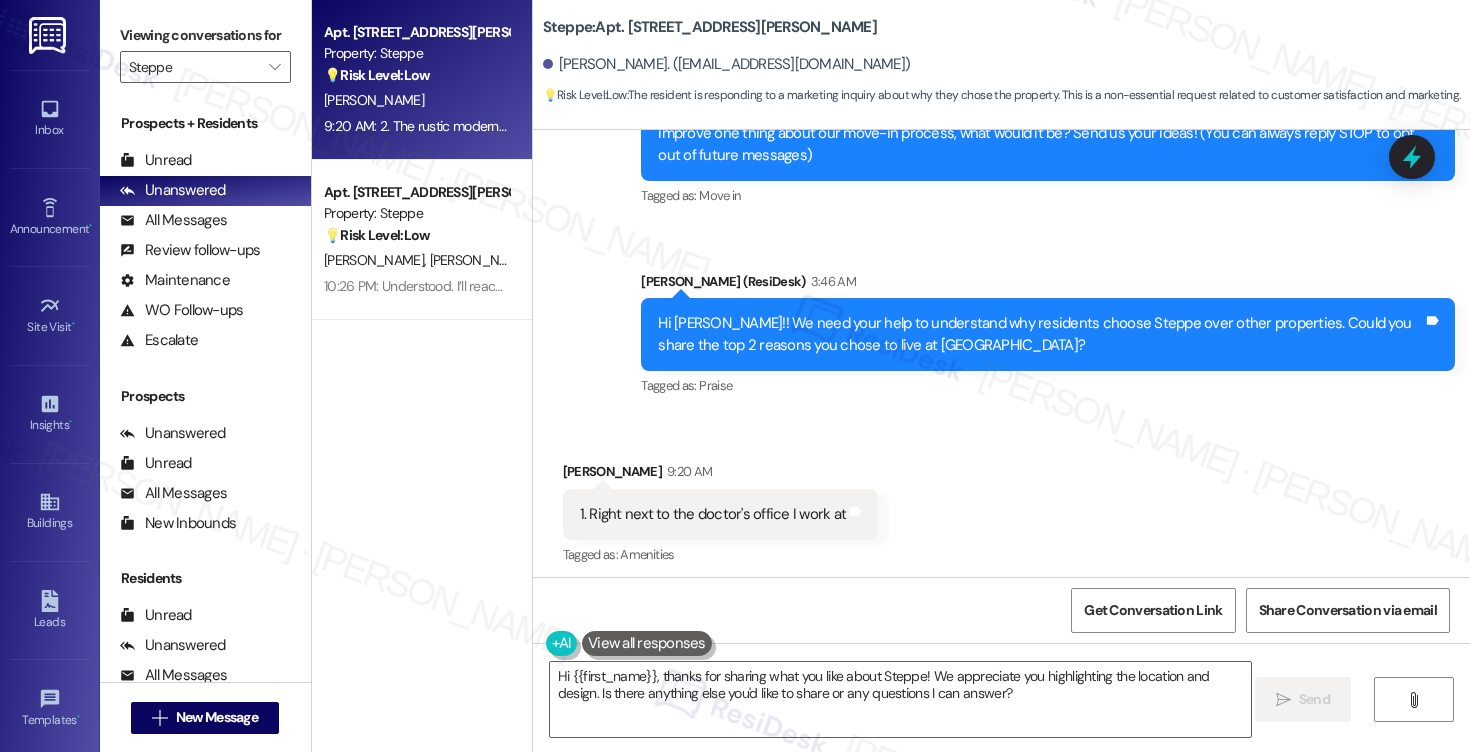 drag, startPoint x: 715, startPoint y: 321, endPoint x: 908, endPoint y: 339, distance: 193.83755 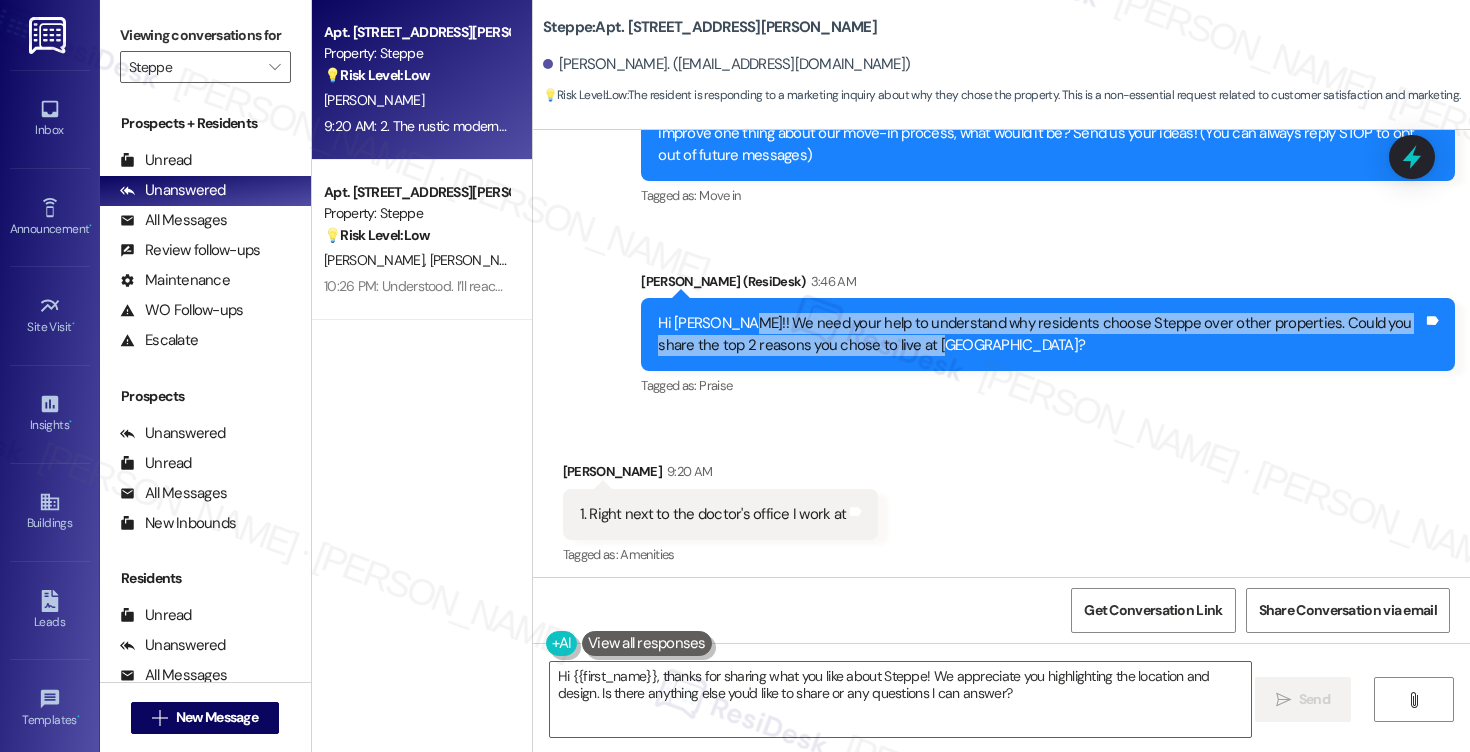 drag, startPoint x: 720, startPoint y: 324, endPoint x: 904, endPoint y: 335, distance: 184.3285 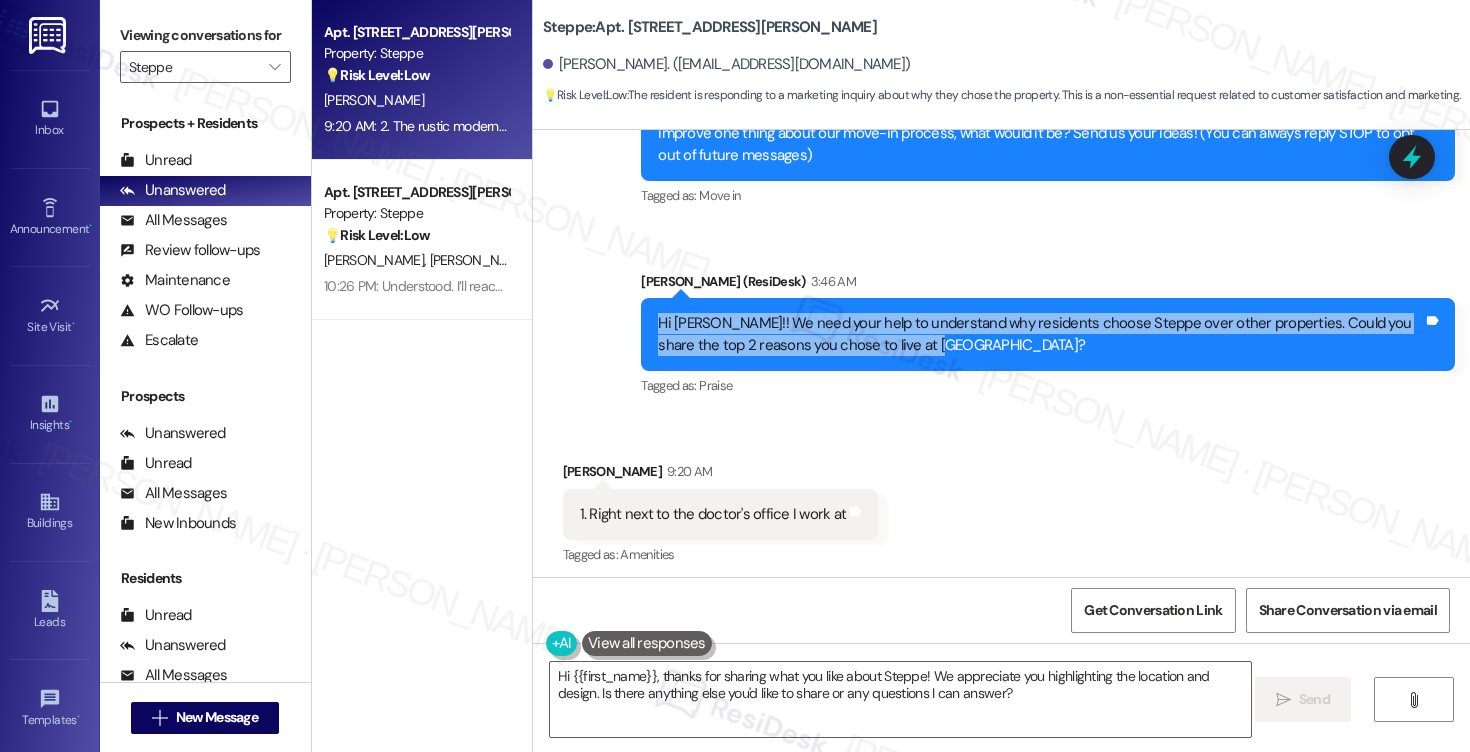 drag, startPoint x: 647, startPoint y: 325, endPoint x: 886, endPoint y: 338, distance: 239.3533 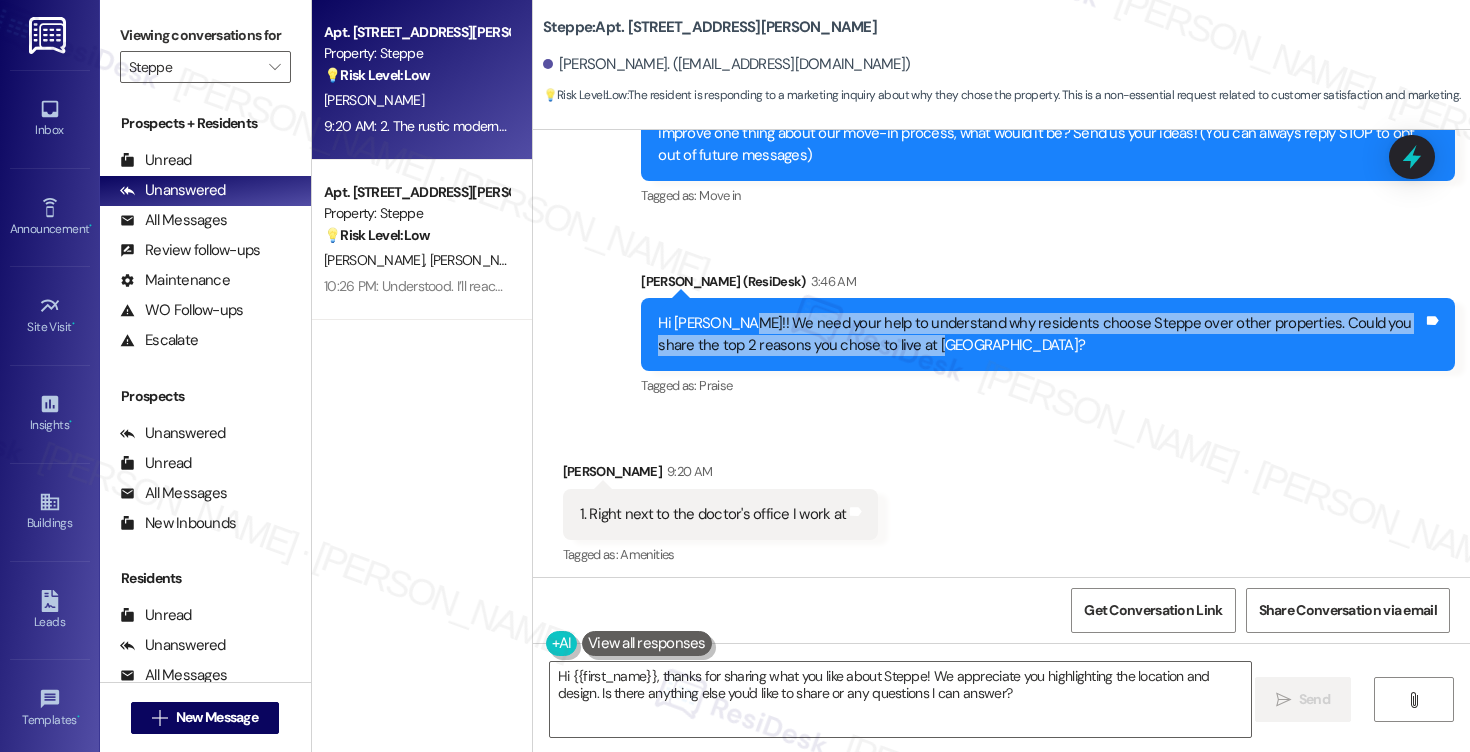 drag, startPoint x: 718, startPoint y: 323, endPoint x: 883, endPoint y: 339, distance: 165.77394 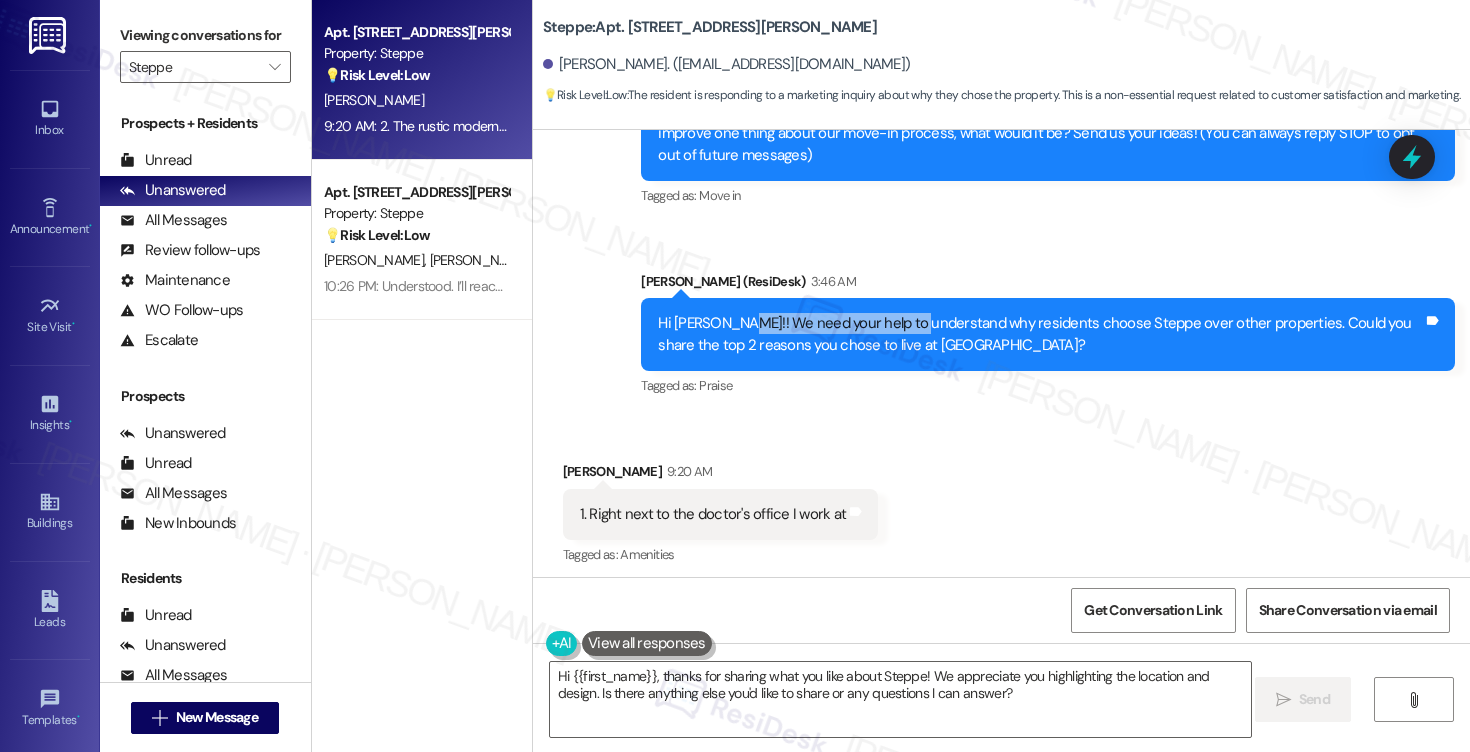 drag, startPoint x: 716, startPoint y: 325, endPoint x: 894, endPoint y: 331, distance: 178.10109 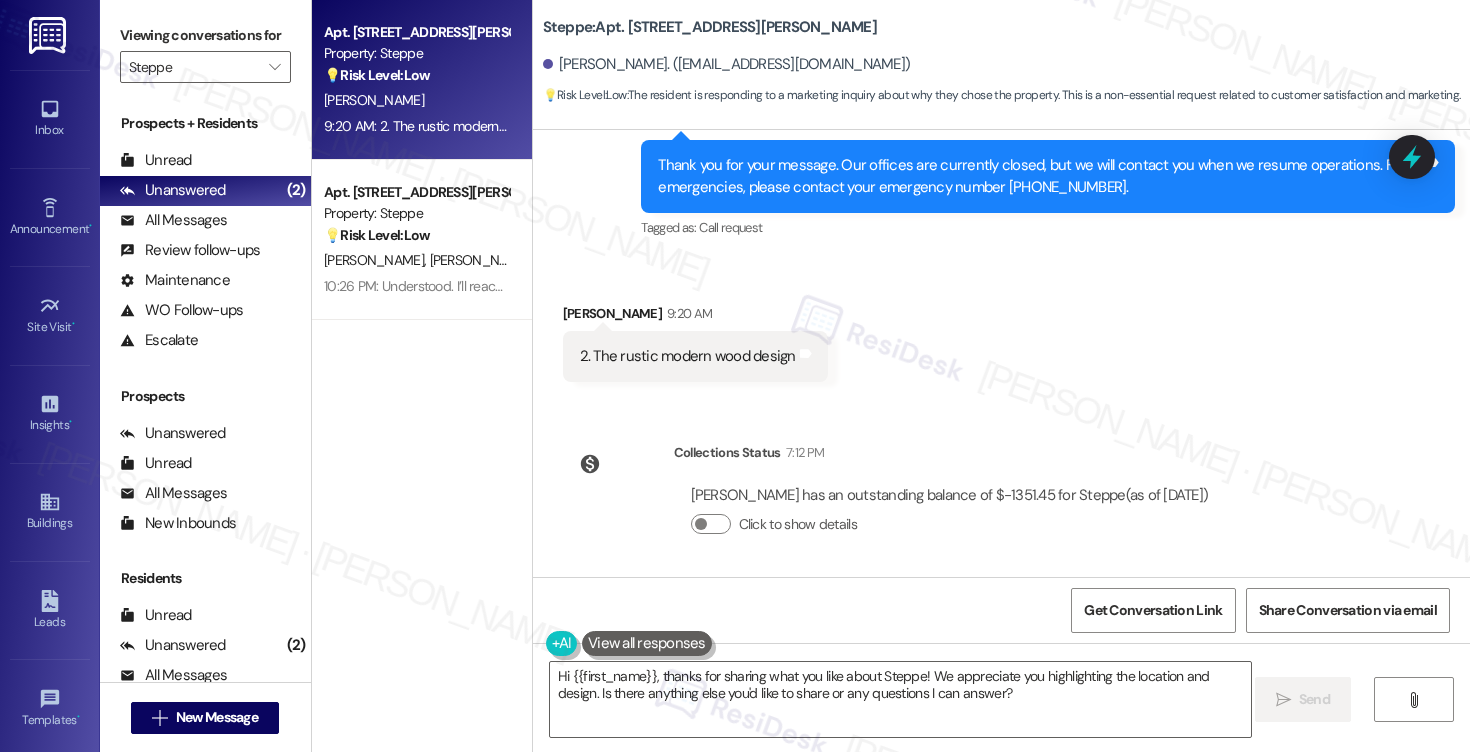 scroll, scrollTop: 772, scrollLeft: 0, axis: vertical 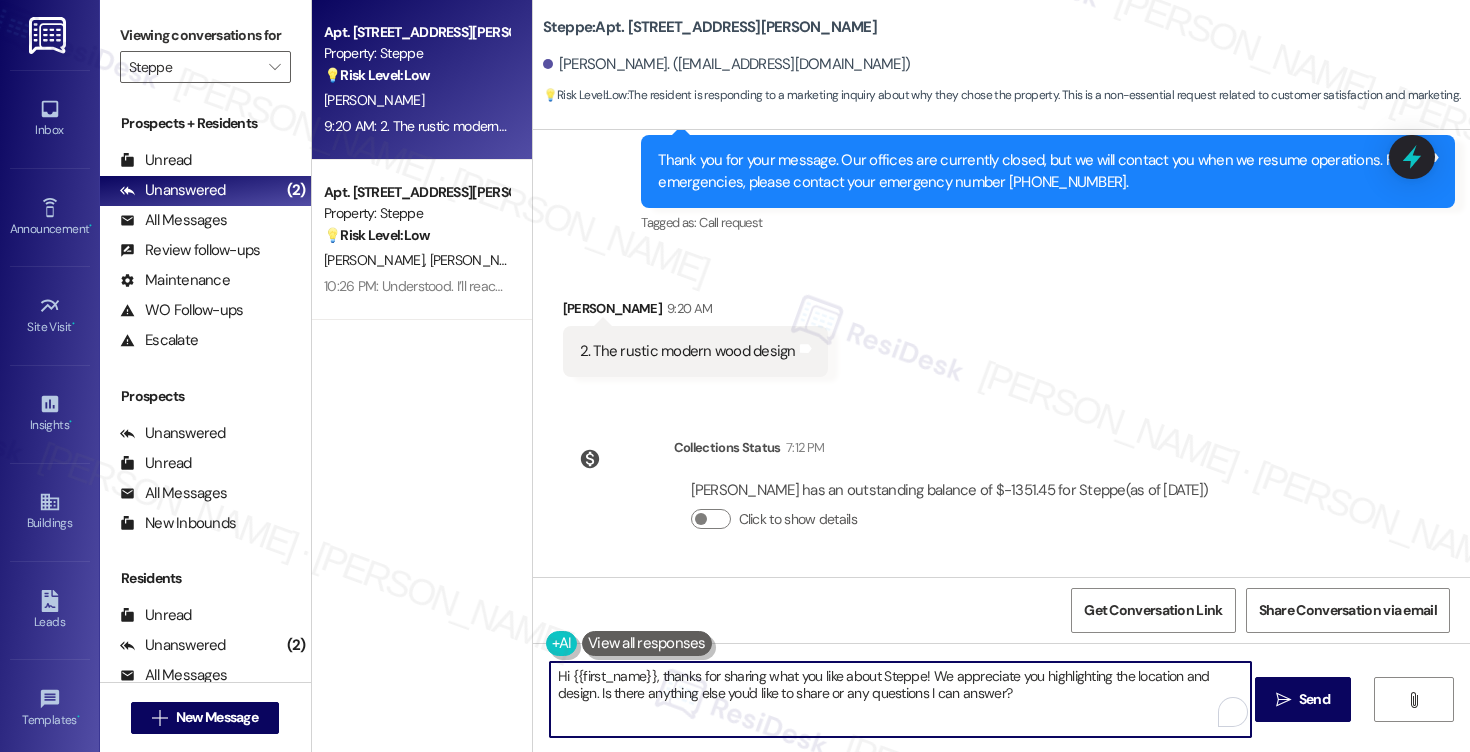 drag, startPoint x: 723, startPoint y: 679, endPoint x: 986, endPoint y: 677, distance: 263.0076 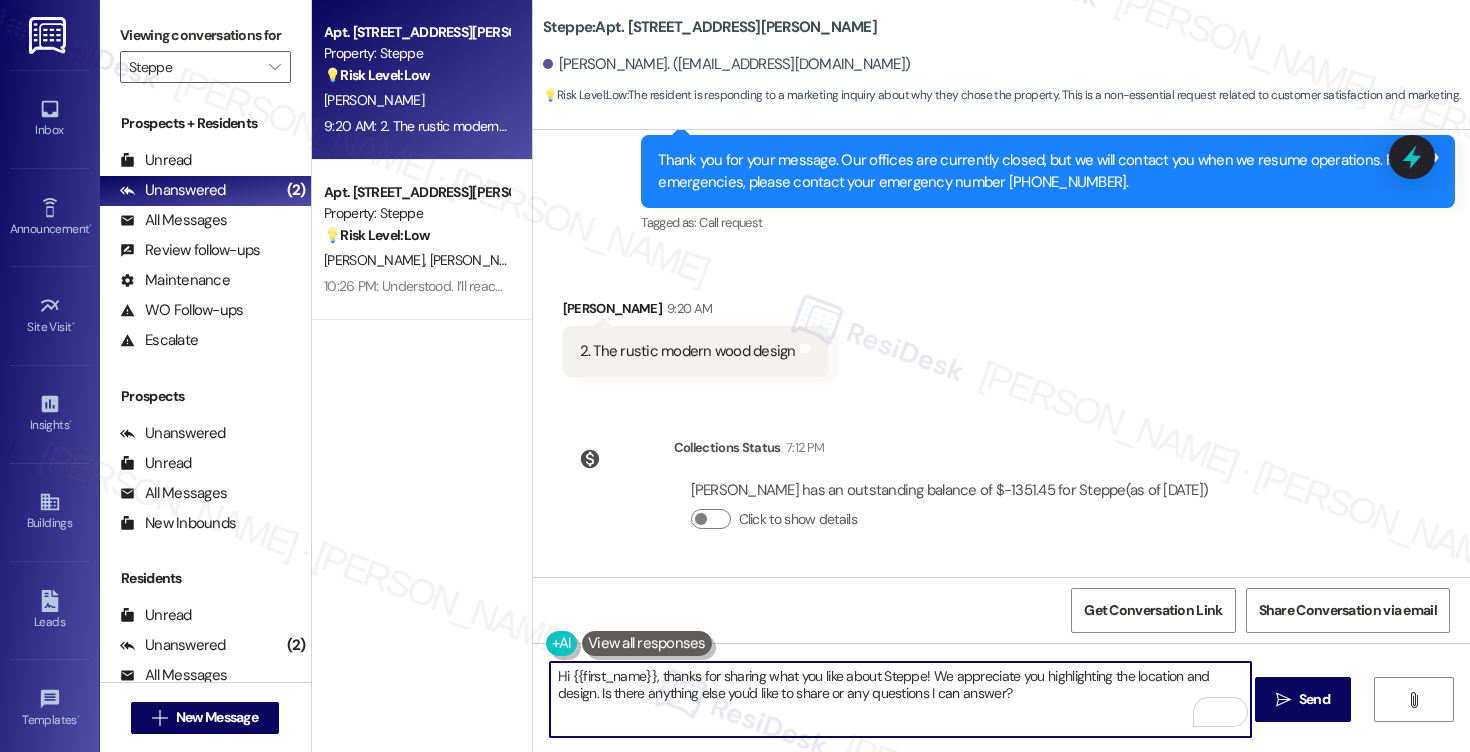 click on "Hi {{first_name}}, thanks for sharing what you like about Steppe! We appreciate you highlighting the location and design. Is there anything else you'd like to share or any questions I can answer?" at bounding box center (900, 699) 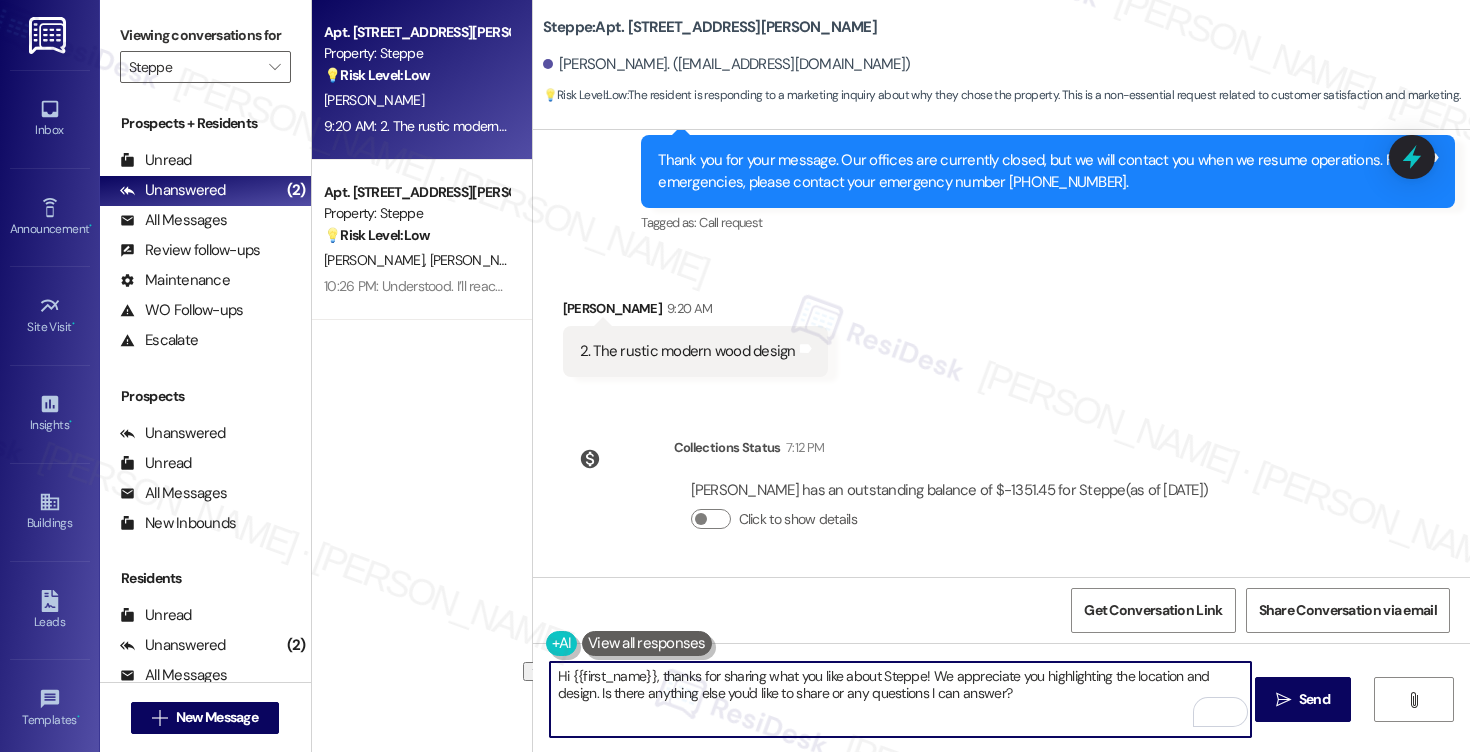 drag, startPoint x: 1022, startPoint y: 701, endPoint x: 537, endPoint y: 699, distance: 485.00412 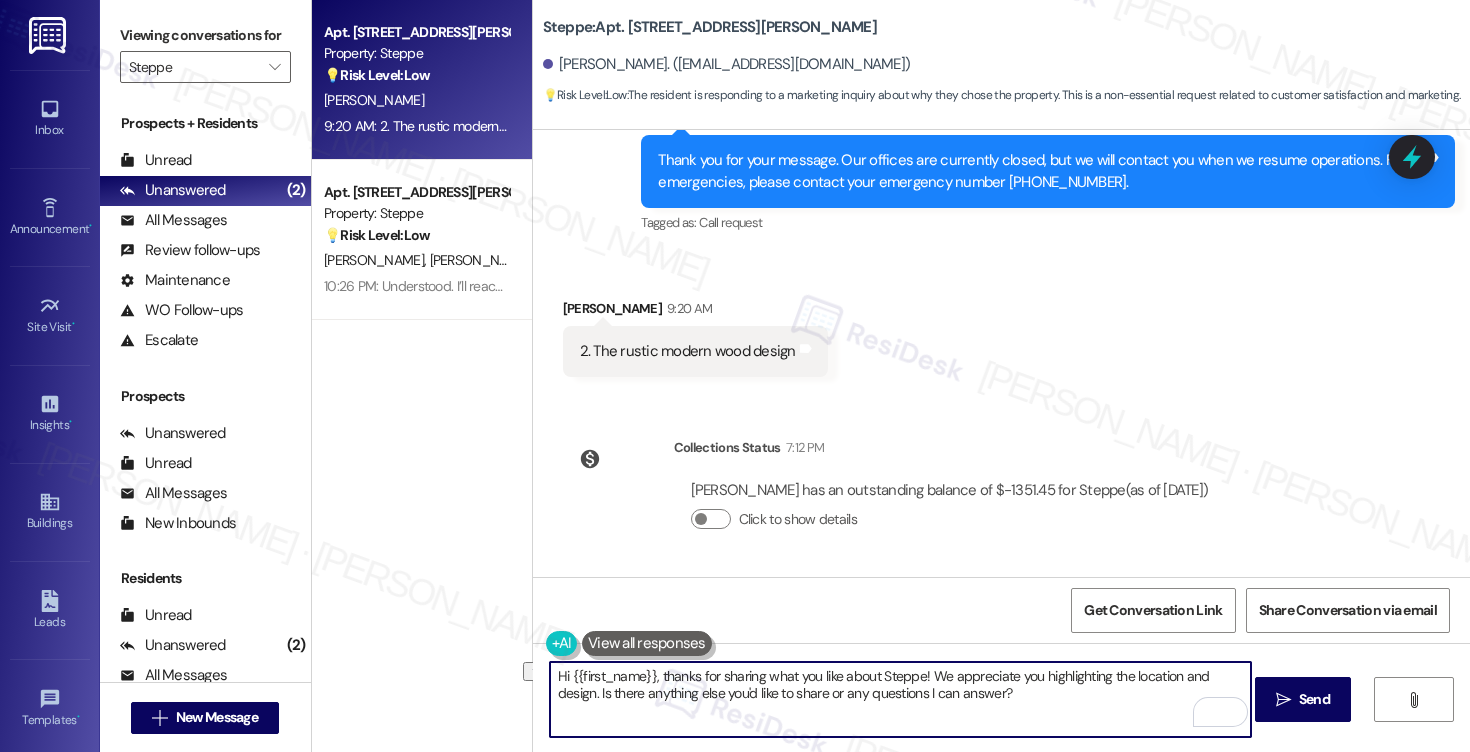 click on "Hi {{first_name}}, thanks for sharing what you like about Steppe! We appreciate you highlighting the location and design. Is there anything else you'd like to share or any questions I can answer?" at bounding box center [900, 699] 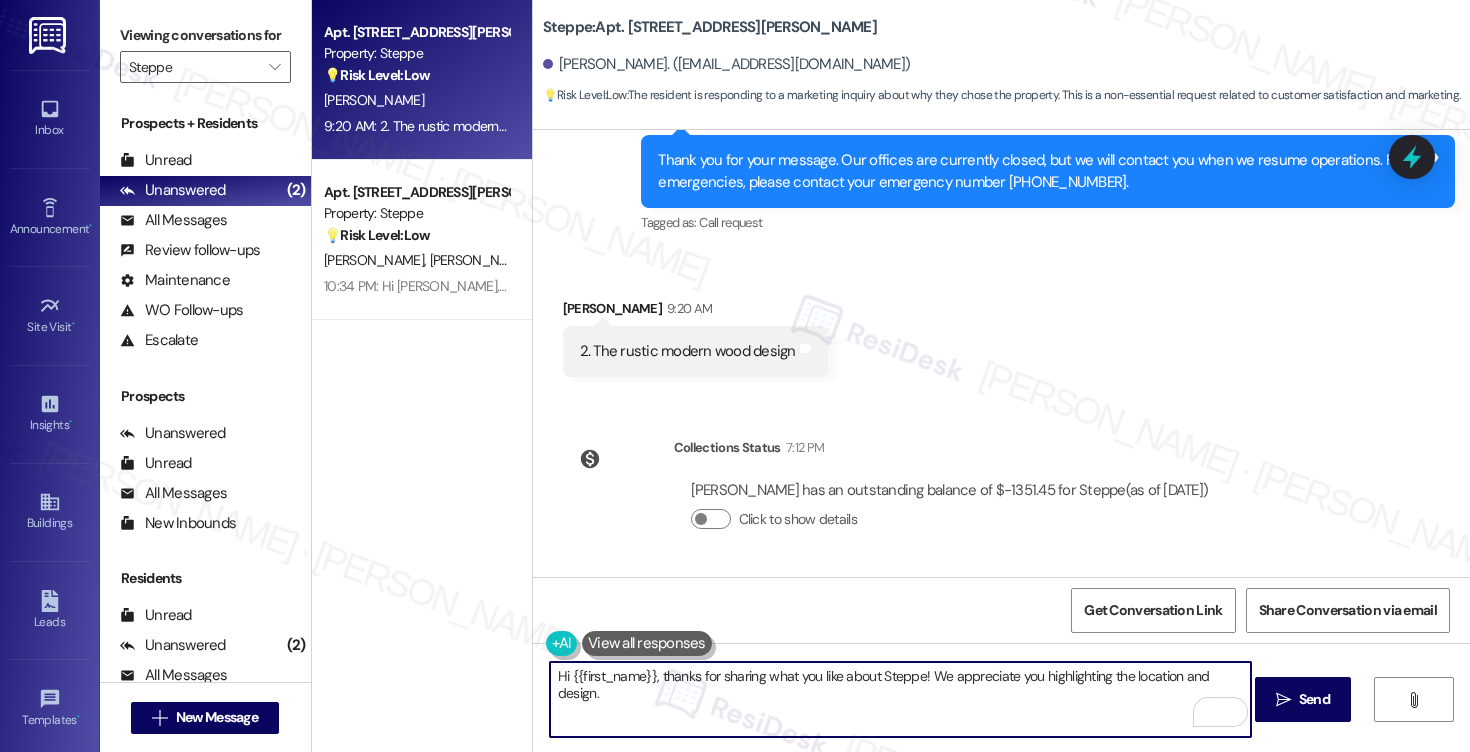 click on "Hi {{first_name}}, thanks for sharing what you like about Steppe! We appreciate you highlighting the location and design." at bounding box center (900, 699) 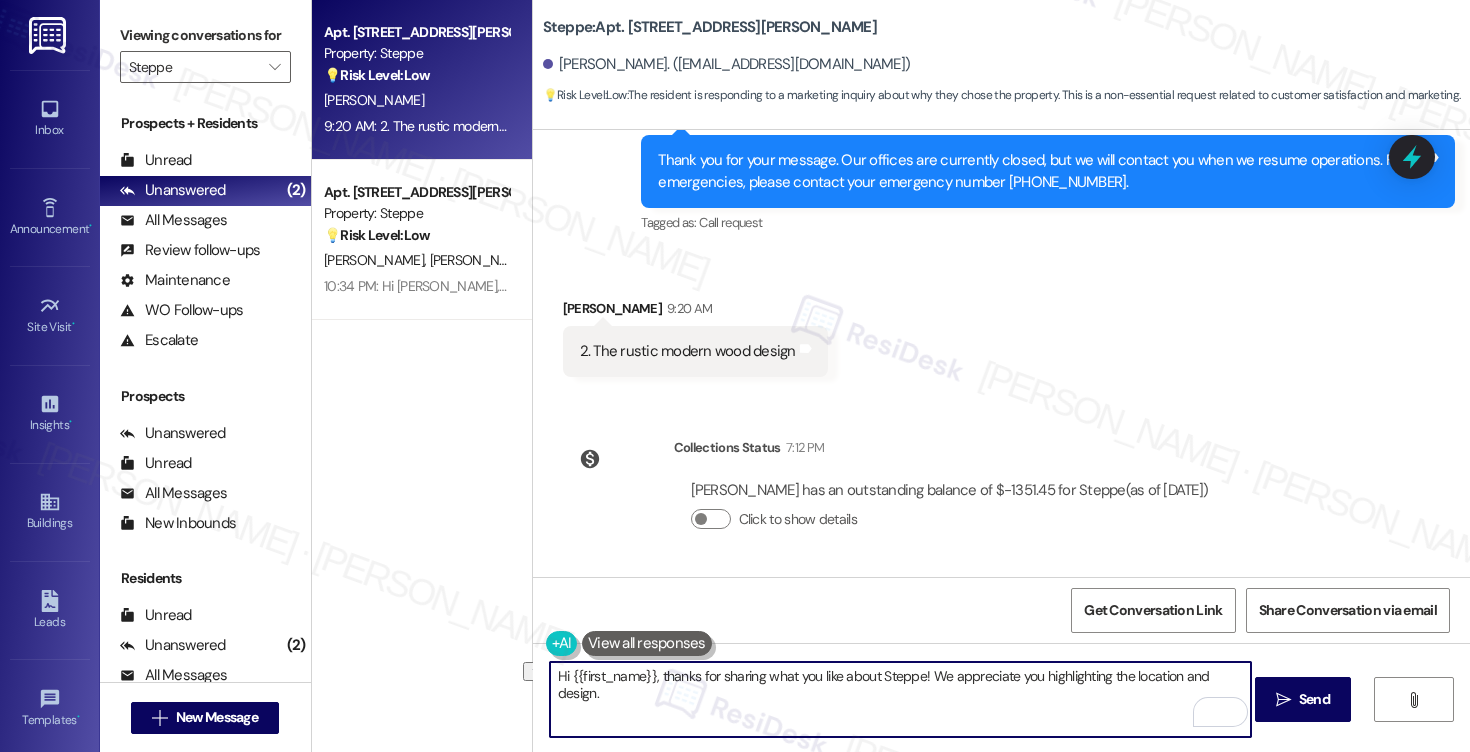 drag, startPoint x: 650, startPoint y: 680, endPoint x: 733, endPoint y: 678, distance: 83.02409 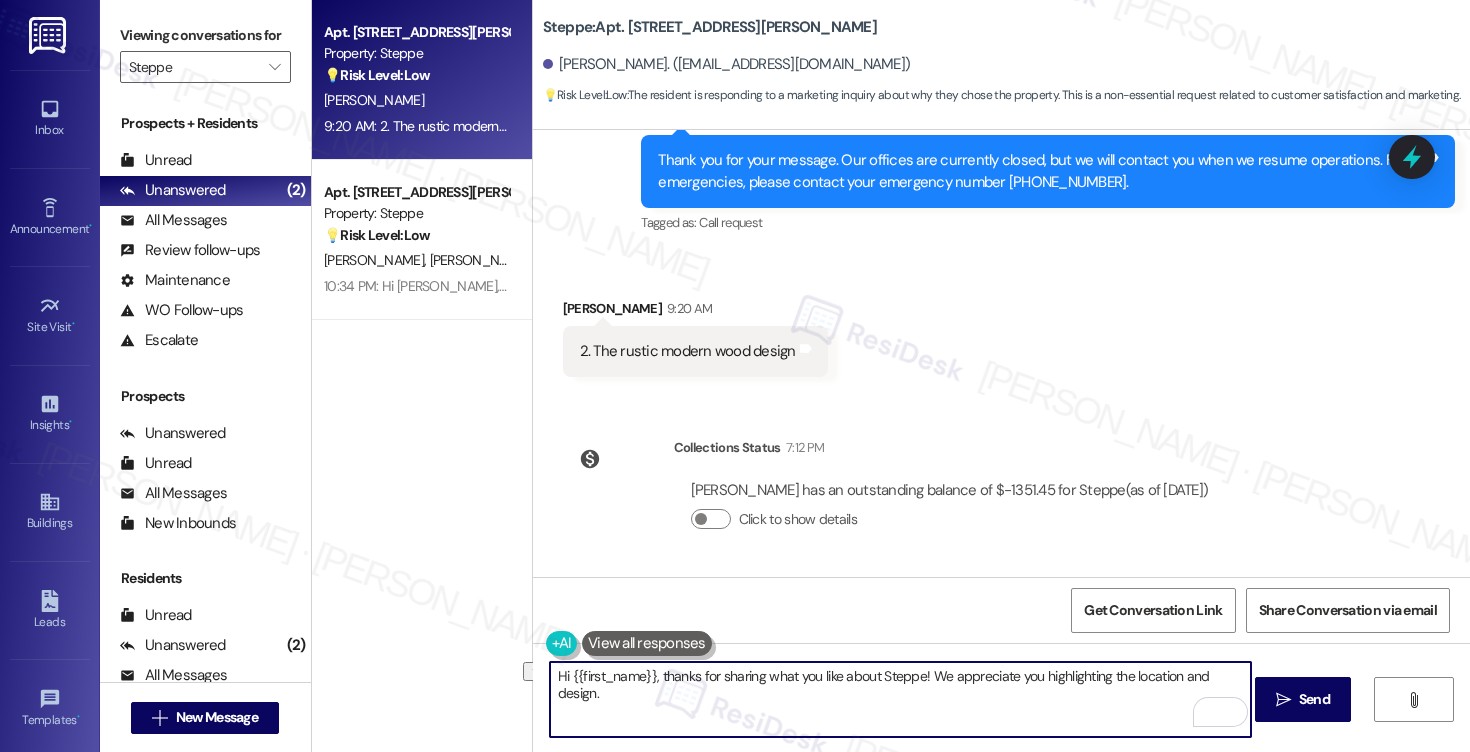 drag, startPoint x: 546, startPoint y: 682, endPoint x: 755, endPoint y: 679, distance: 209.02153 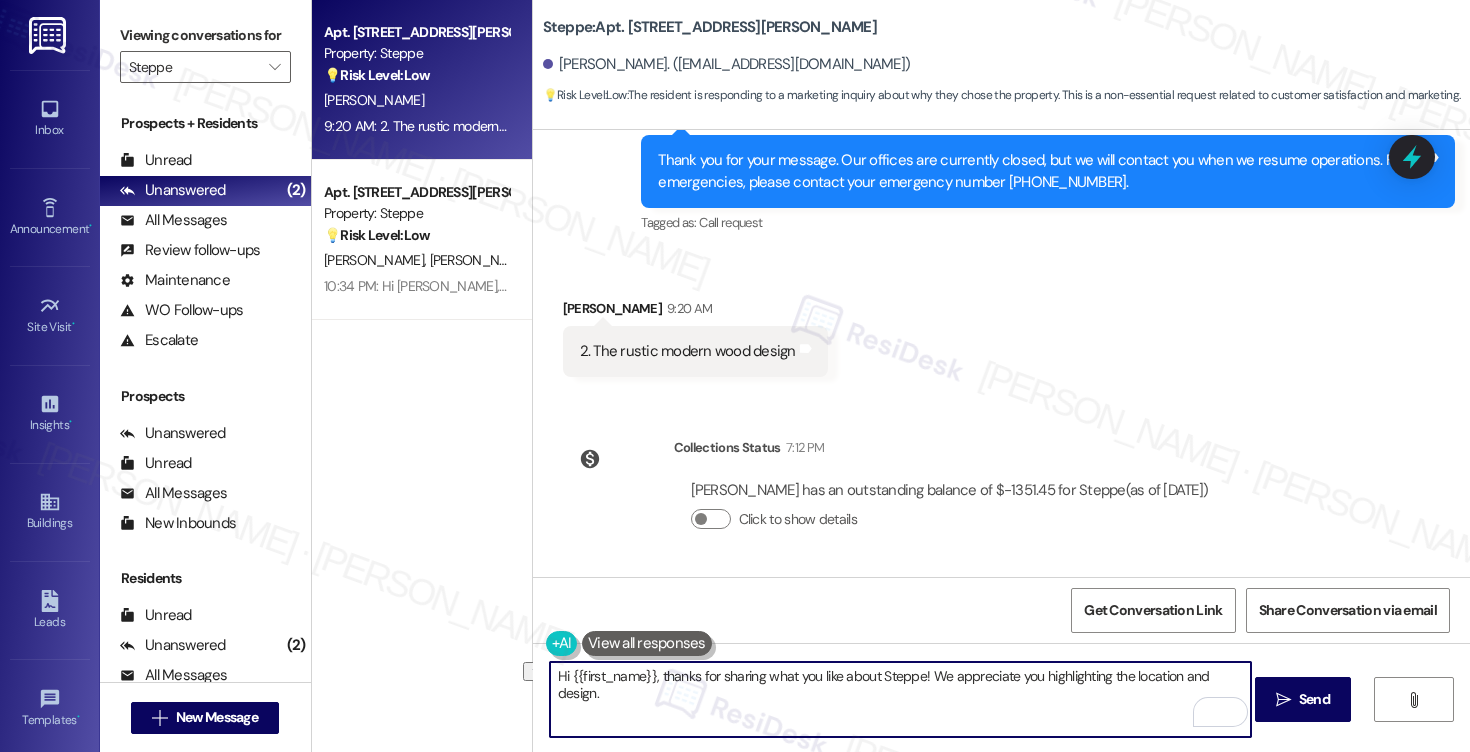 click on "Hi {{first_name}}, thanks for sharing what you like about Steppe! We appreciate you highlighting the location and design." at bounding box center (900, 699) 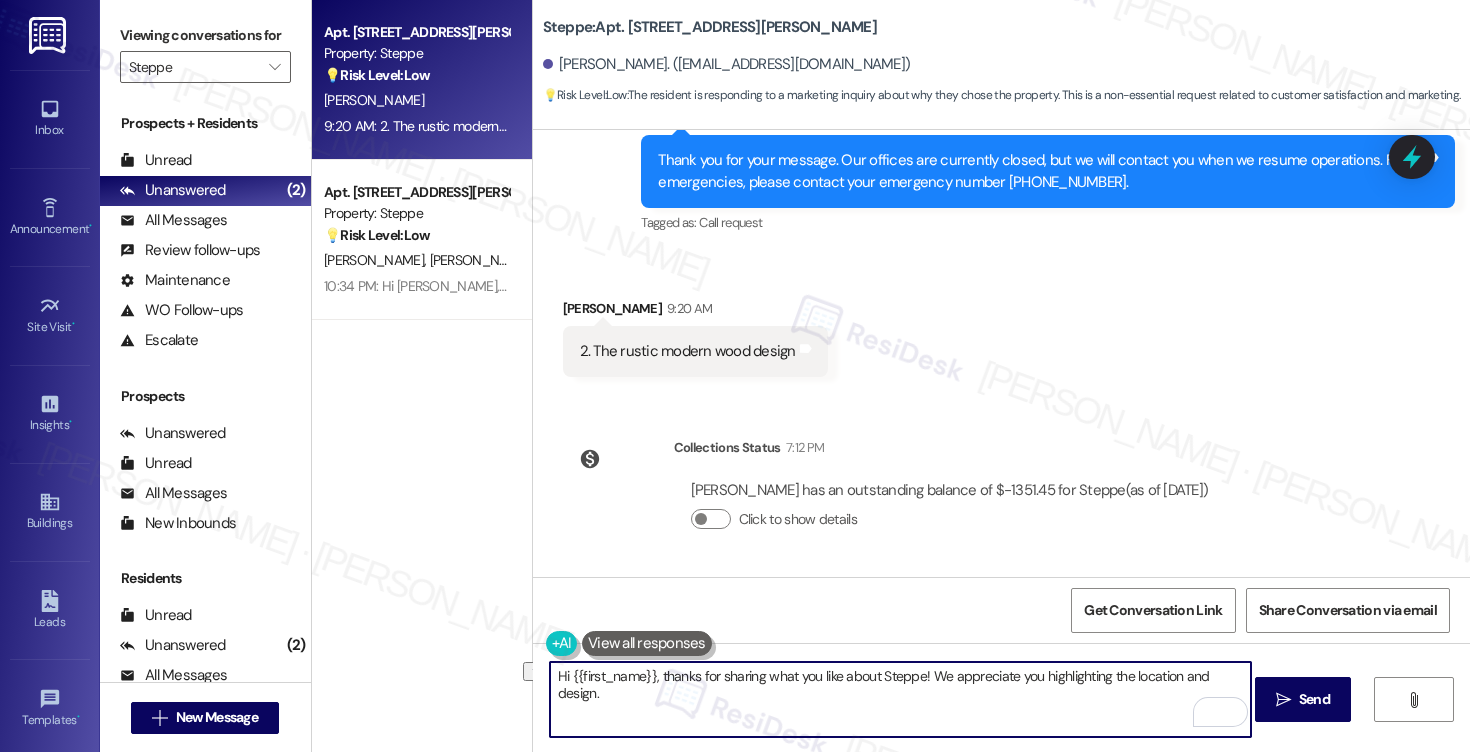 drag, startPoint x: 674, startPoint y: 682, endPoint x: 1047, endPoint y: 683, distance: 373.00134 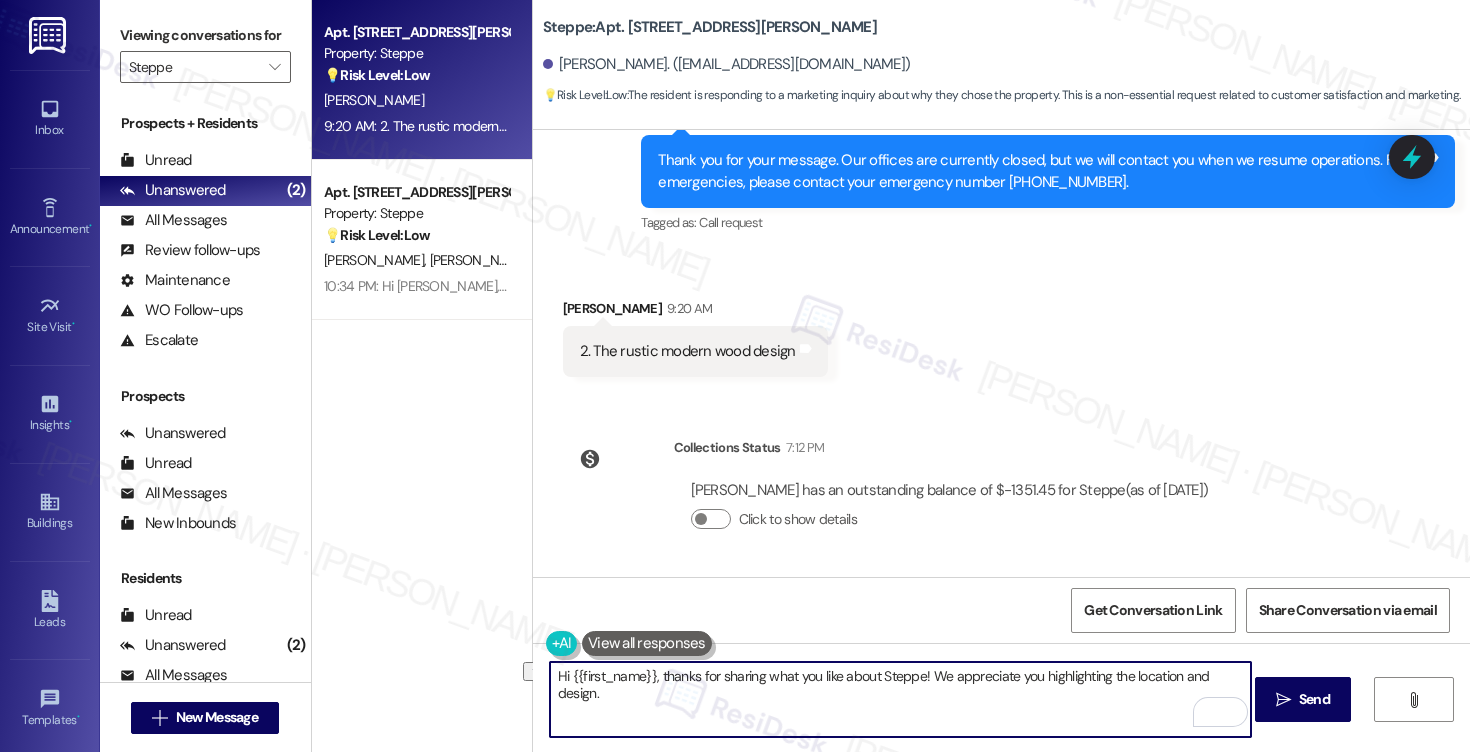 click on "Hi {{first_name}}, thanks for sharing what you like about Steppe! We appreciate you highlighting the location and design." at bounding box center [900, 699] 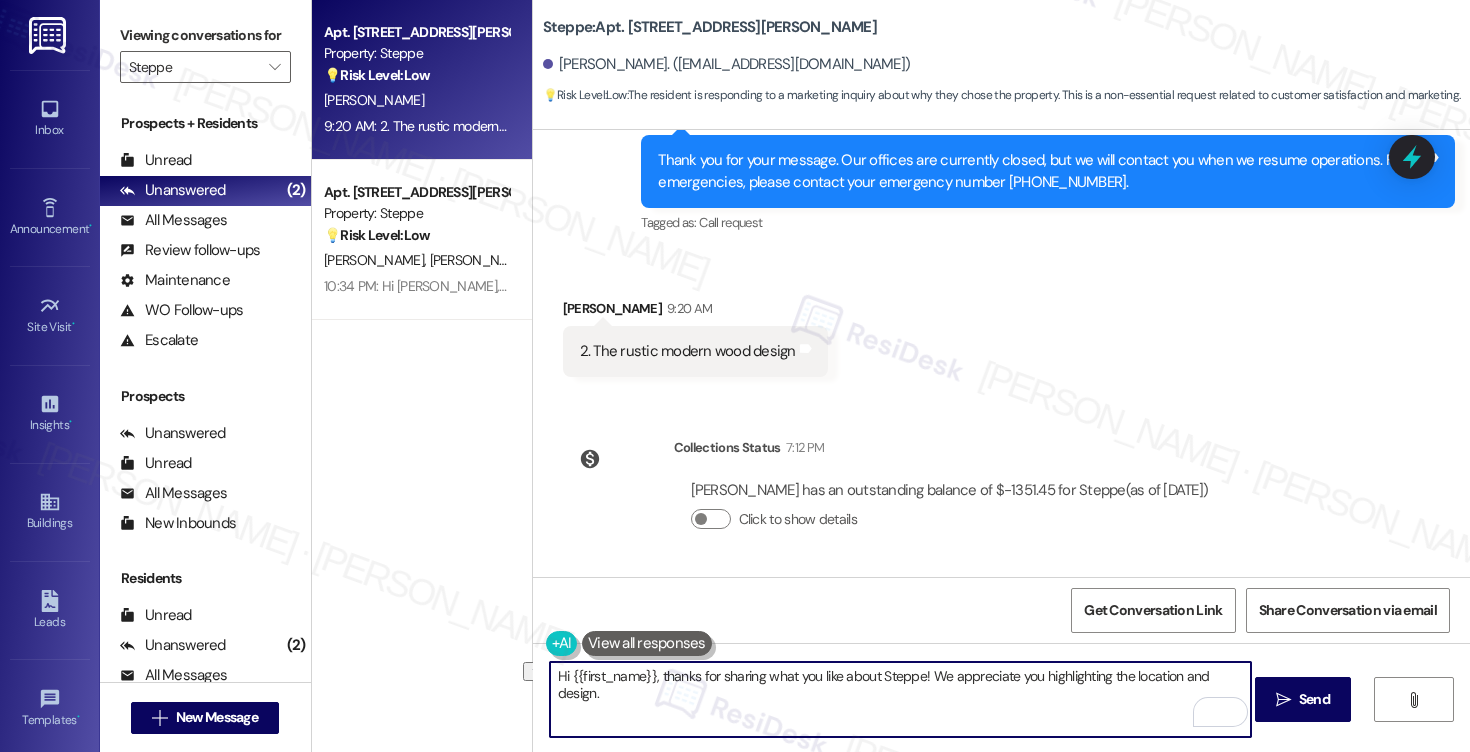 drag, startPoint x: 682, startPoint y: 680, endPoint x: 878, endPoint y: 675, distance: 196.06377 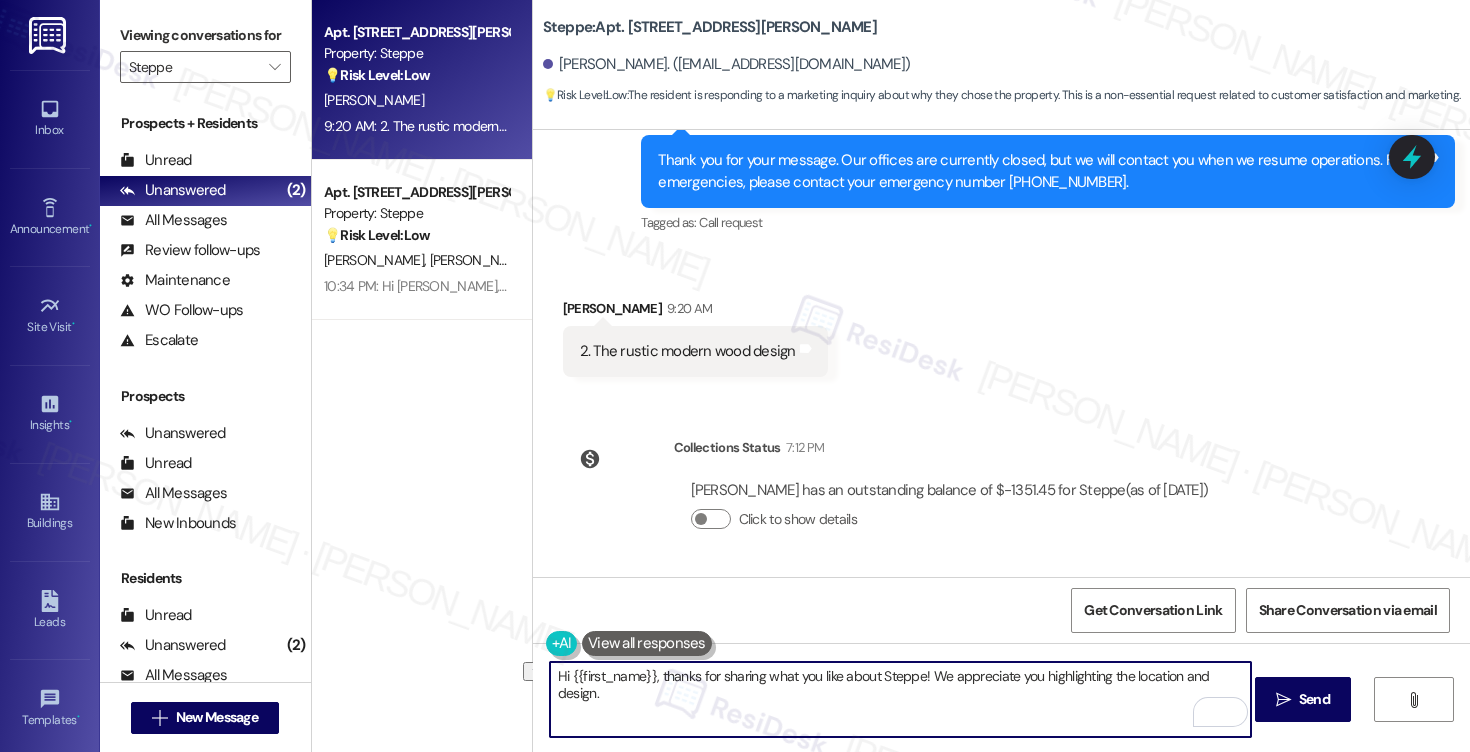 click on "Hi {{first_name}}, thanks for sharing what you like about Steppe! We appreciate you highlighting the location and design." at bounding box center (900, 699) 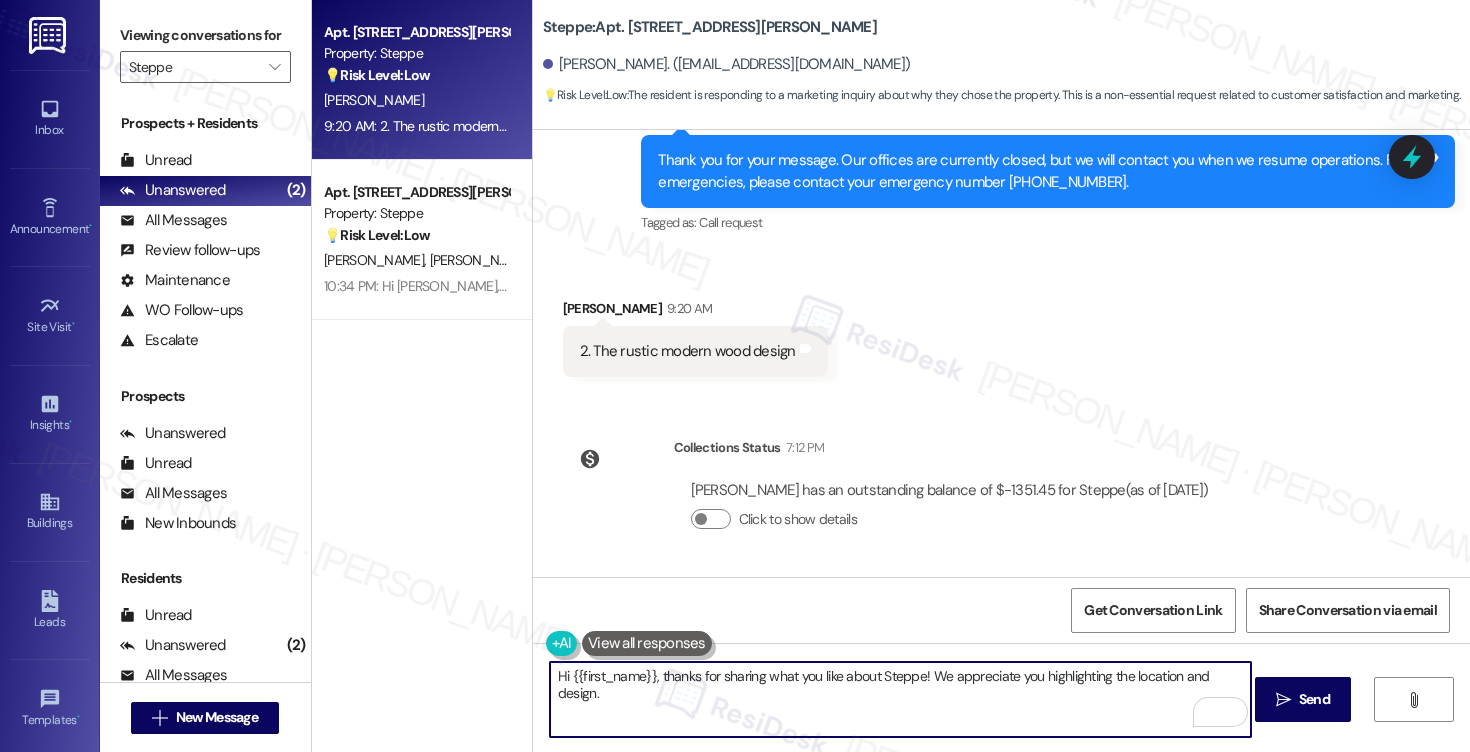 click on "Hi {{first_name}}, thanks for sharing what you like about Steppe! We appreciate you highlighting the location and design." at bounding box center [900, 699] 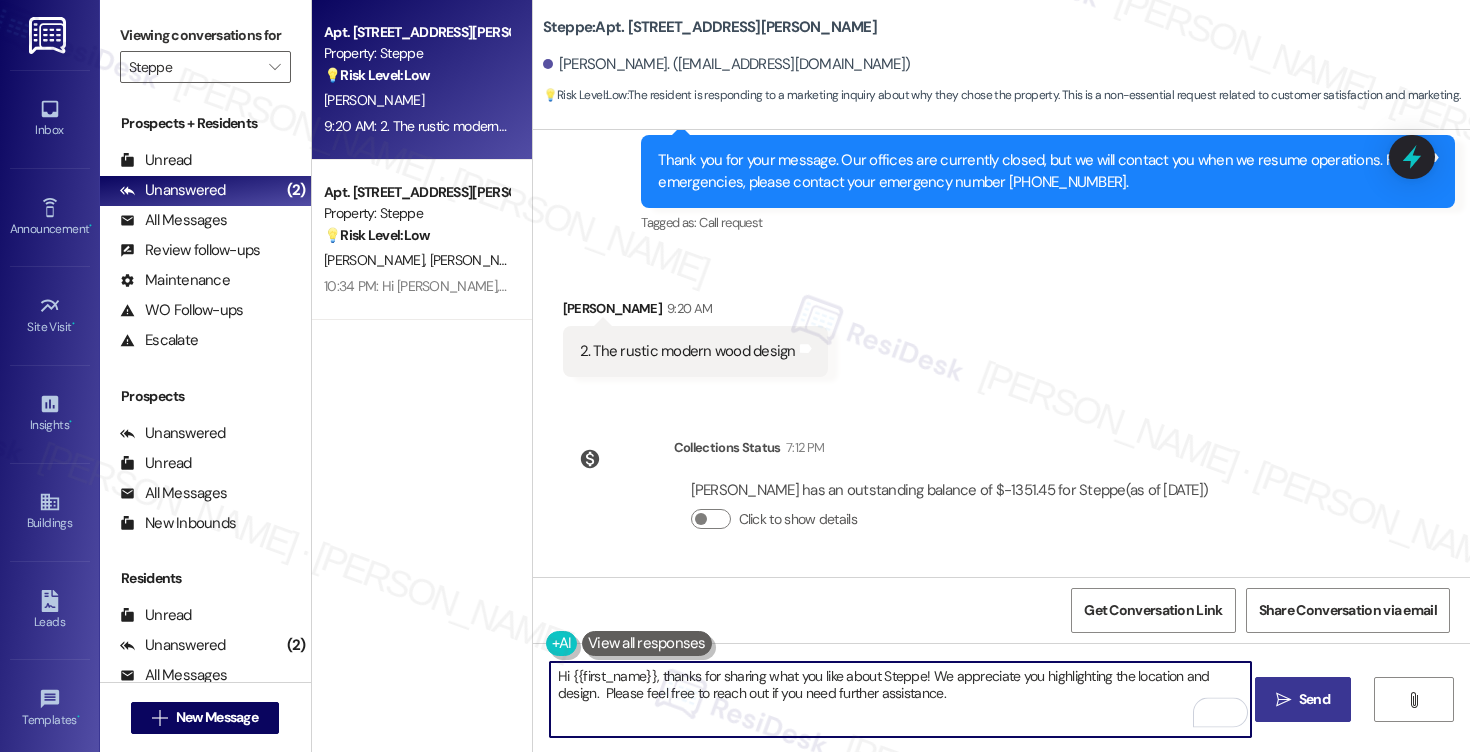 type on "Hi {{first_name}}, thanks for sharing what you like about Steppe! We appreciate you highlighting the location and design.  Please feel free to reach out if you need further assistance." 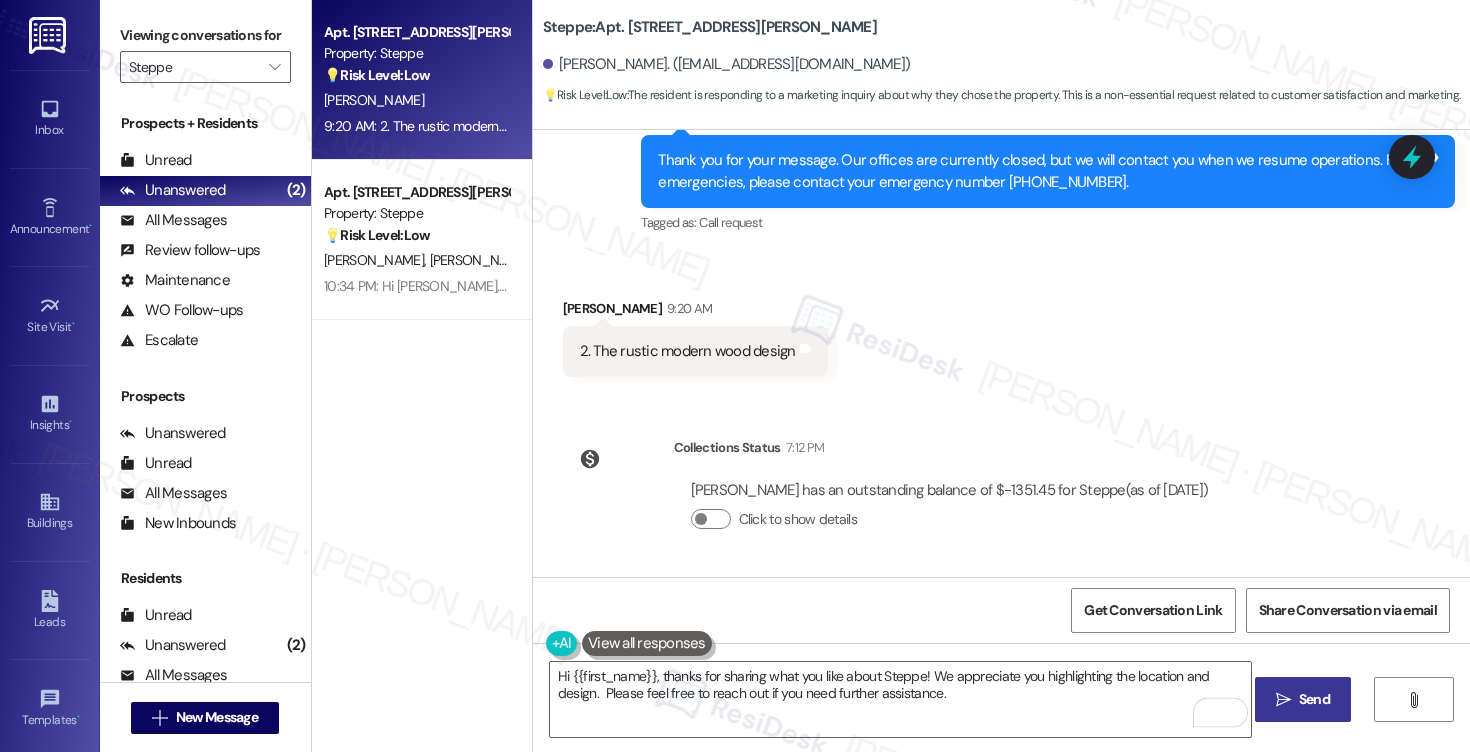 click on "" at bounding box center [1283, 700] 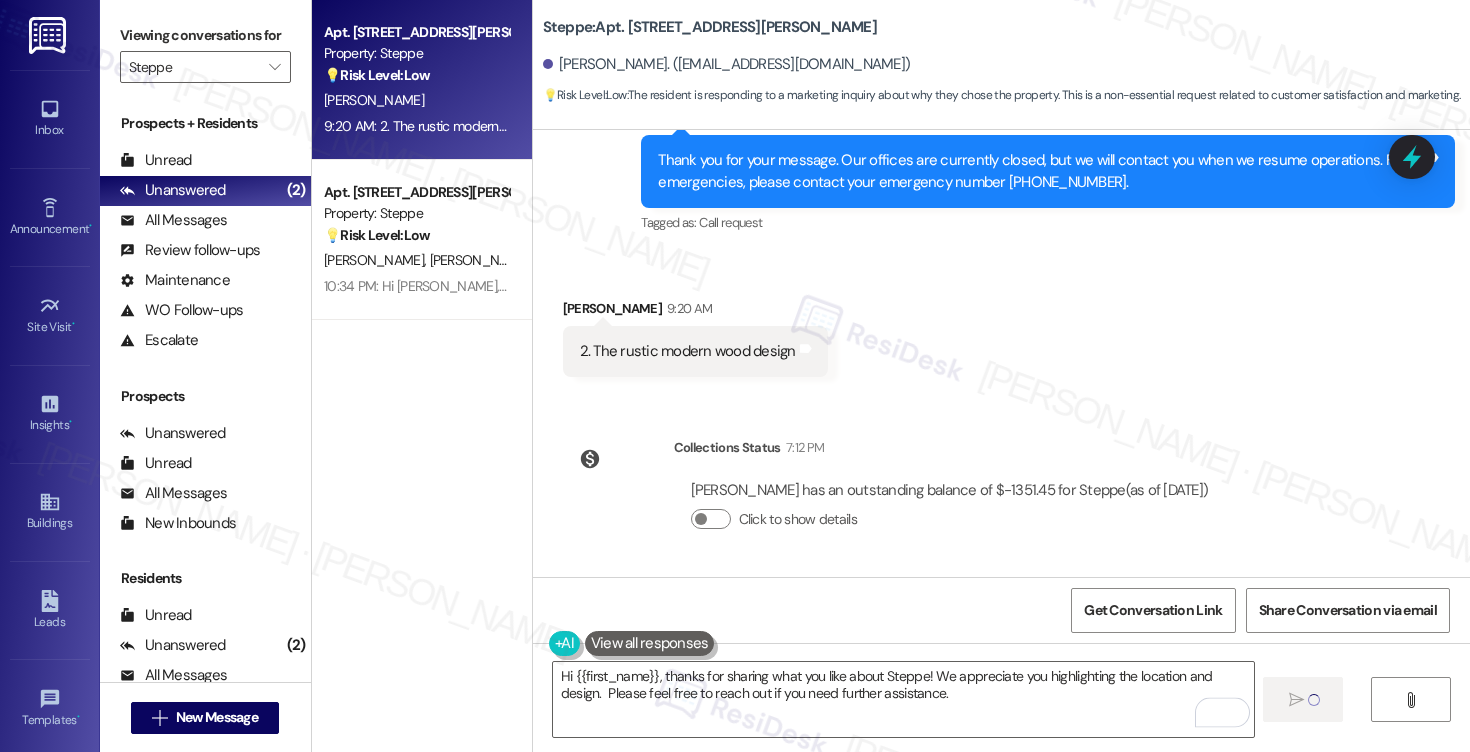 type 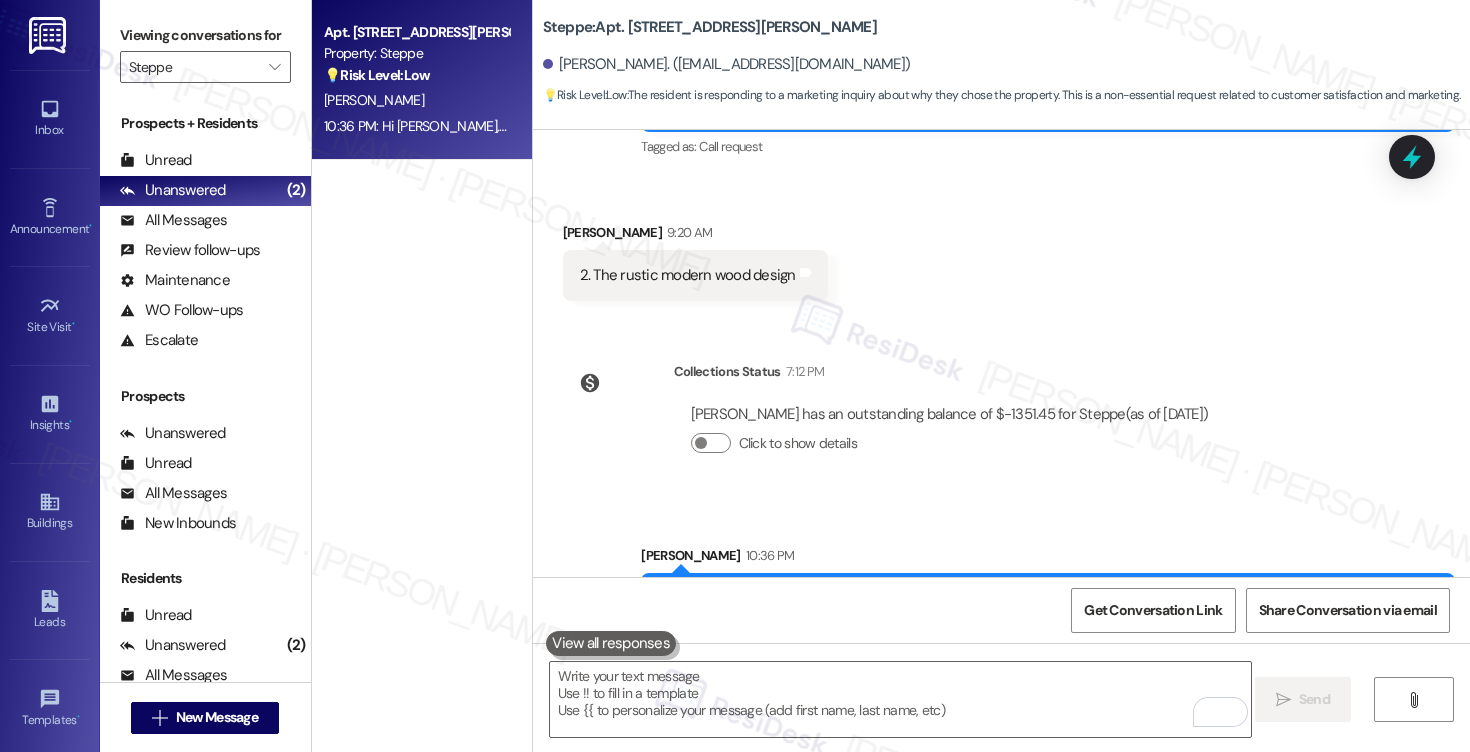 scroll, scrollTop: 808, scrollLeft: 0, axis: vertical 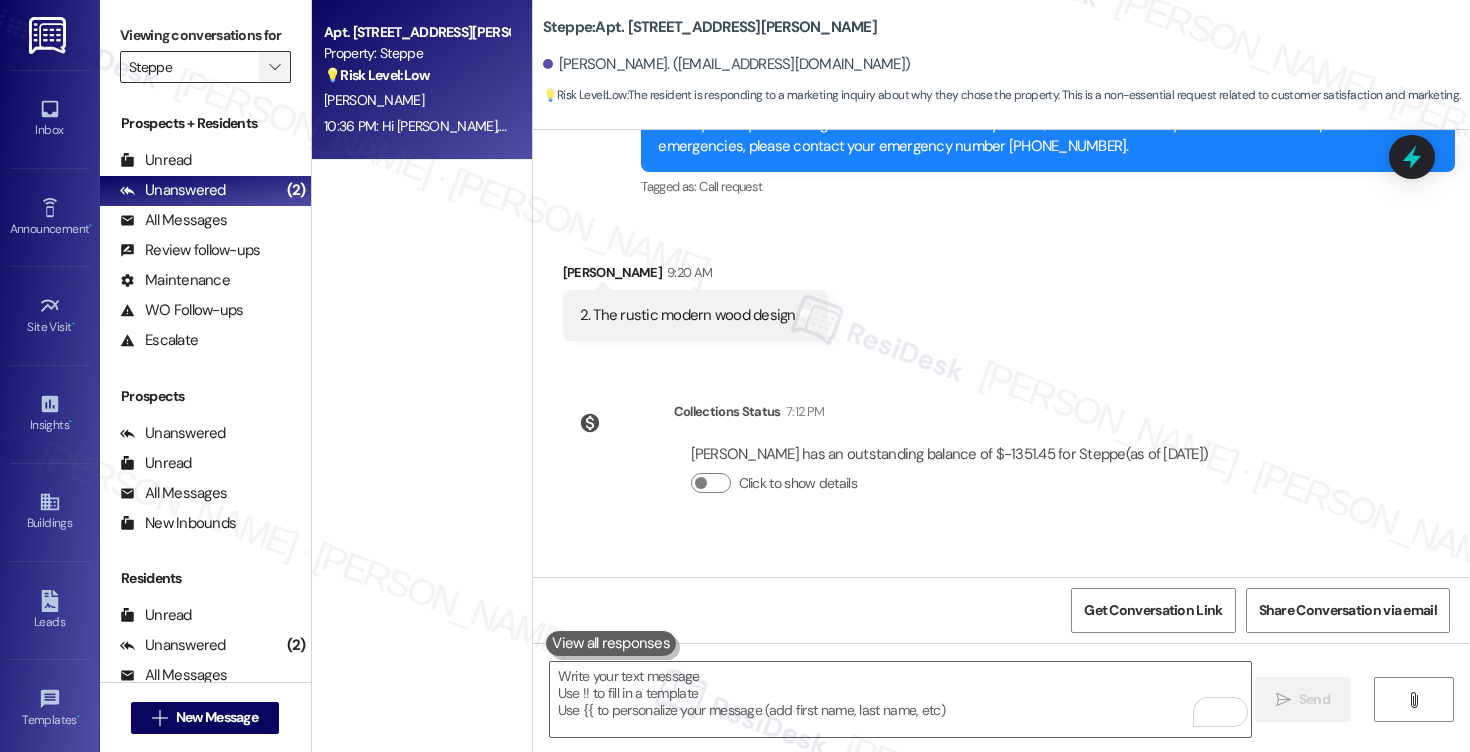 click on "" at bounding box center [275, 67] 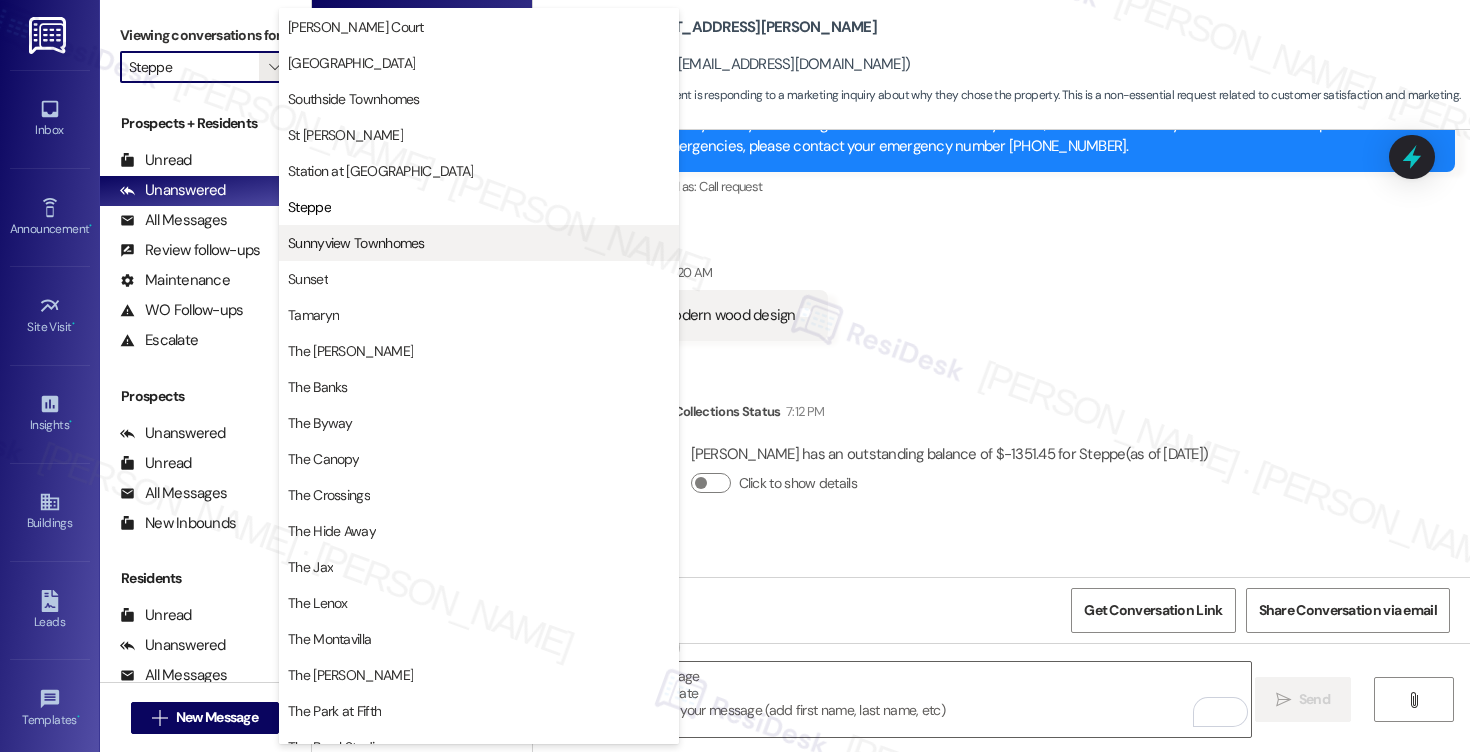 scroll, scrollTop: 3178, scrollLeft: 0, axis: vertical 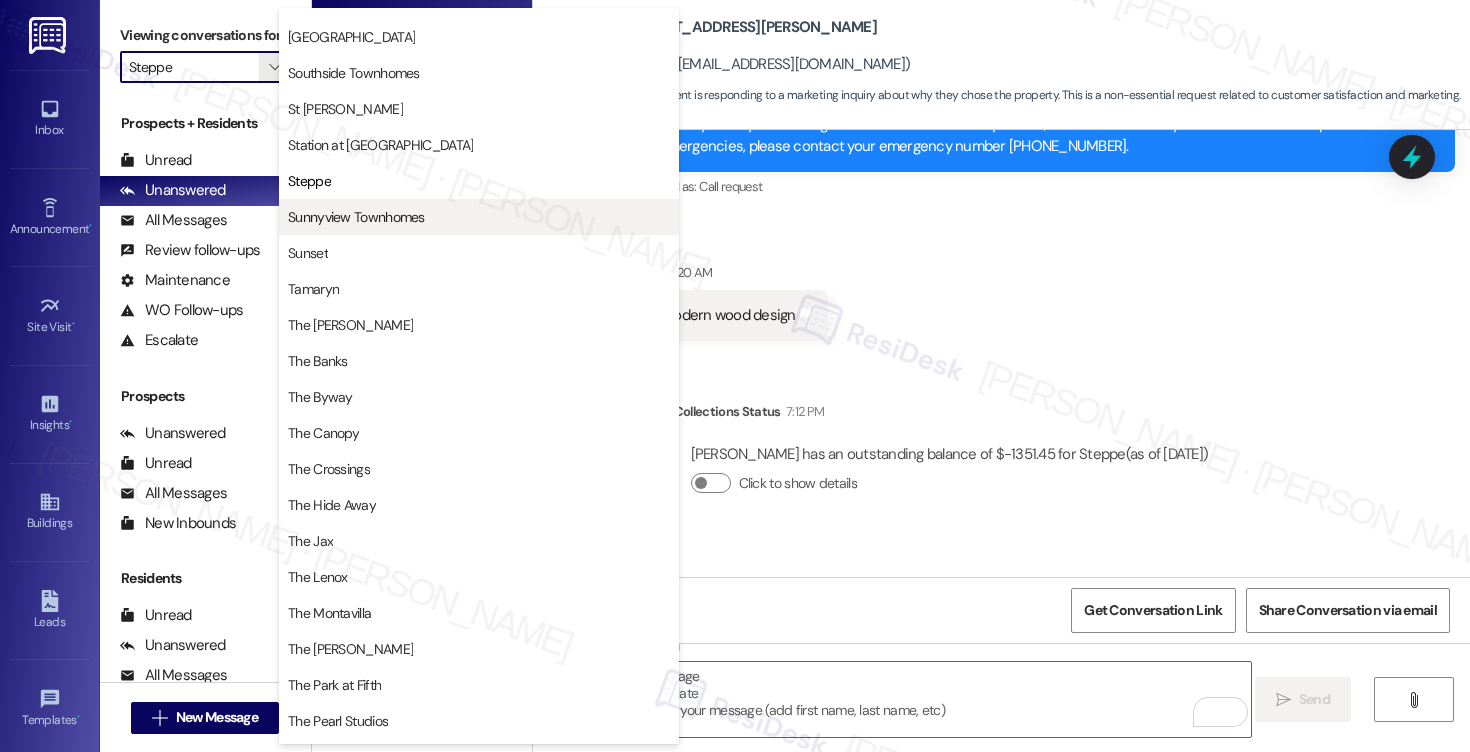 click on "Sunnyview Townhomes" at bounding box center [356, 217] 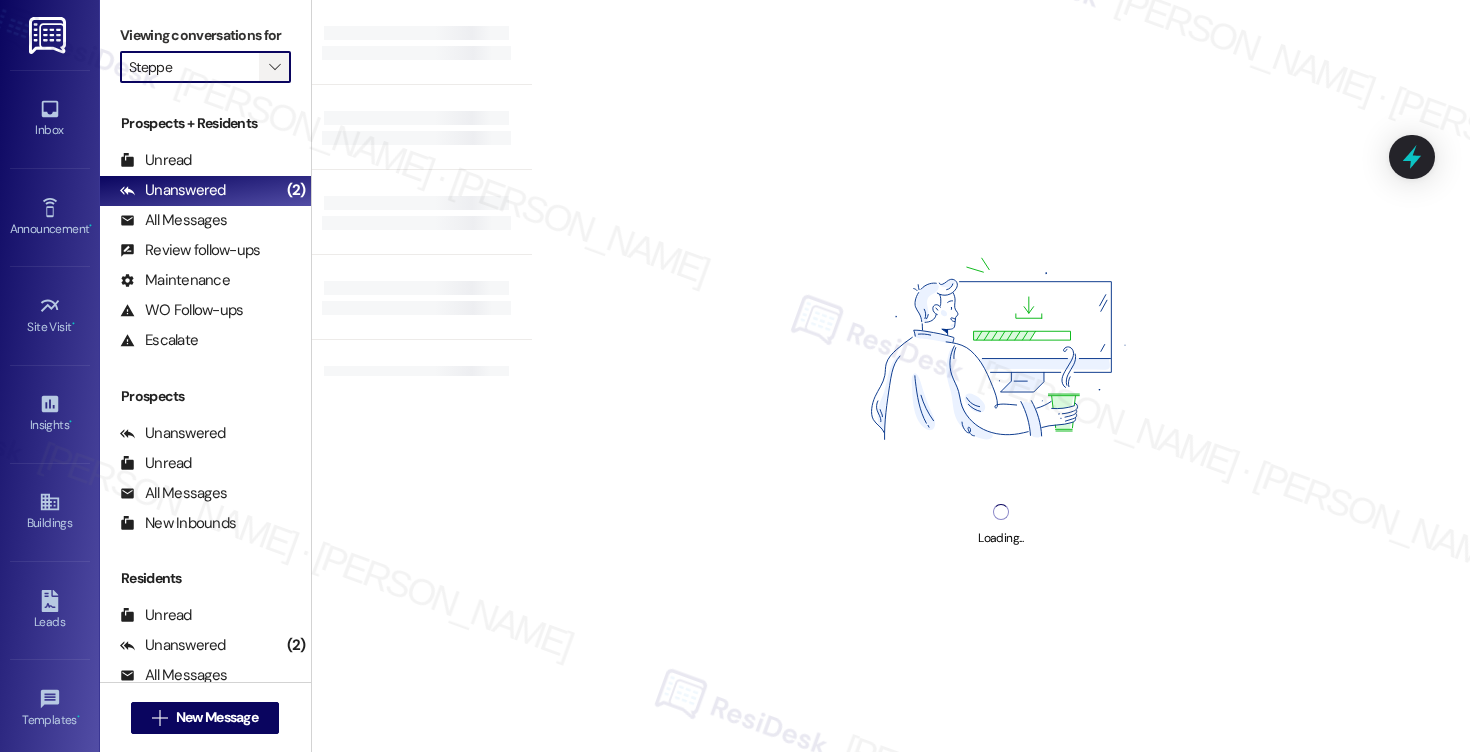 type on "Sunnyview Townhomes" 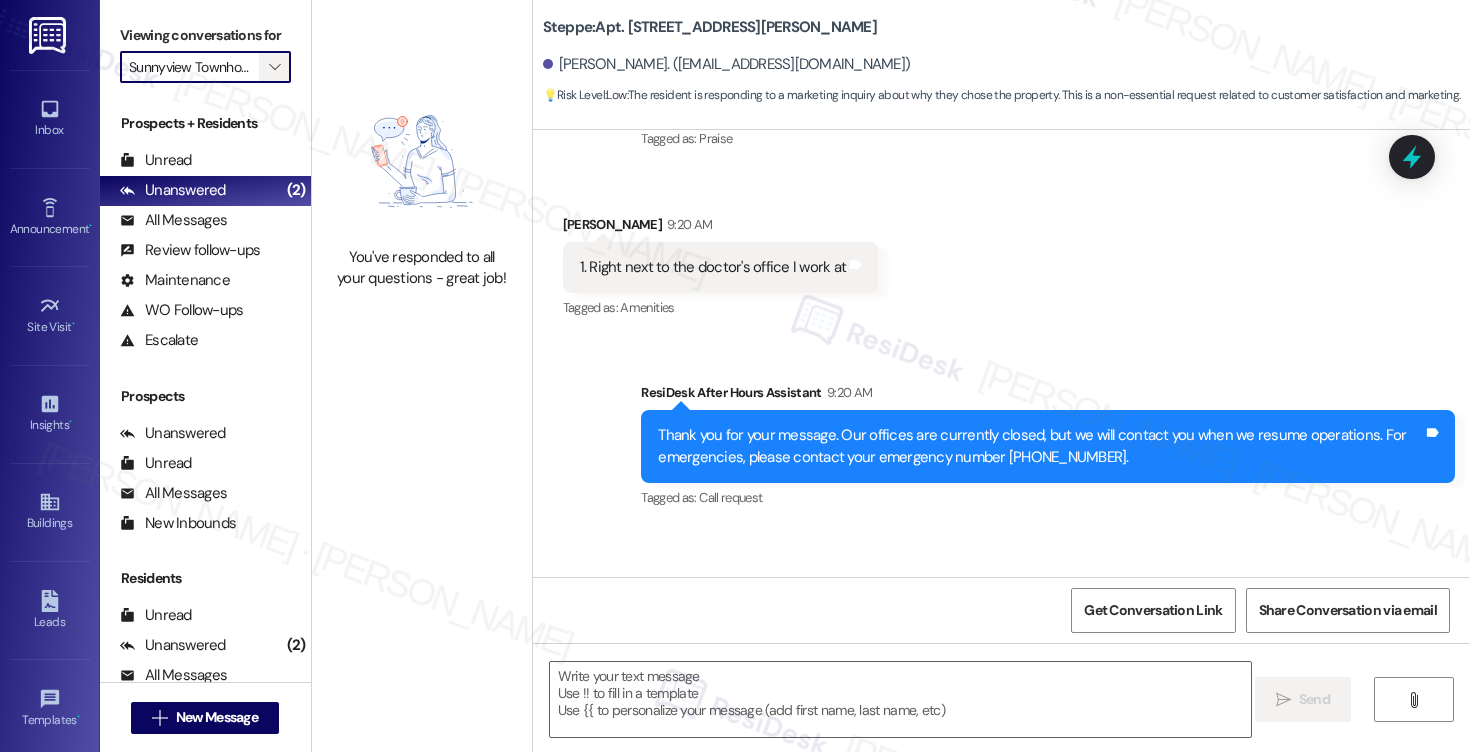 type on "Fetching suggested responses. Please feel free to read through the conversation in the meantime." 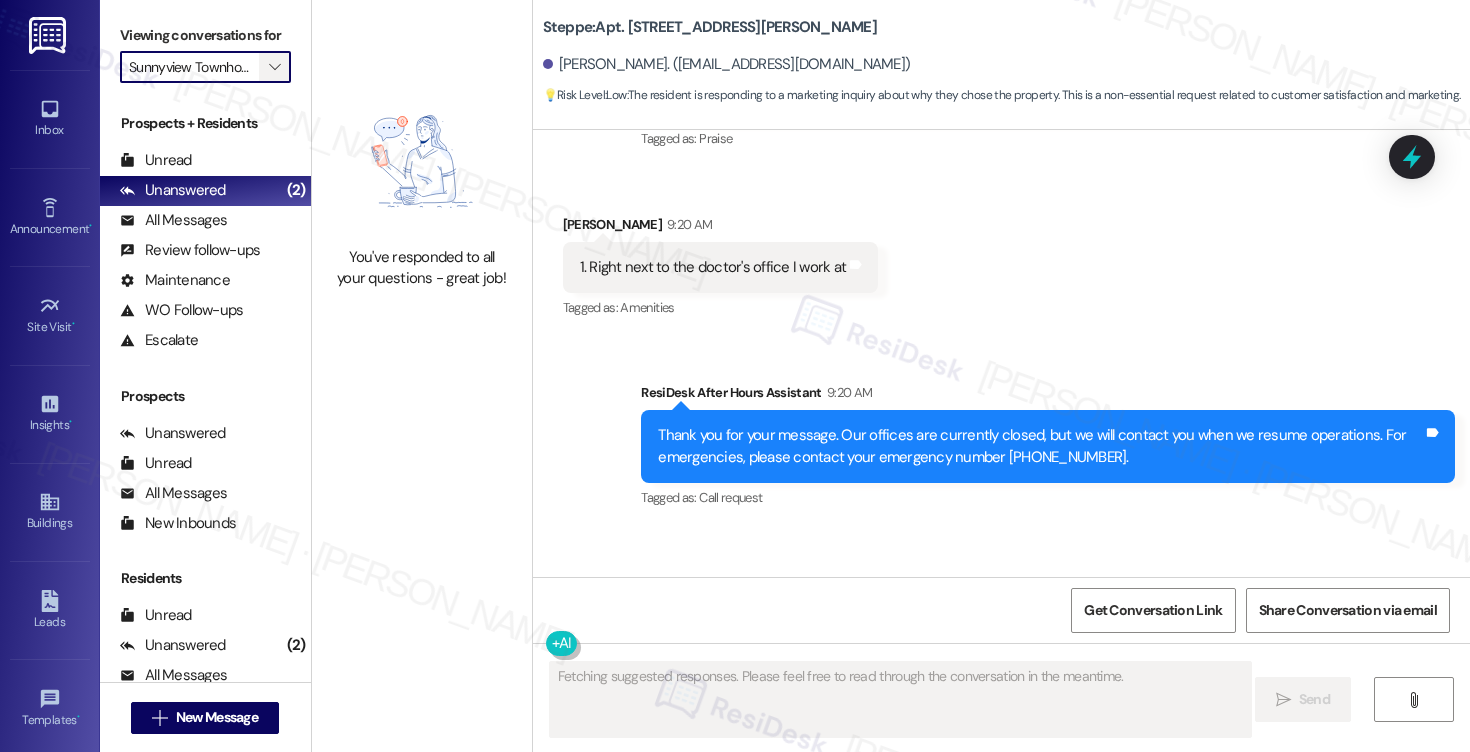 scroll, scrollTop: 587, scrollLeft: 0, axis: vertical 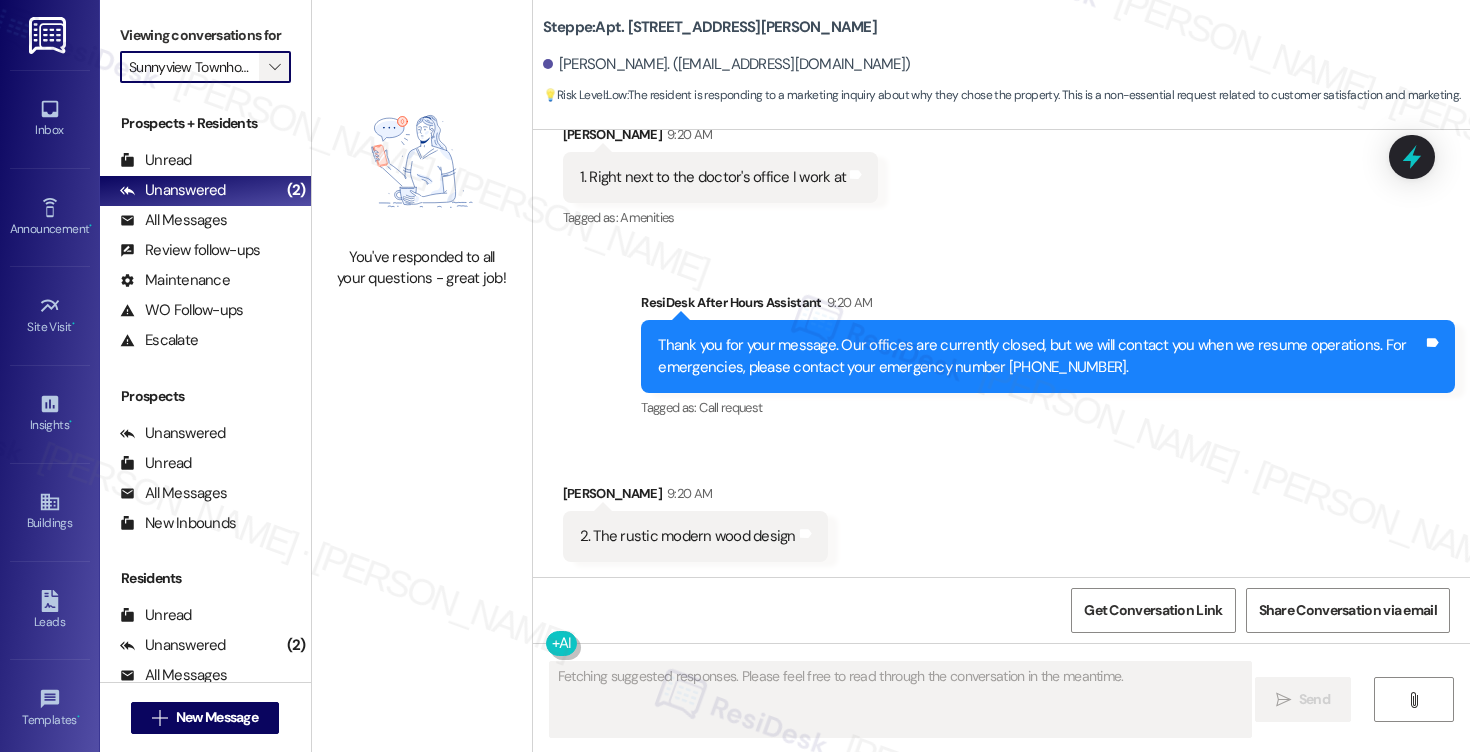click on "" at bounding box center (275, 67) 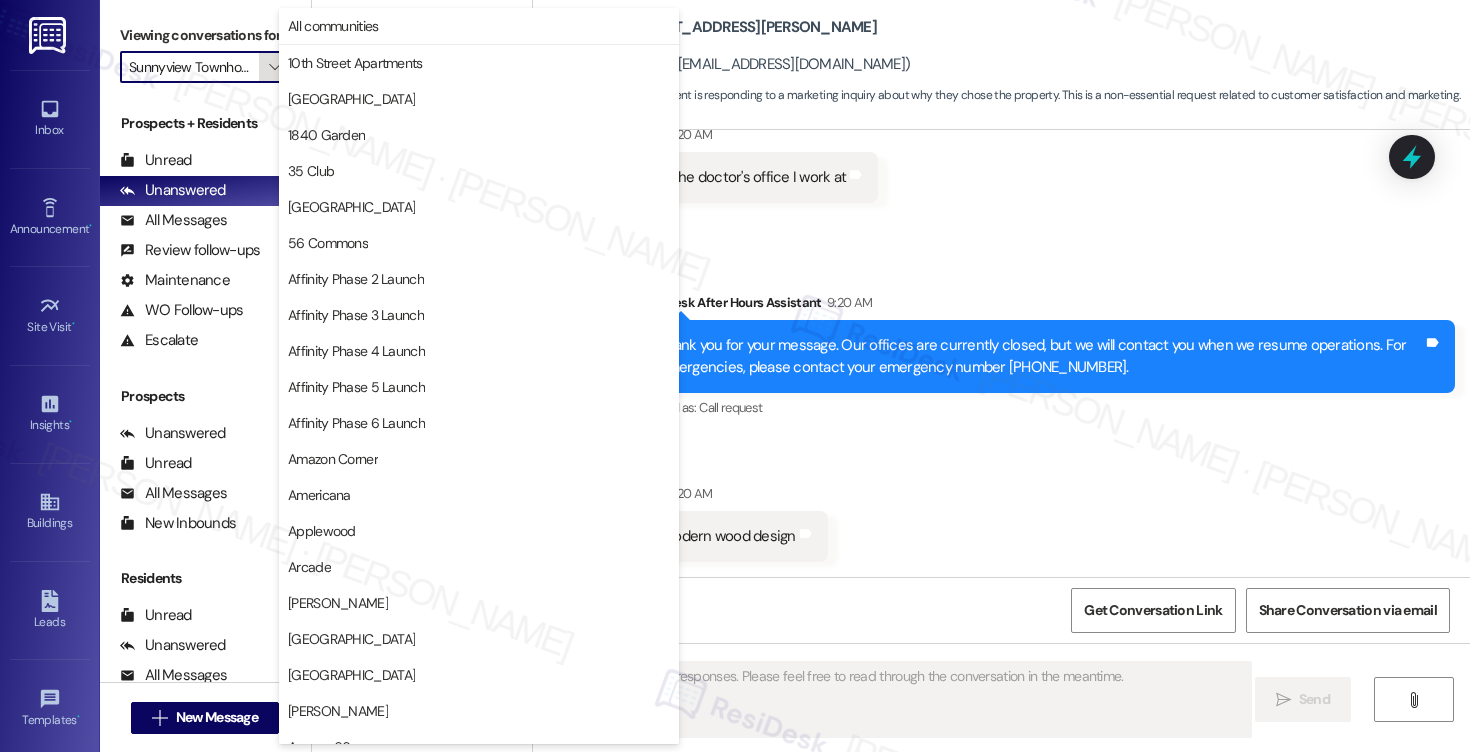 scroll, scrollTop: 0, scrollLeft: 18, axis: horizontal 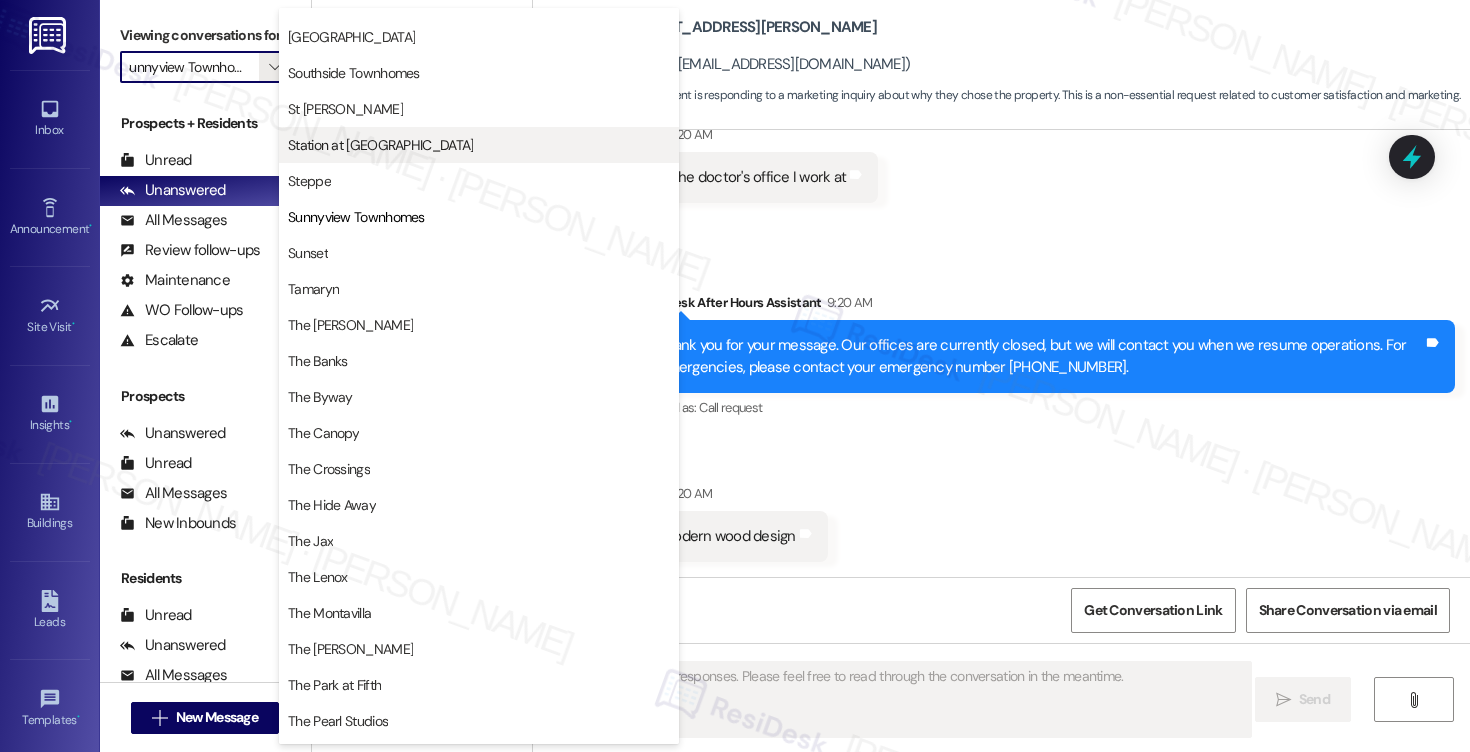 type 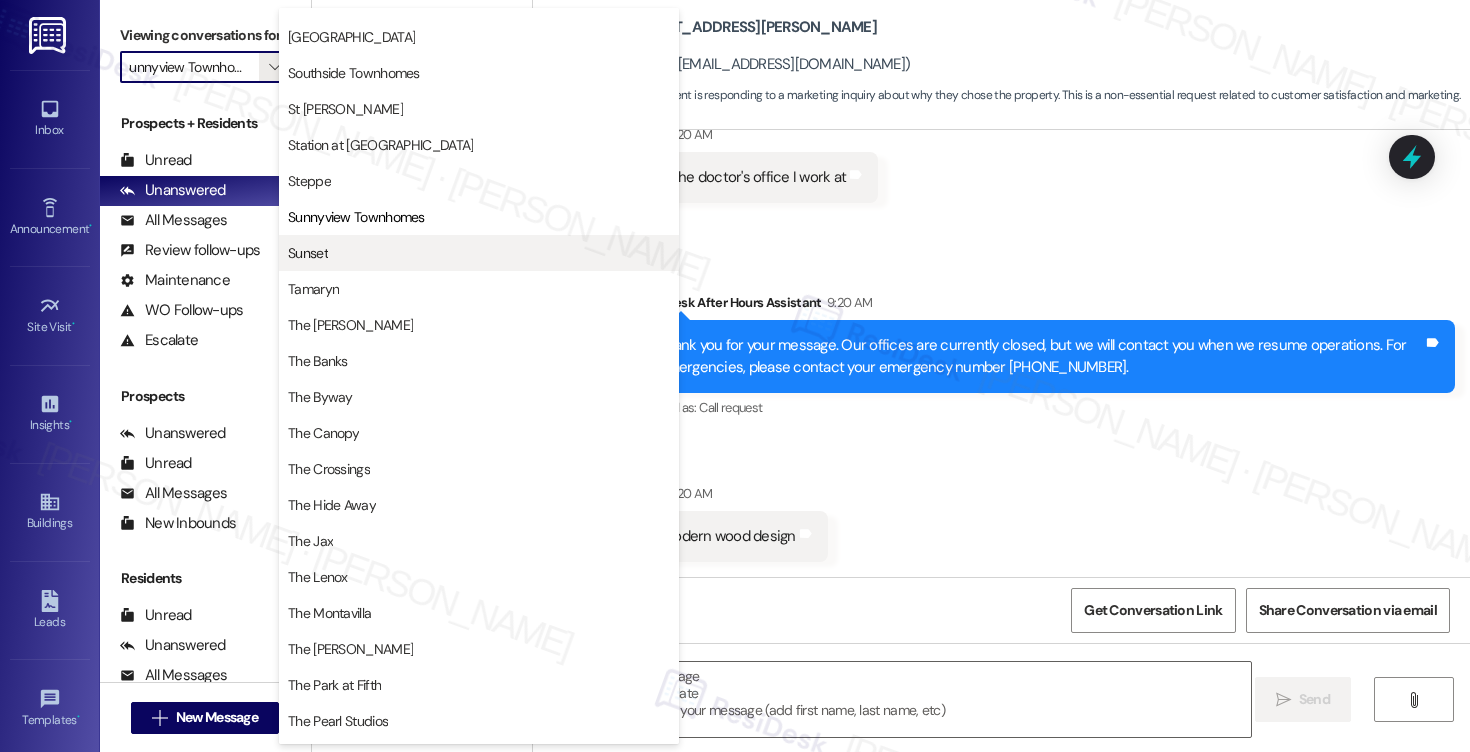 scroll, scrollTop: 3177, scrollLeft: 0, axis: vertical 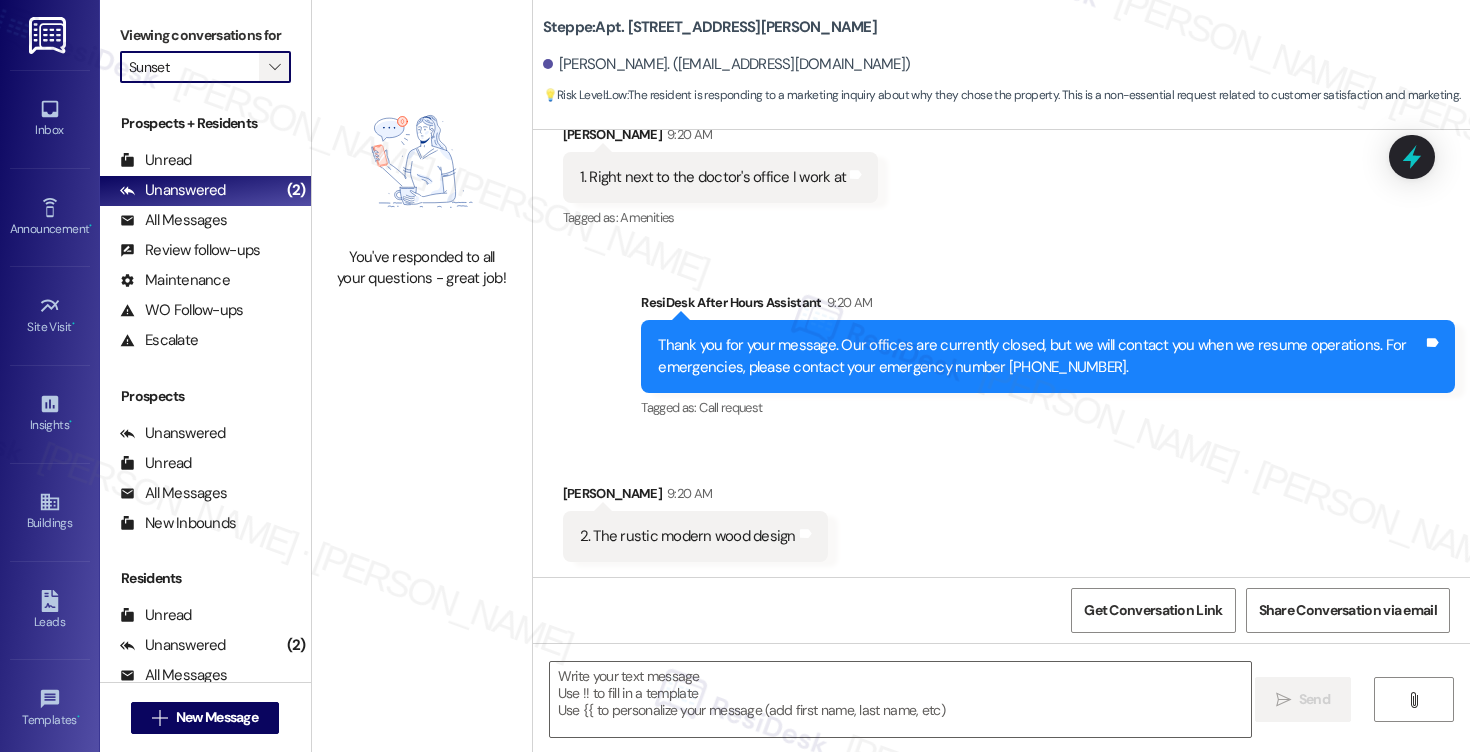 click on "" at bounding box center (274, 67) 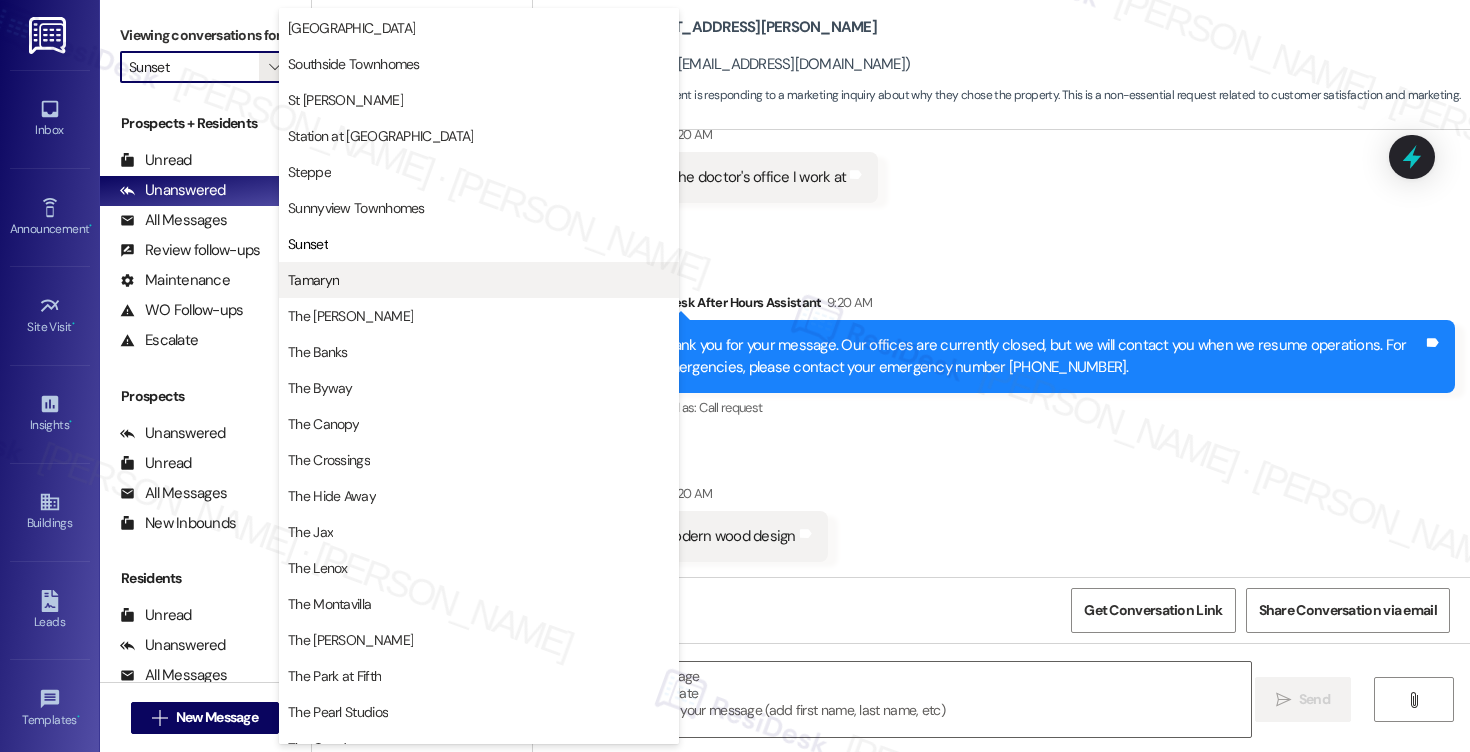 scroll, scrollTop: 3146, scrollLeft: 0, axis: vertical 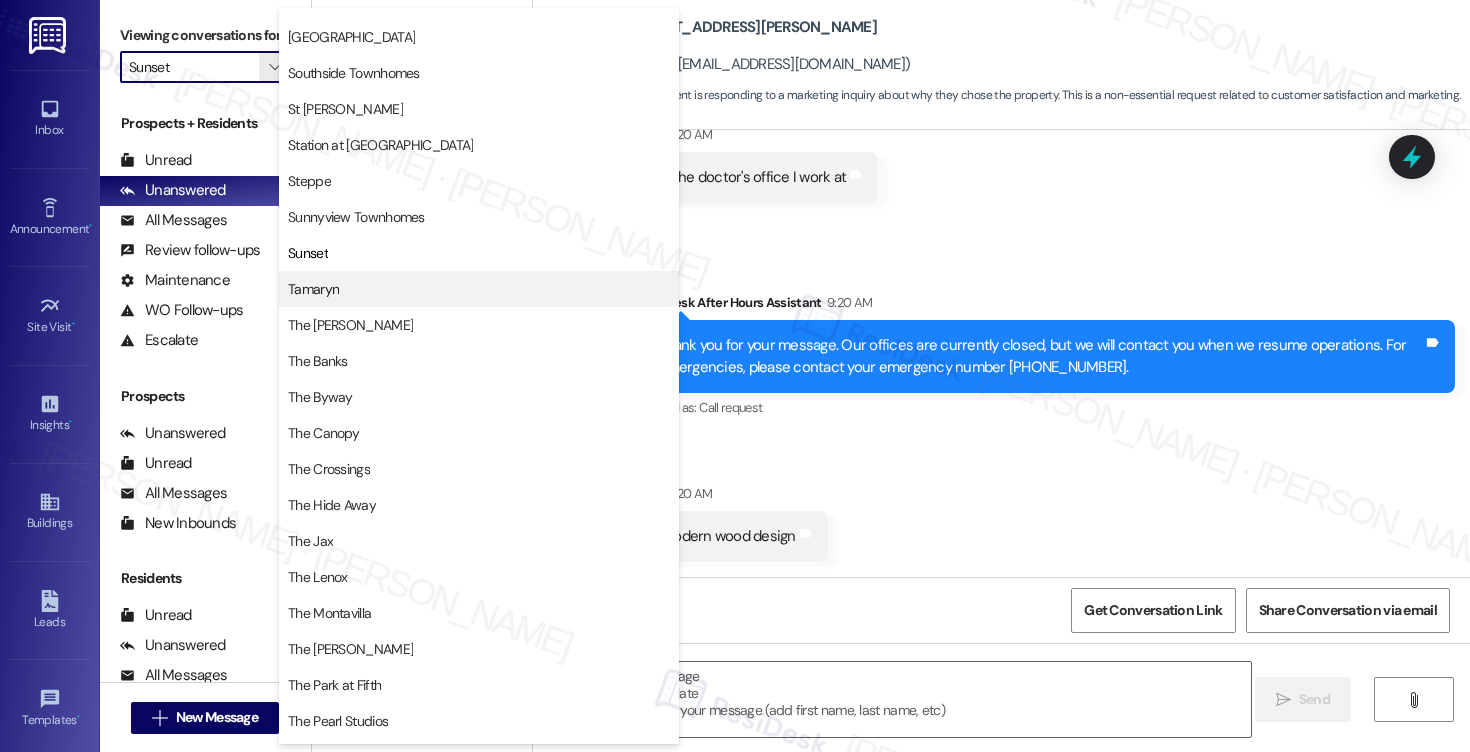click on "Tamaryn" at bounding box center [313, 289] 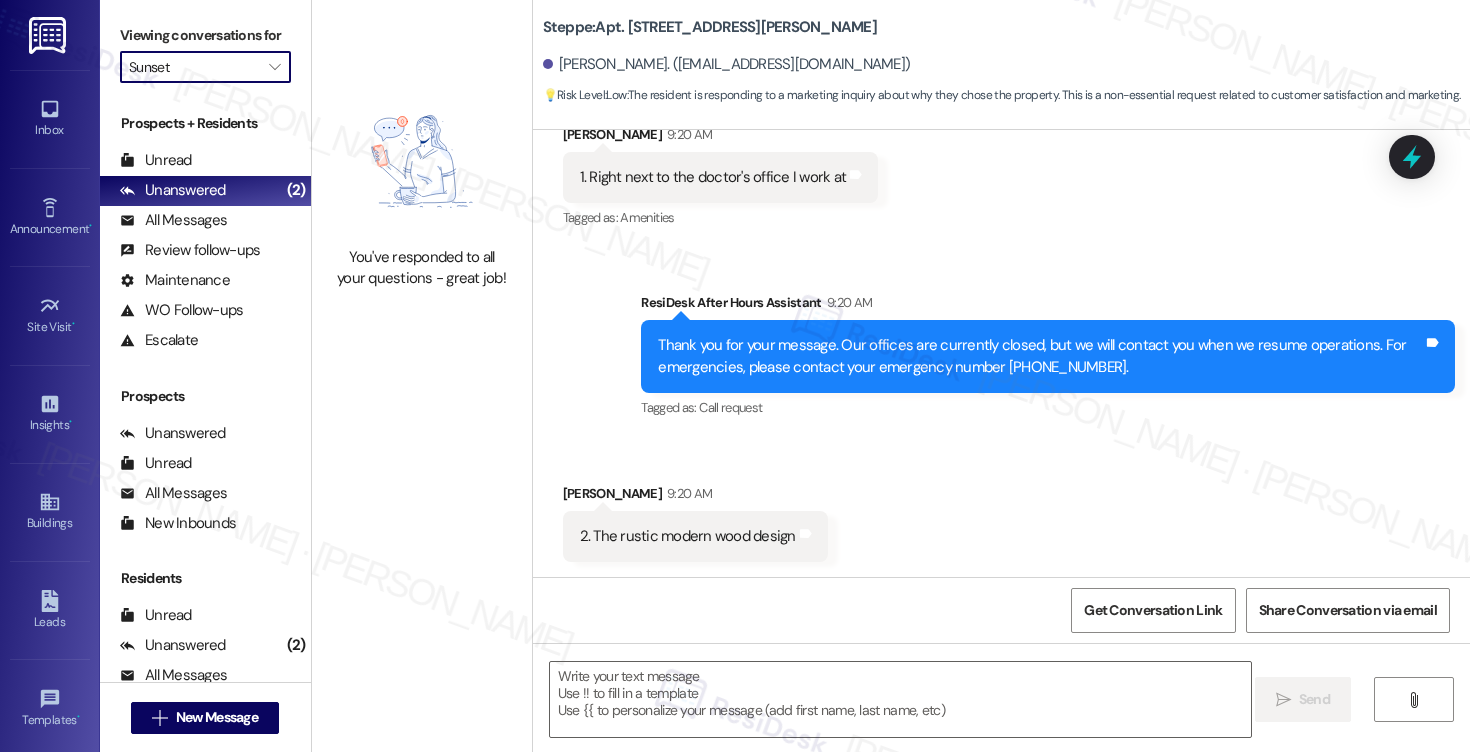 type on "Tamaryn" 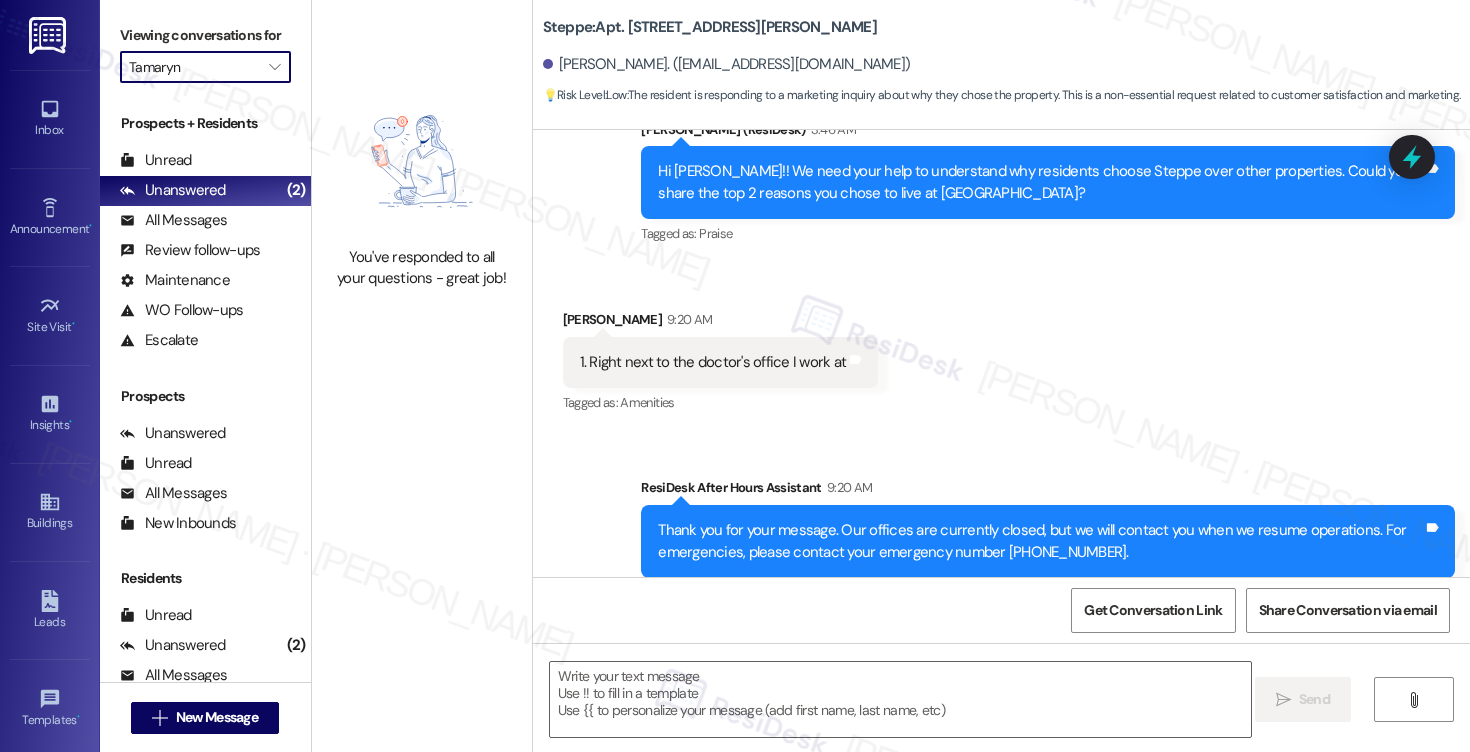type on "Fetching suggested responses. Please feel free to read through the conversation in the meantime." 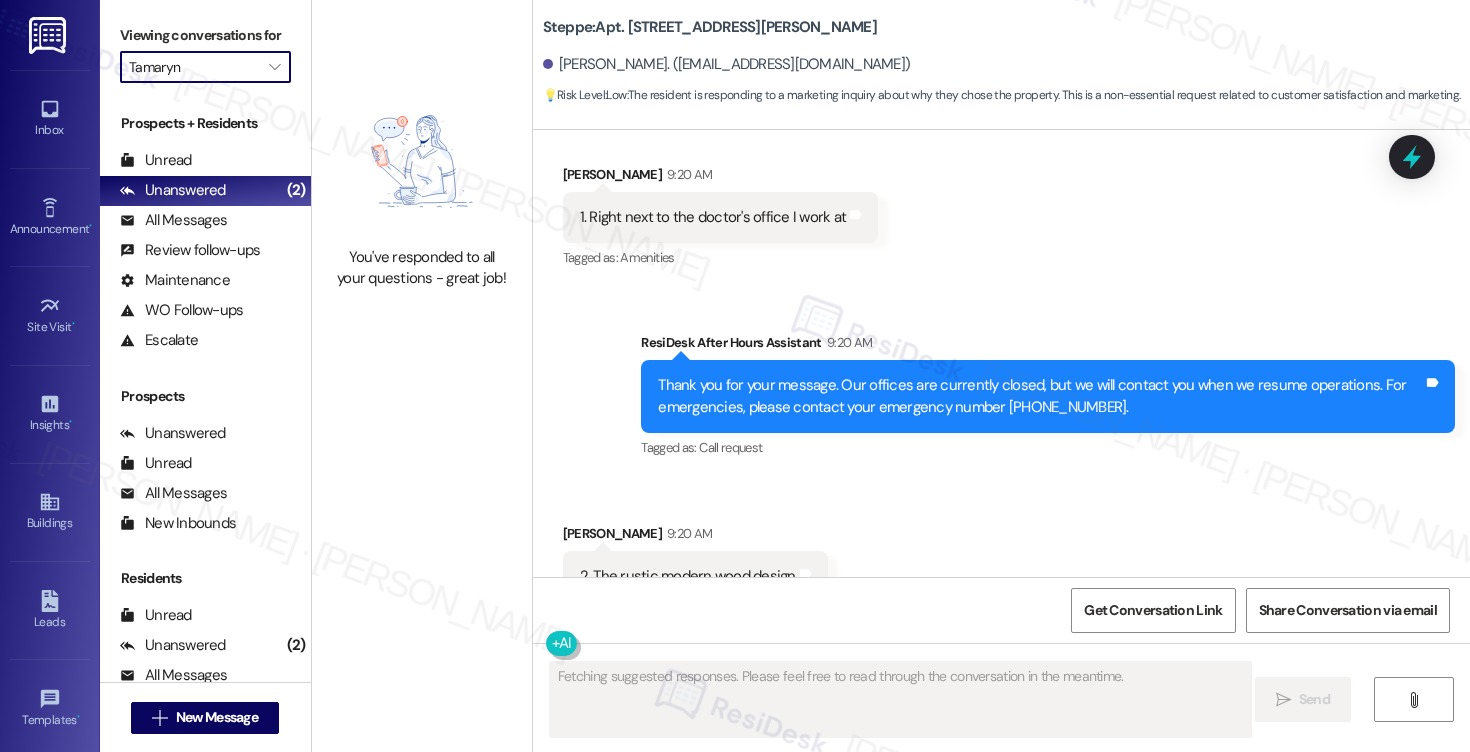 scroll, scrollTop: 587, scrollLeft: 0, axis: vertical 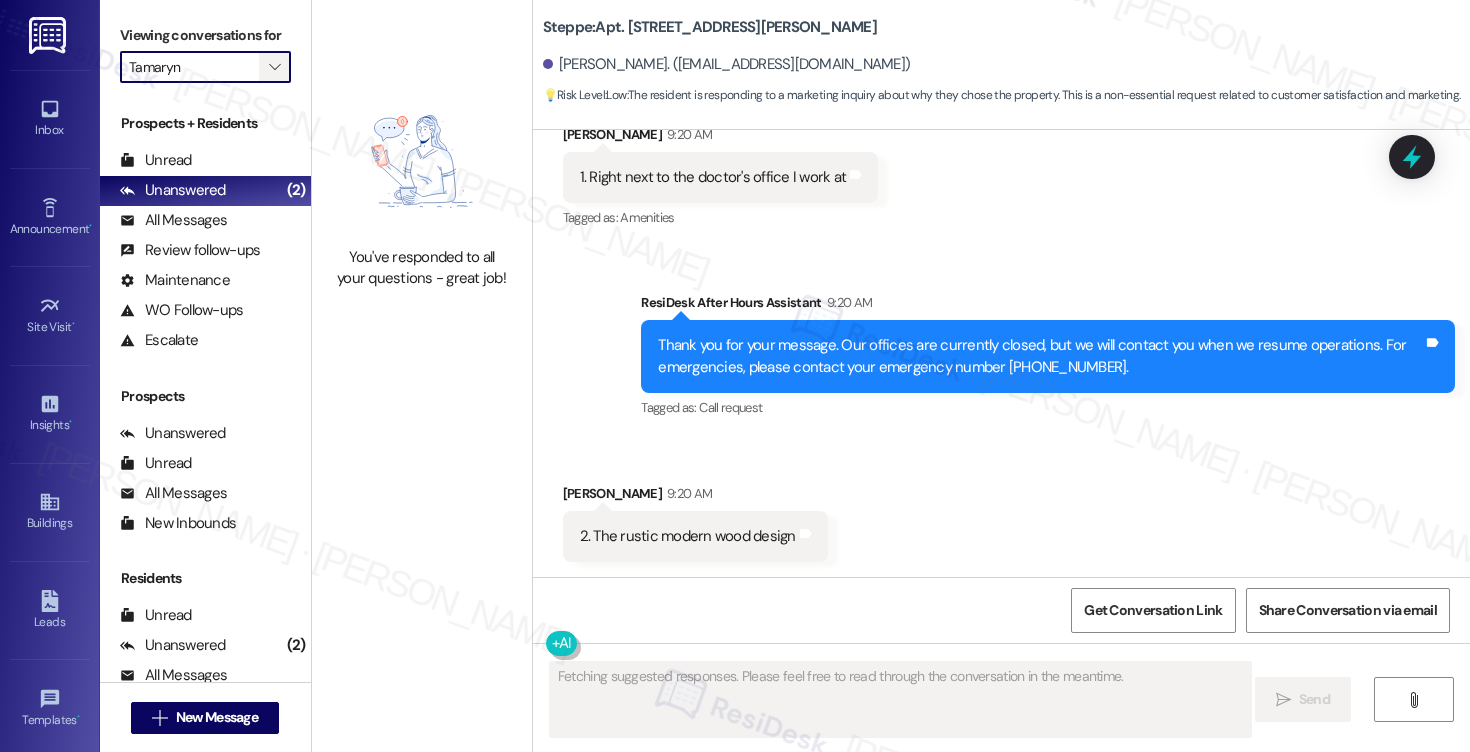 click on "" at bounding box center [274, 67] 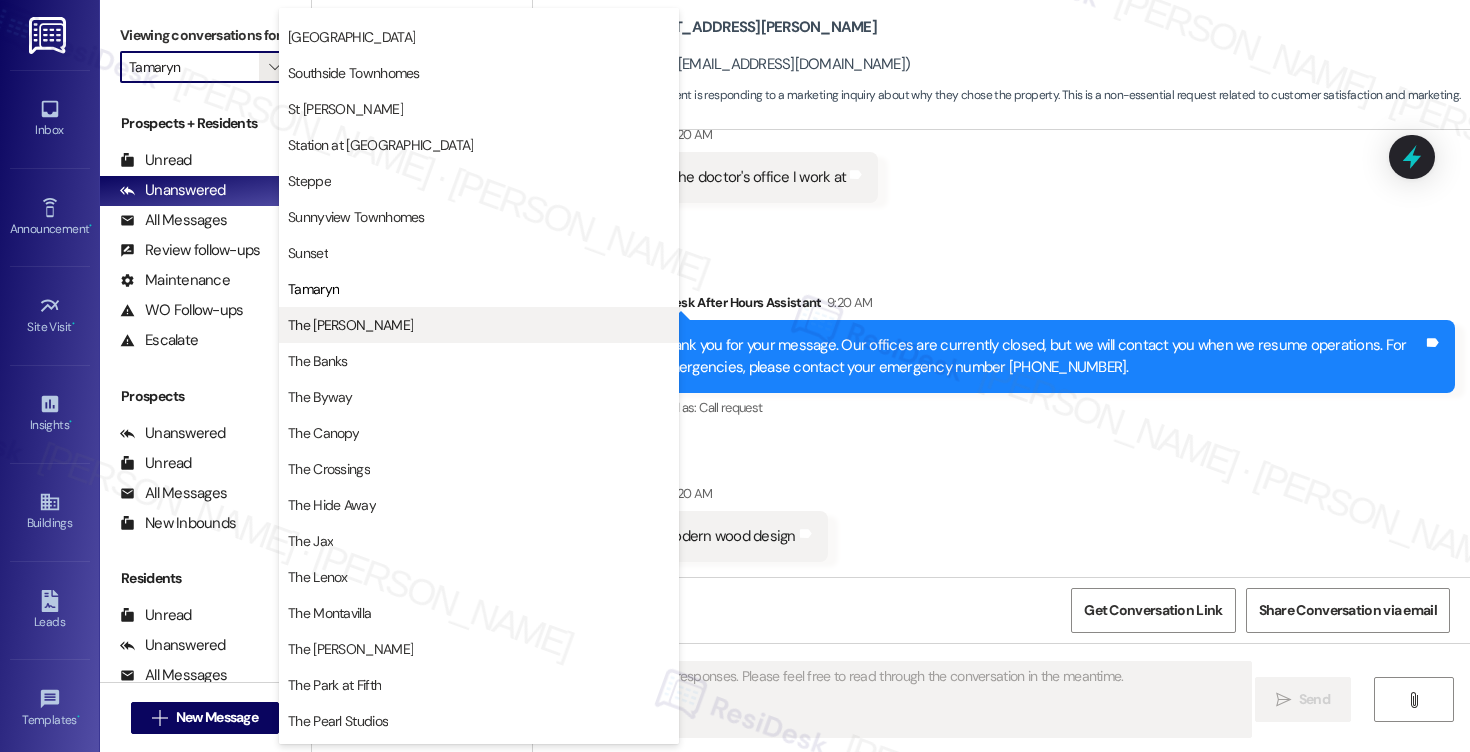 scroll, scrollTop: 3161, scrollLeft: 0, axis: vertical 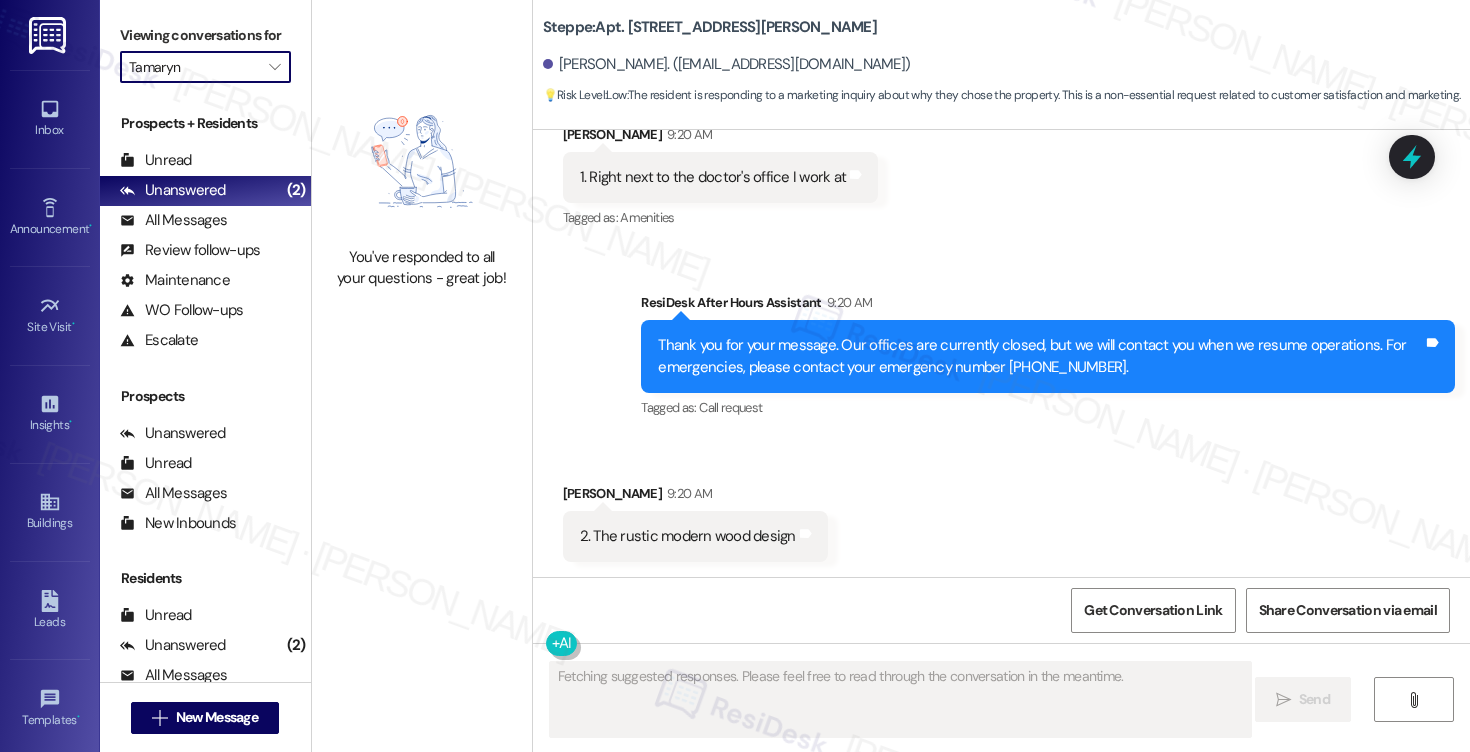 type on "The [PERSON_NAME]" 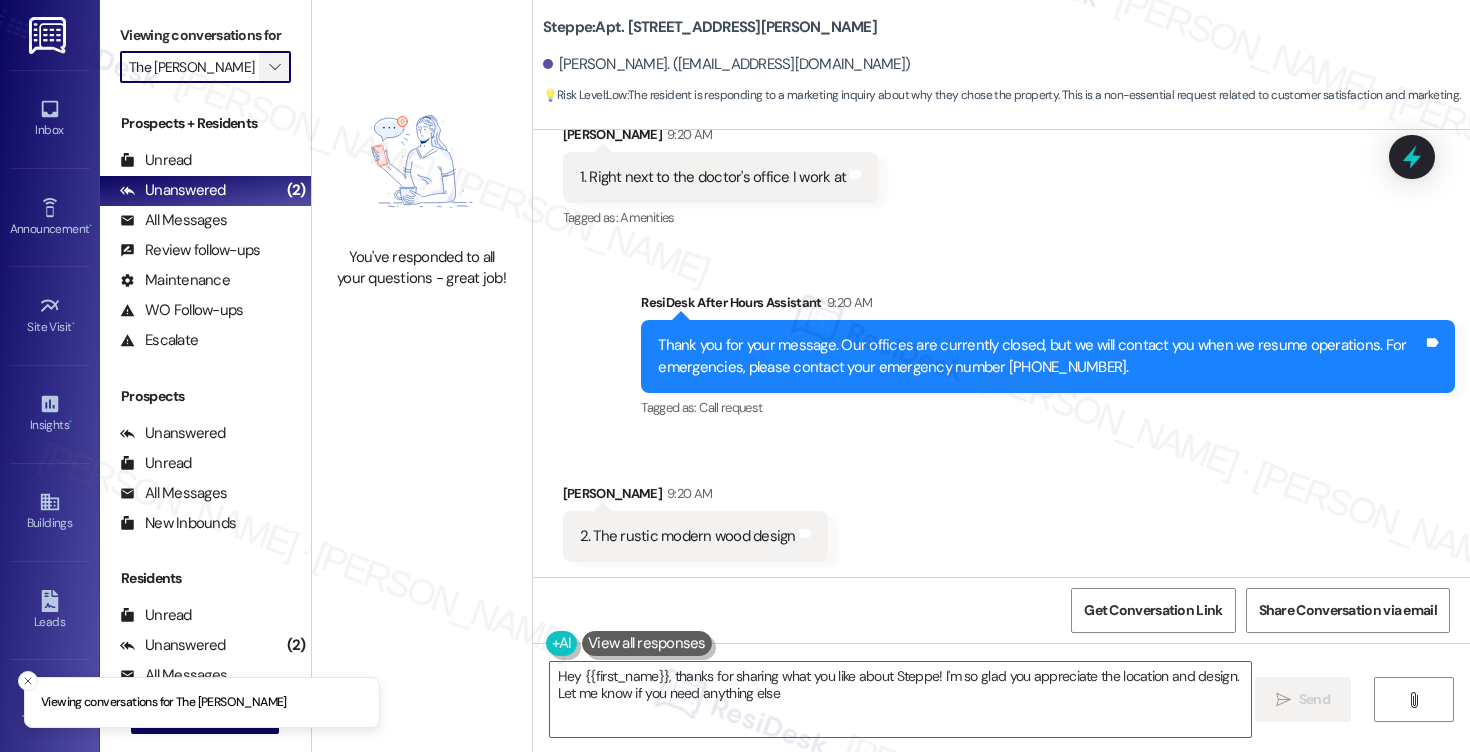 type on "Hey {{first_name}}, thanks for sharing what you like about Steppe! I'm so glad you appreciate the location and design. Let me know if you need anything else!" 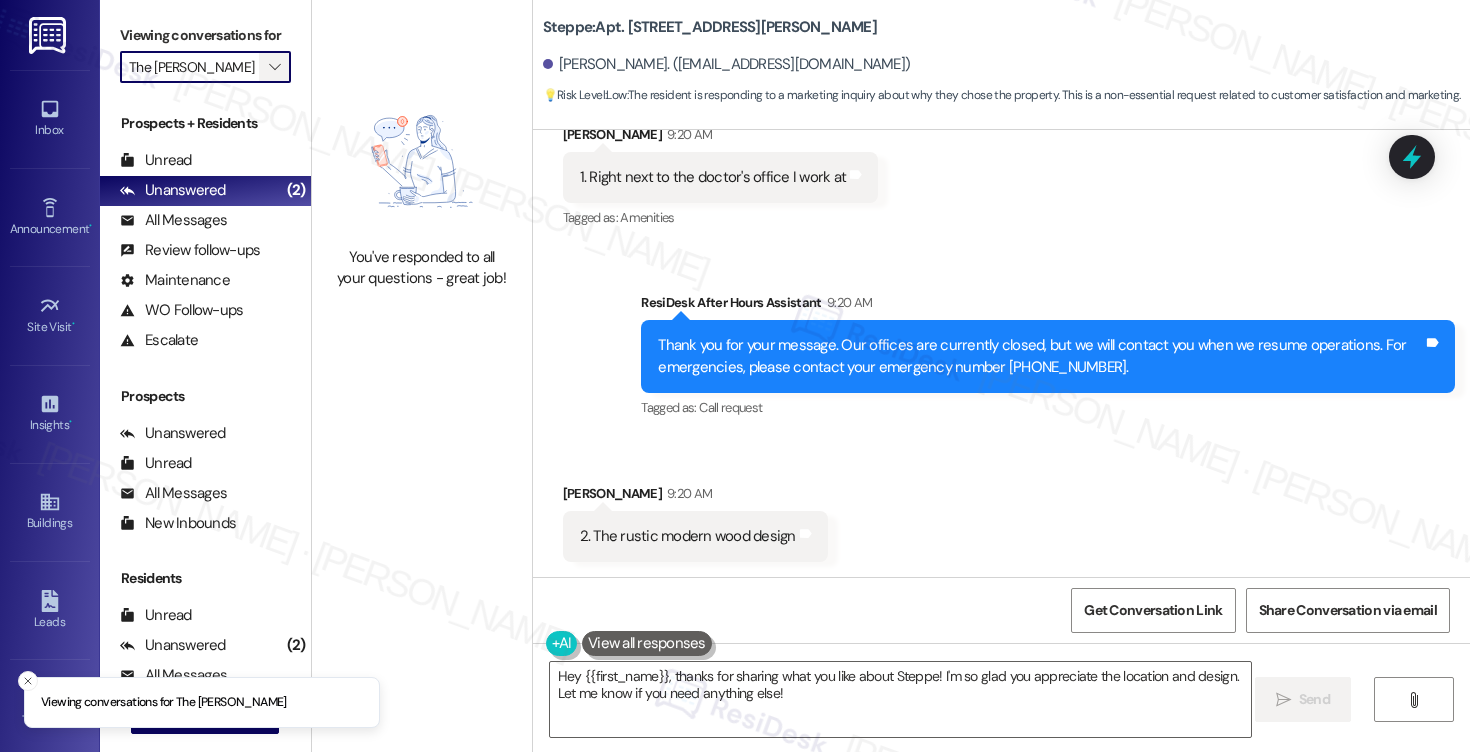 click on "" at bounding box center (274, 67) 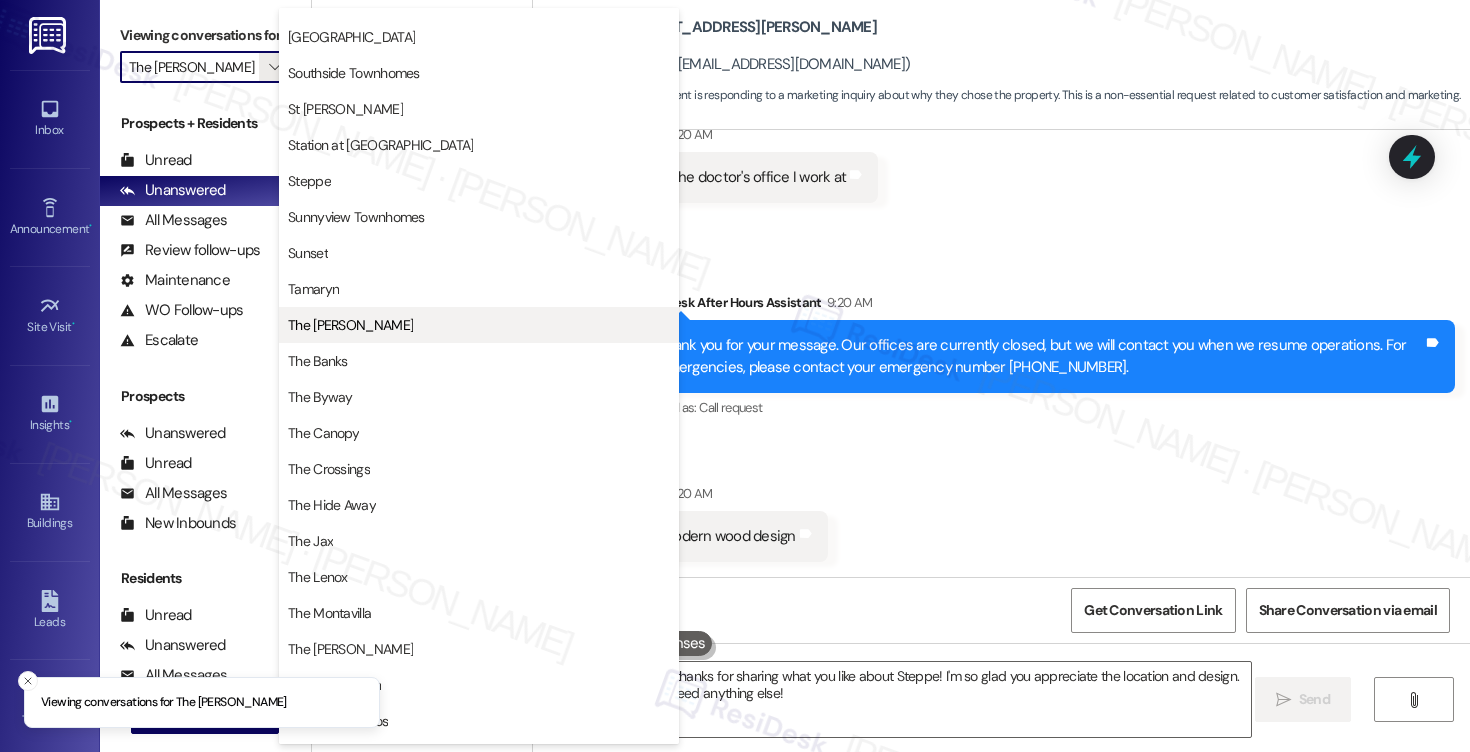 scroll, scrollTop: 3161, scrollLeft: 0, axis: vertical 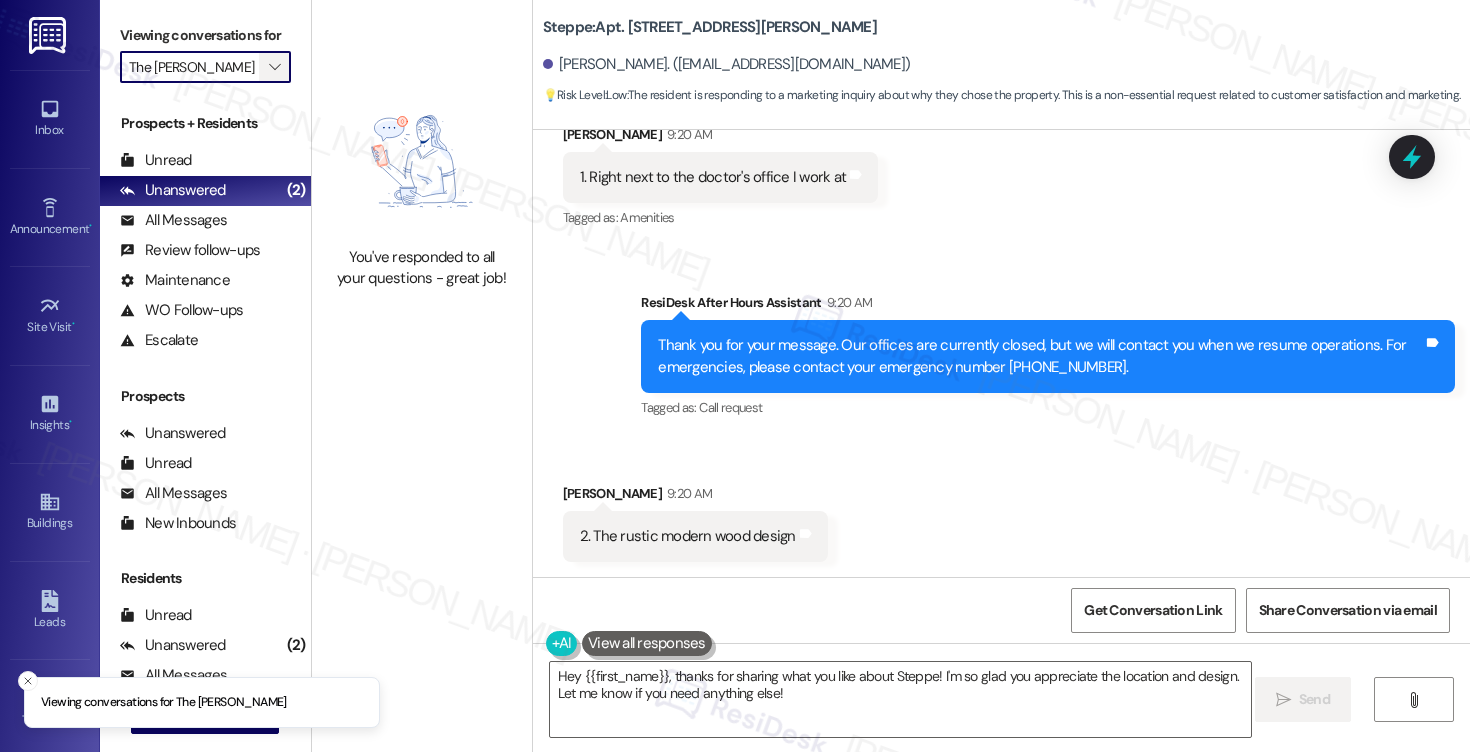 click on "" at bounding box center (274, 67) 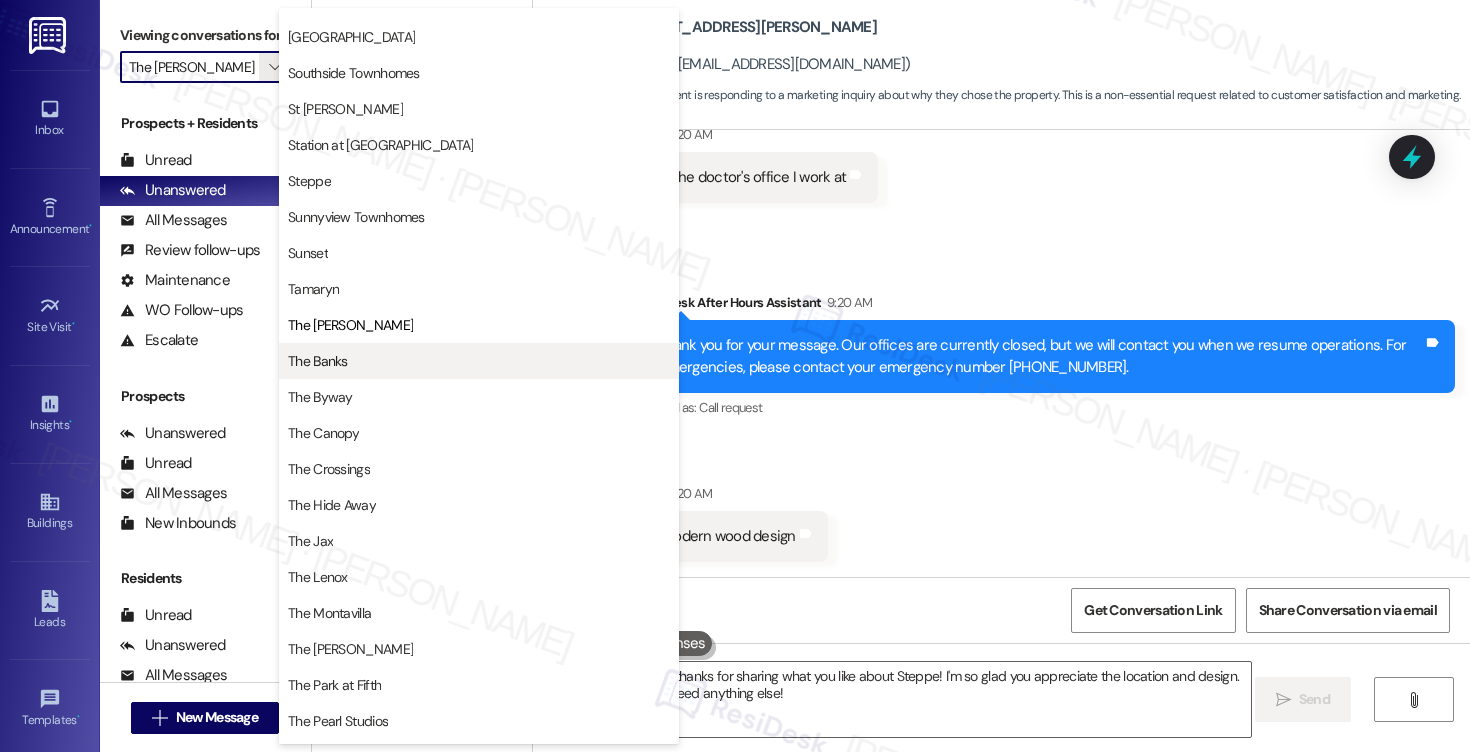 scroll, scrollTop: 3161, scrollLeft: 0, axis: vertical 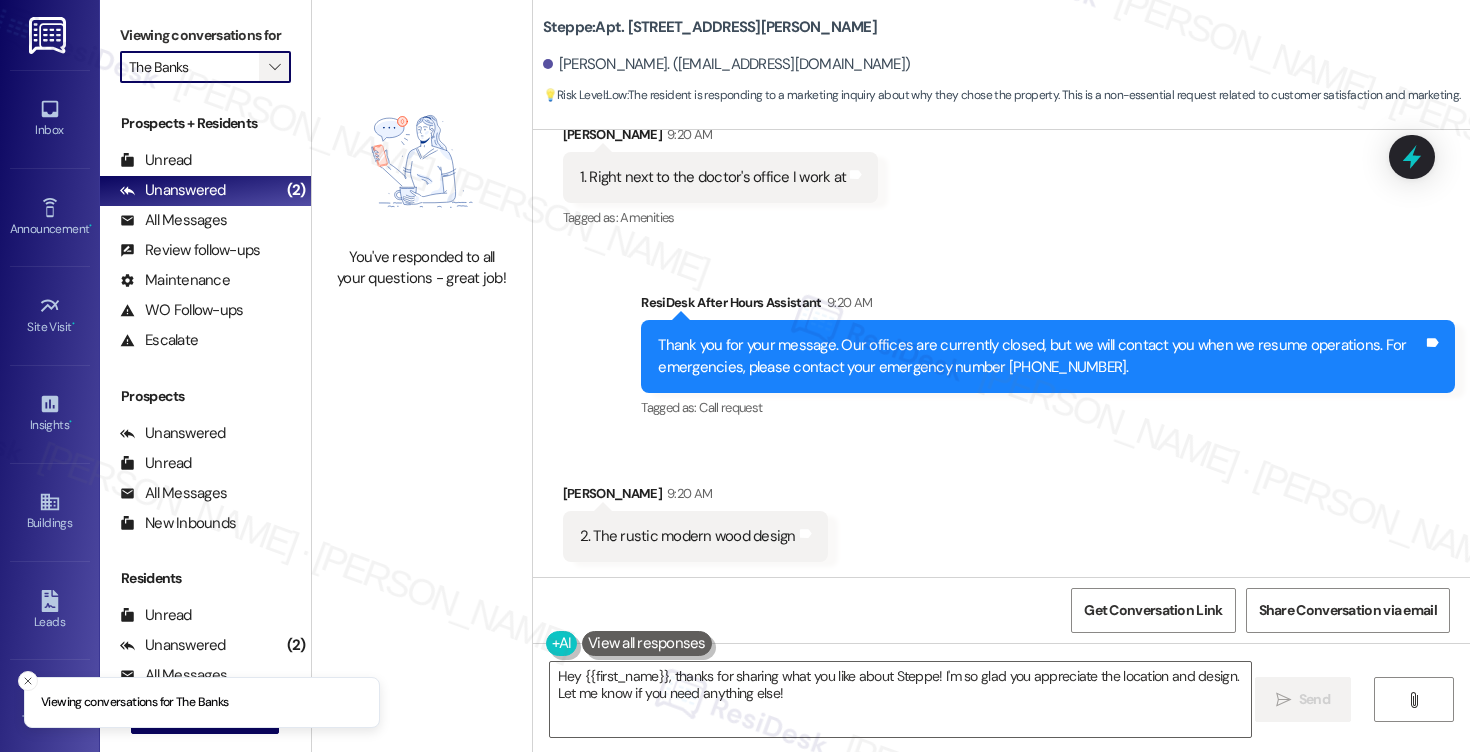 click on "" at bounding box center [274, 67] 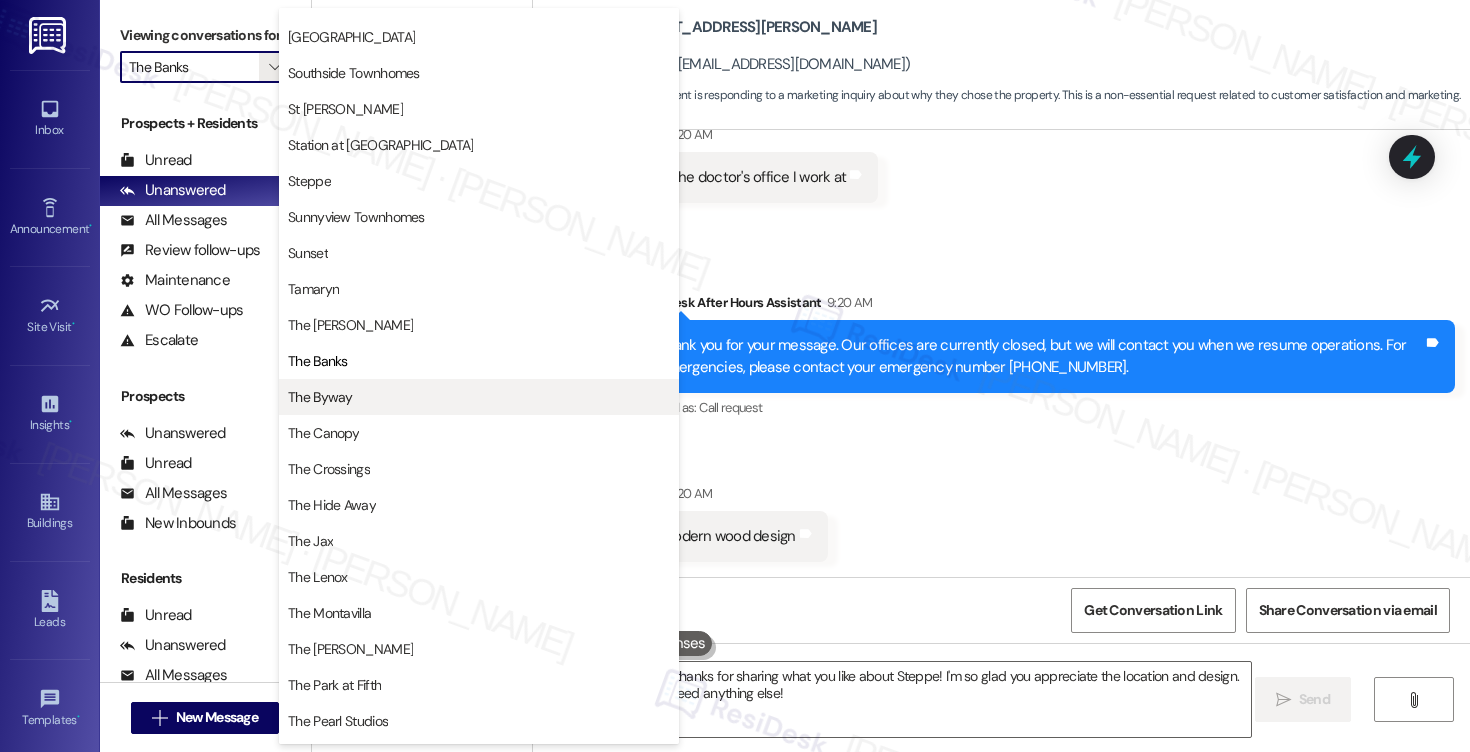 scroll, scrollTop: 3179, scrollLeft: 0, axis: vertical 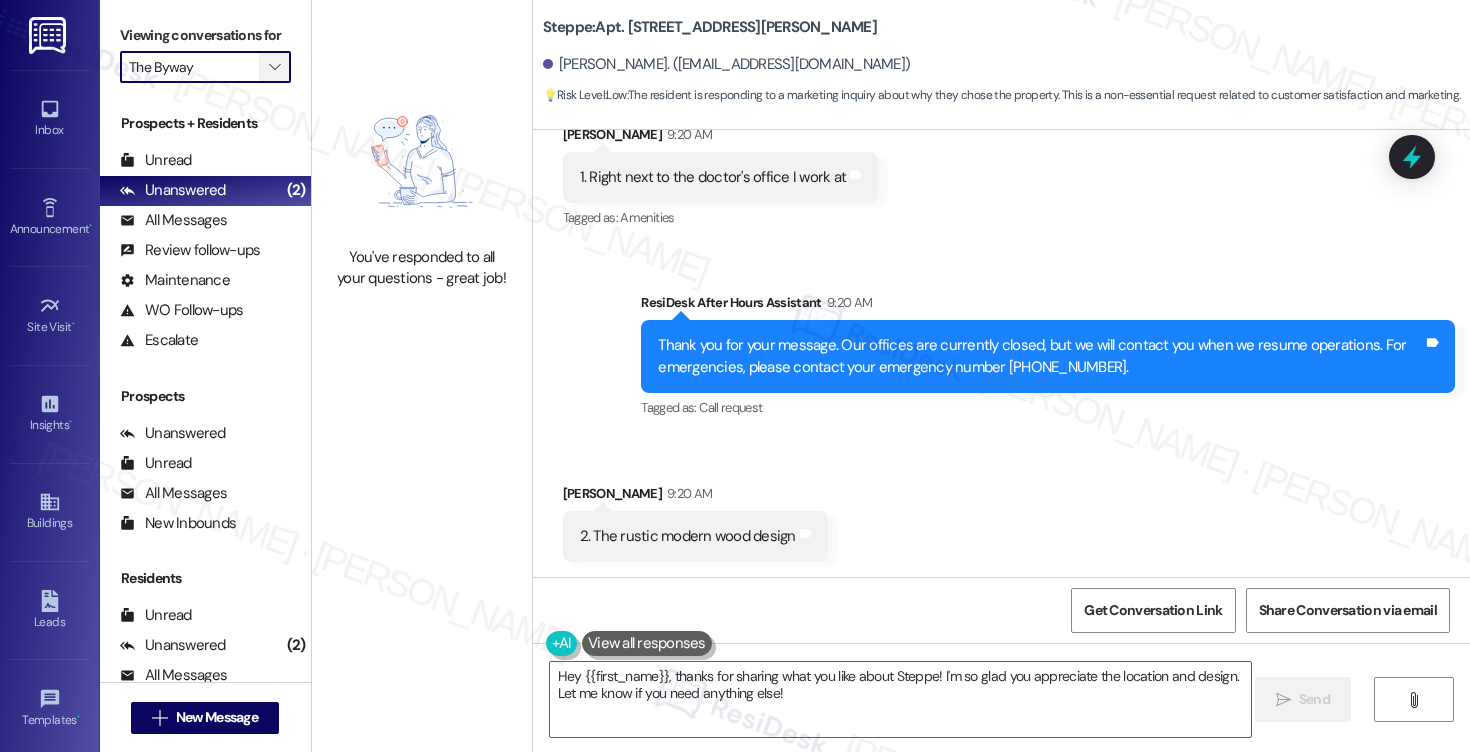 click on "" at bounding box center [274, 67] 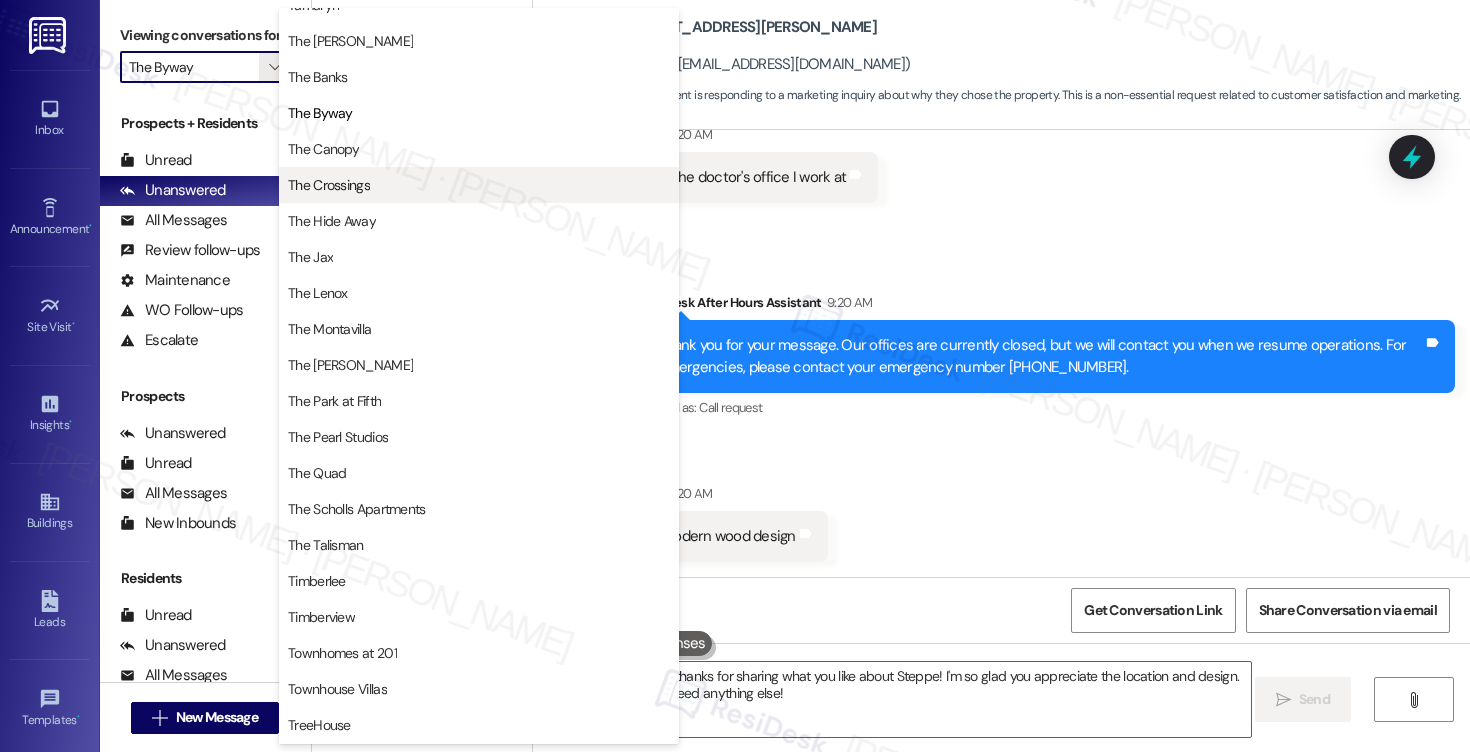 scroll, scrollTop: 3424, scrollLeft: 0, axis: vertical 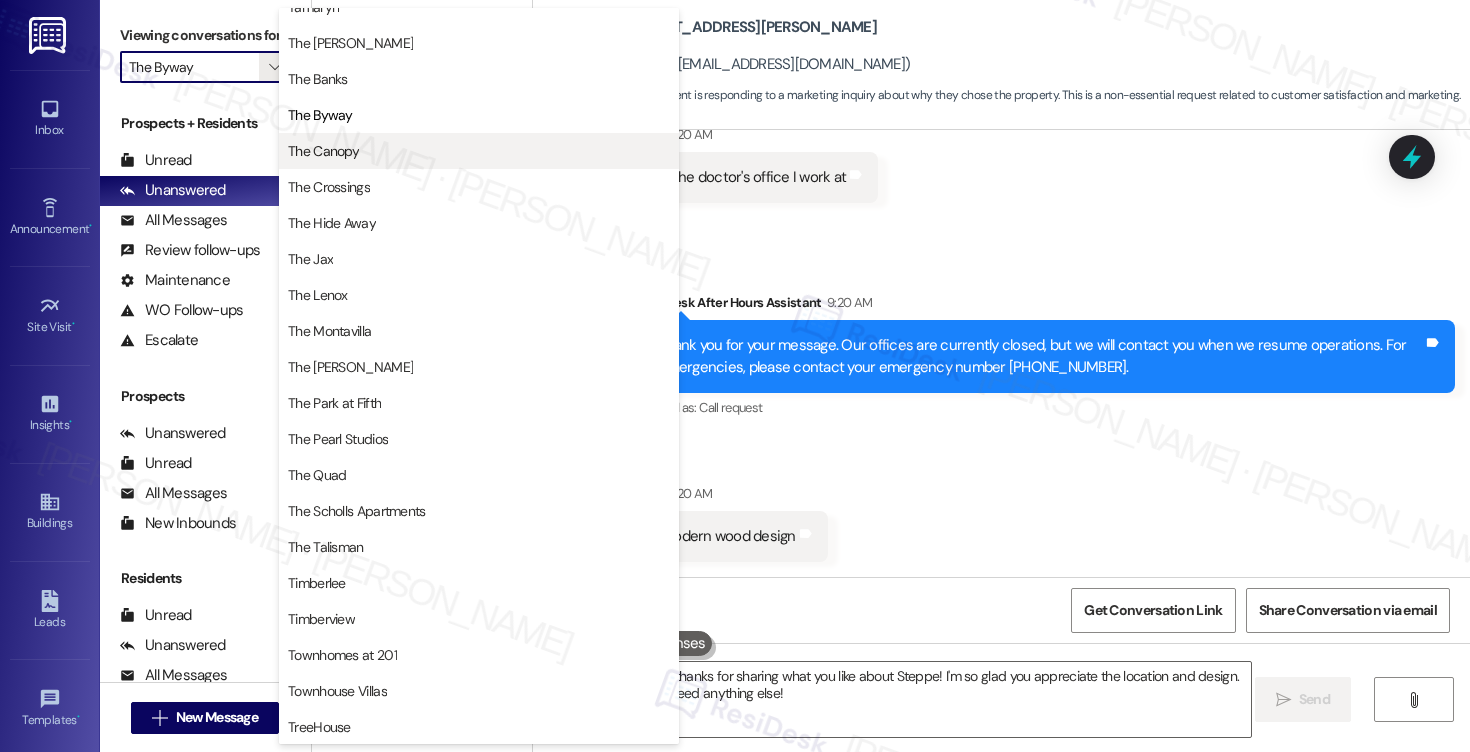 click on "The Canopy" at bounding box center [323, 151] 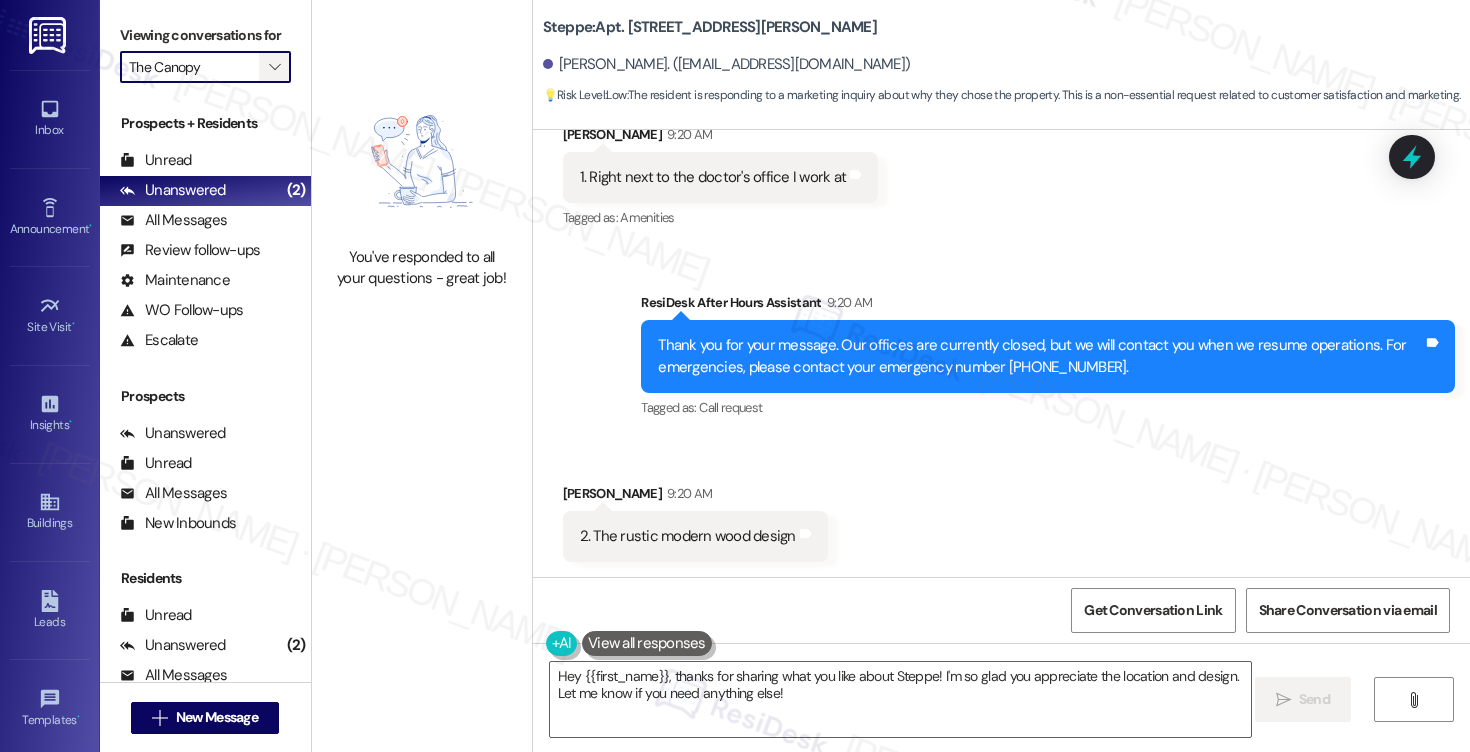 click on "" at bounding box center (275, 67) 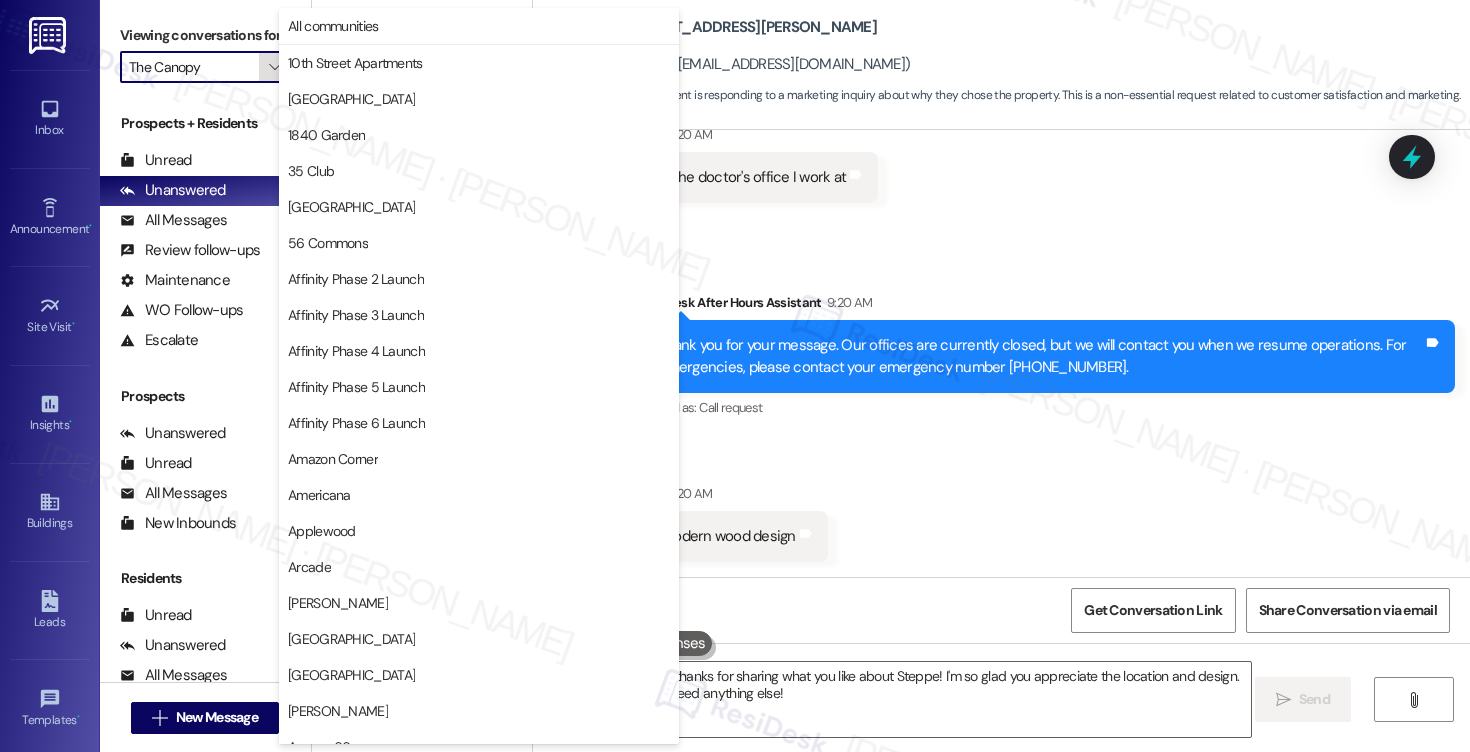 scroll, scrollTop: 3488, scrollLeft: 0, axis: vertical 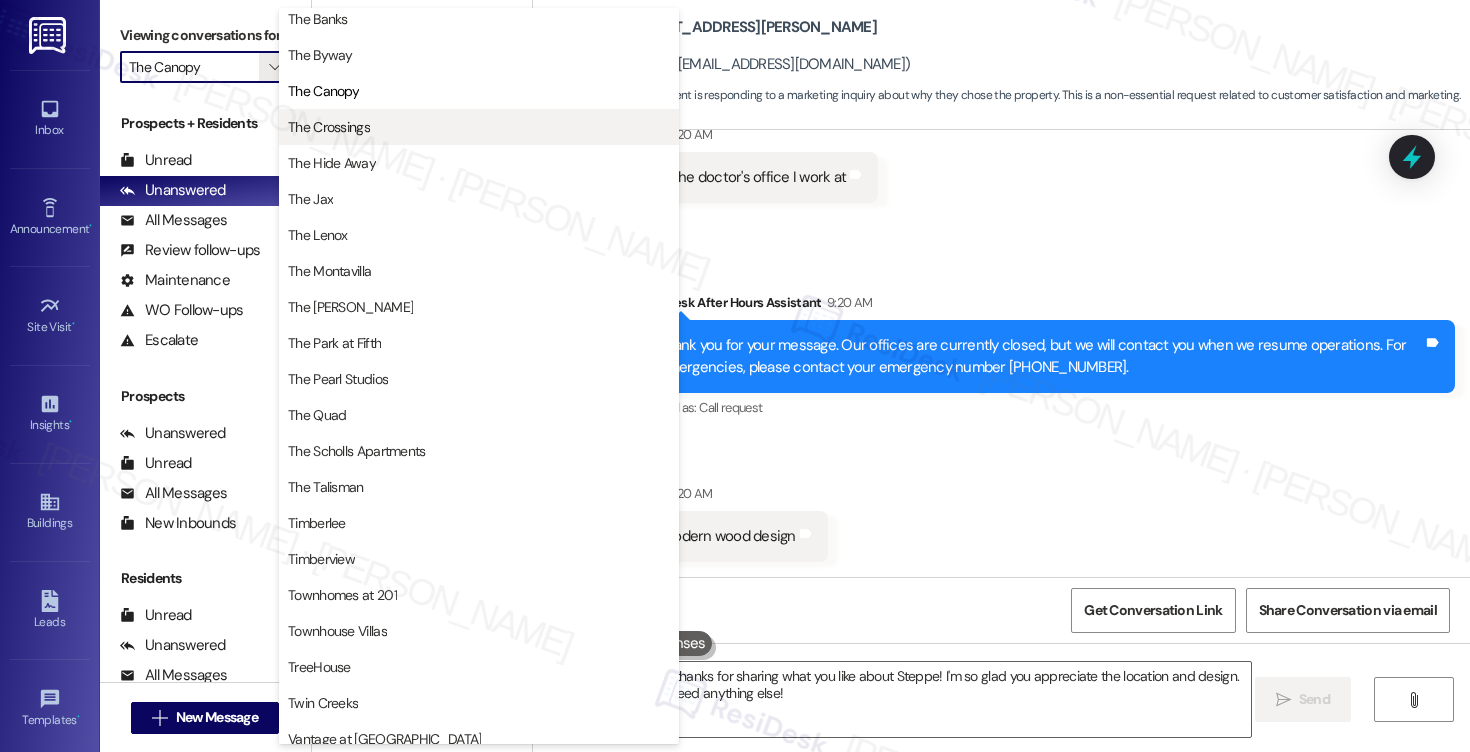 click on "The Crossings" at bounding box center [329, 127] 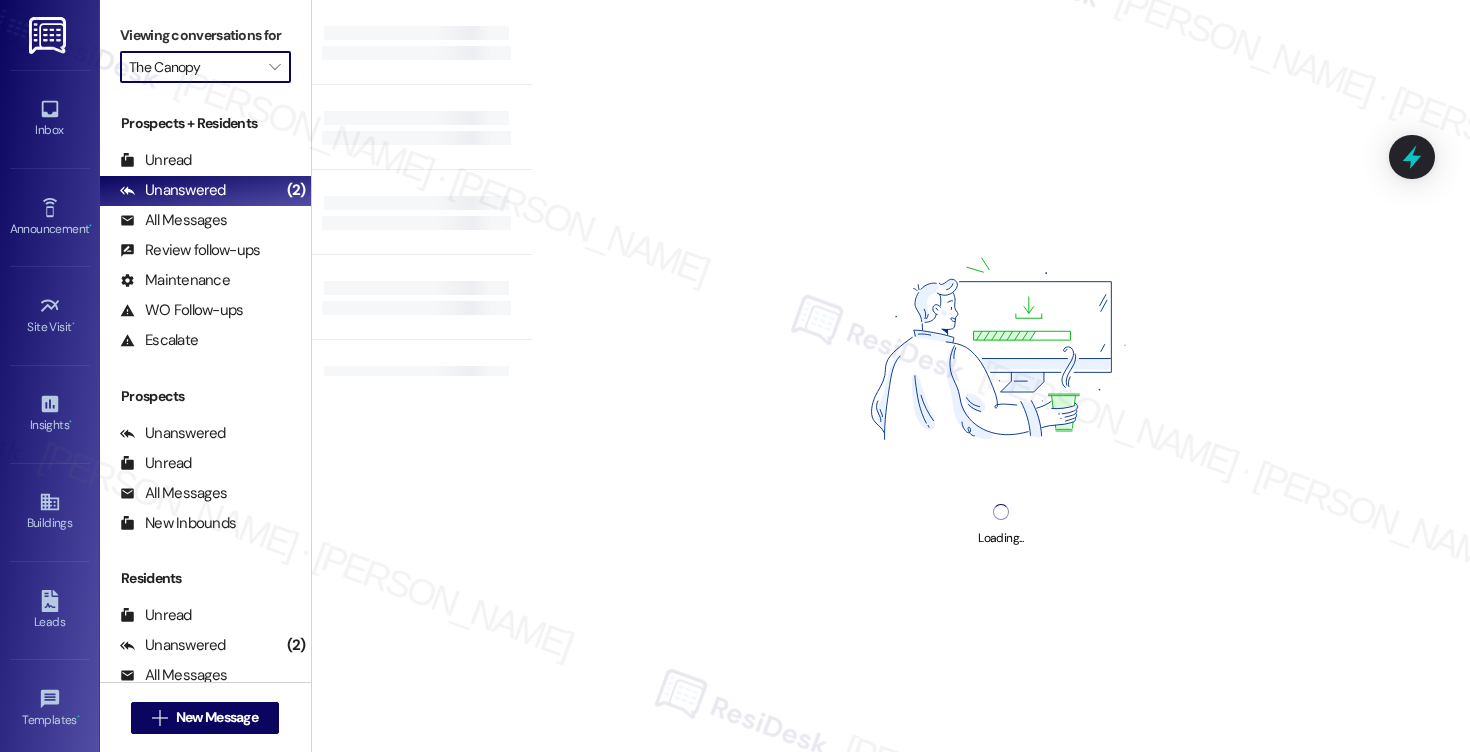 type on "The Crossings" 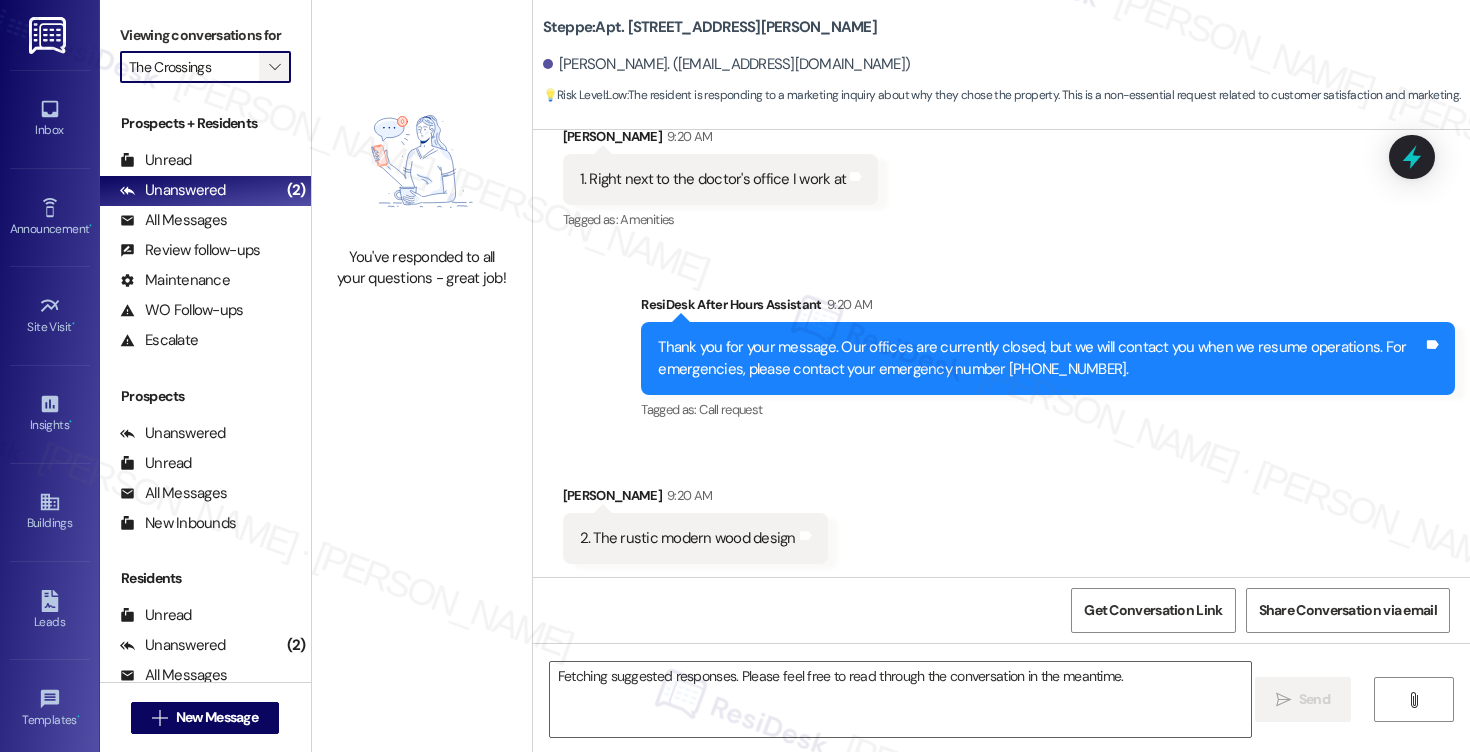 scroll, scrollTop: 587, scrollLeft: 0, axis: vertical 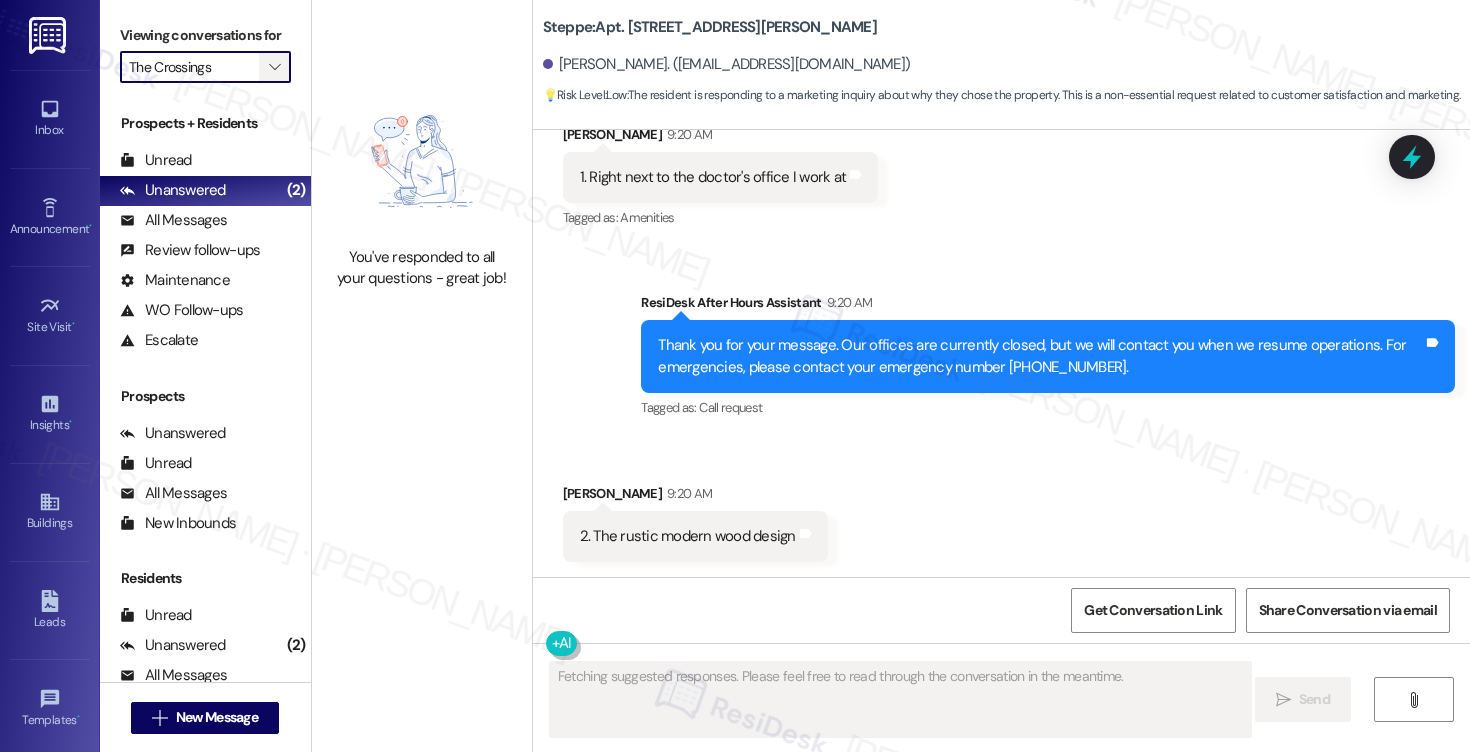 click on "" at bounding box center (274, 67) 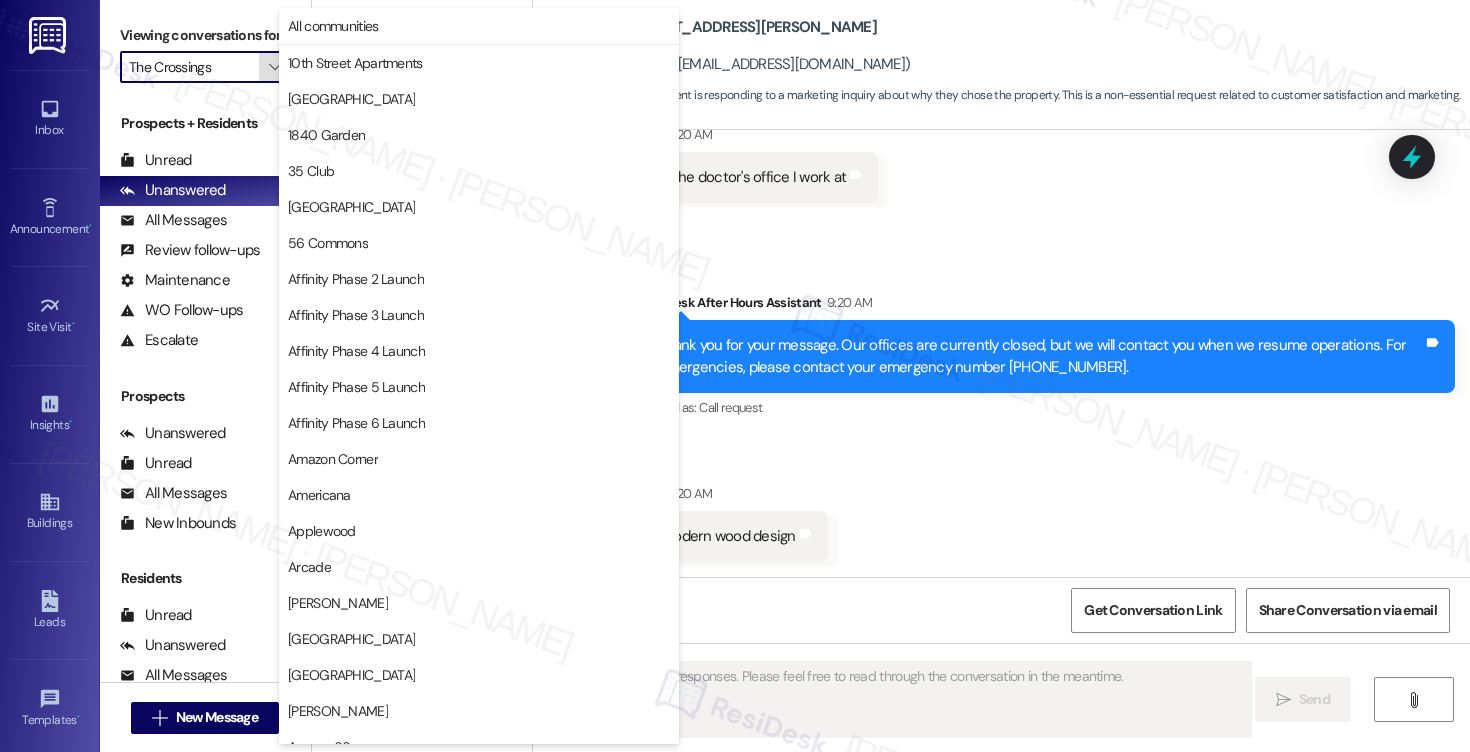 scroll, scrollTop: 3488, scrollLeft: 0, axis: vertical 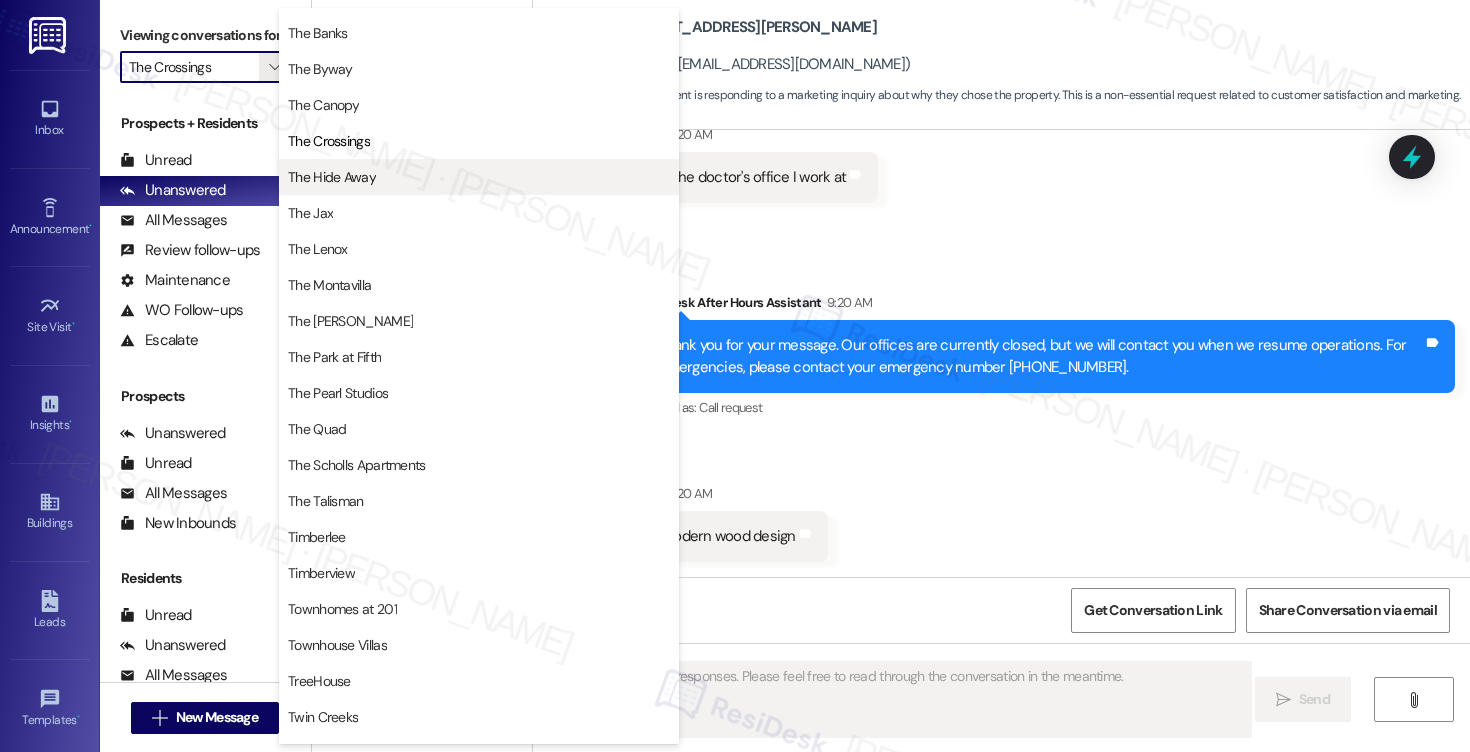 click on "The Hide Away" at bounding box center (332, 177) 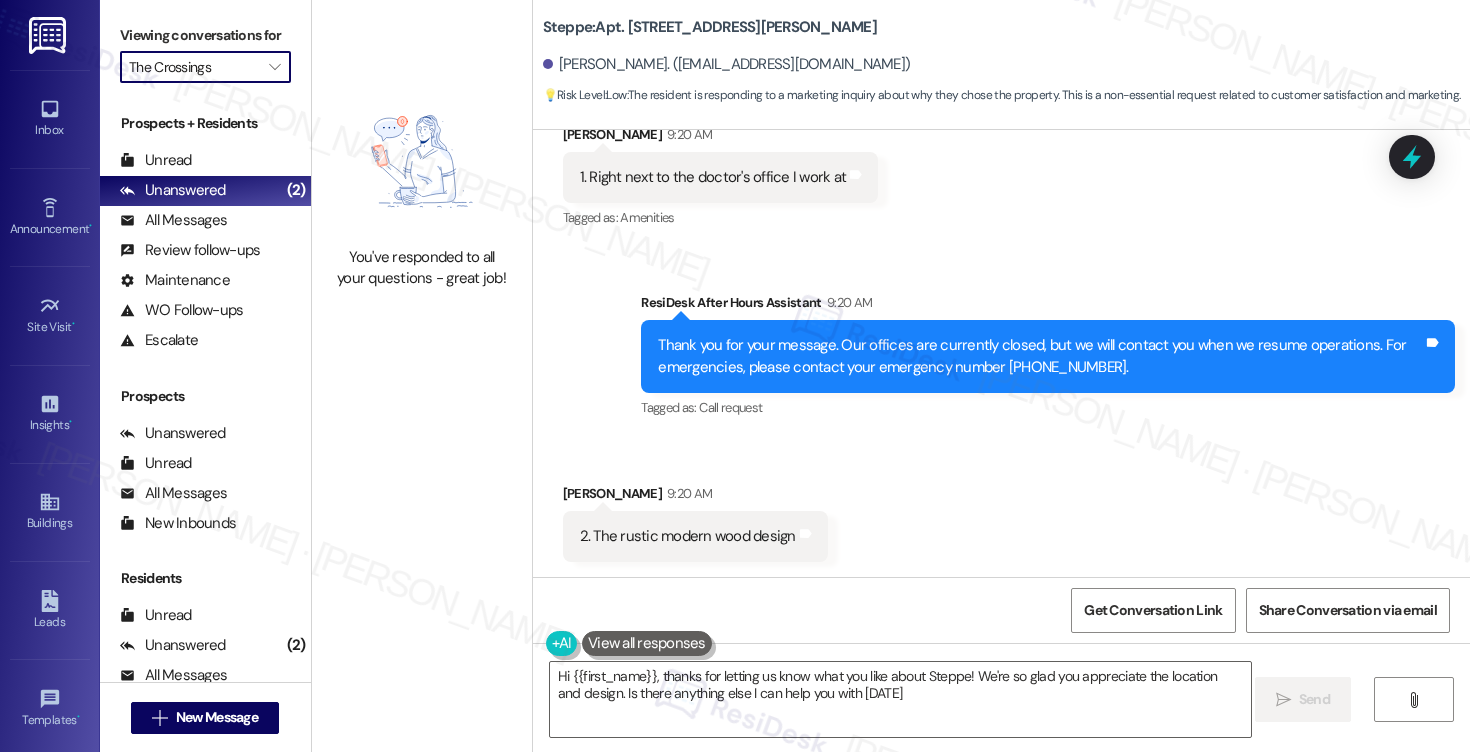 type on "Hi {{first_name}}, thanks for letting us know what you like about Steppe! We're so glad you appreciate the location and design. Is there anything else I can help you with [DATE]?" 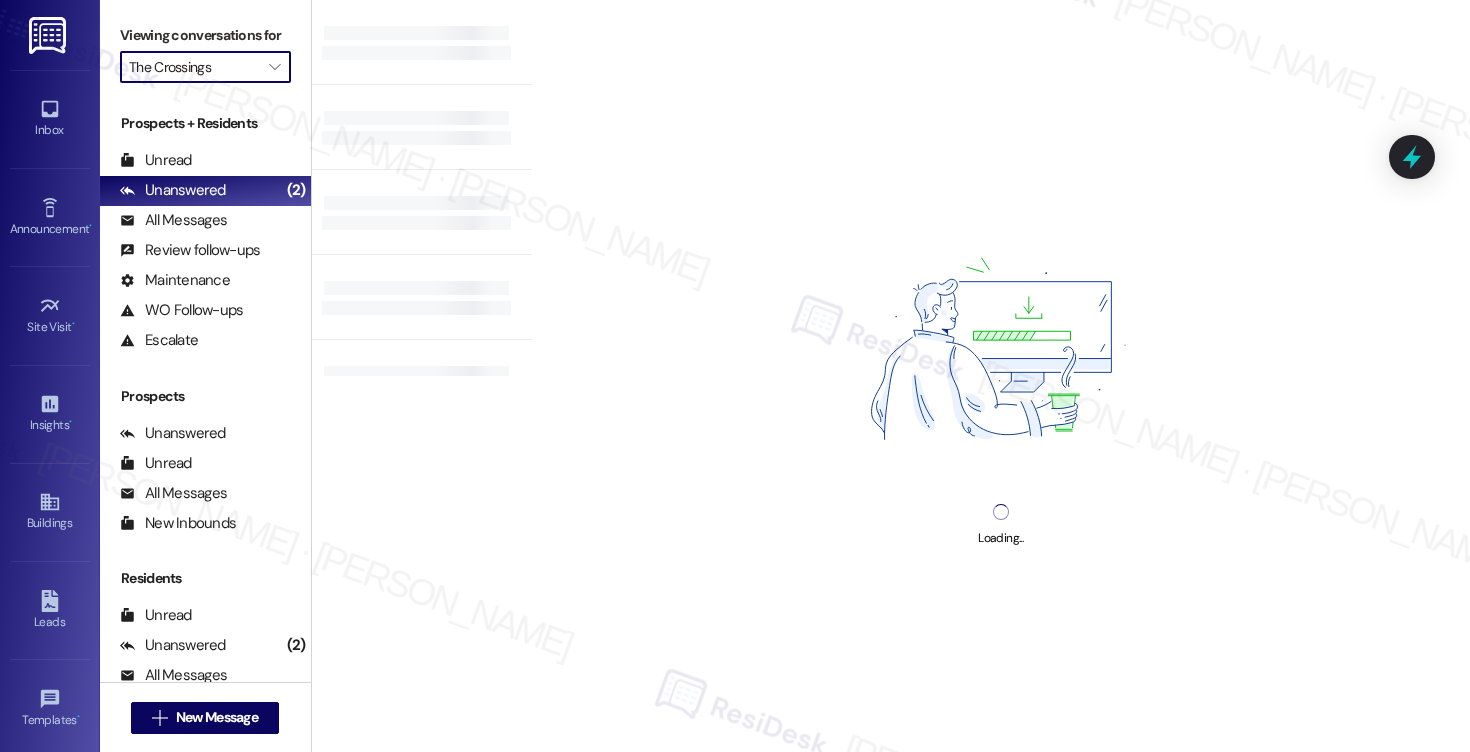 type on "The Hide Away" 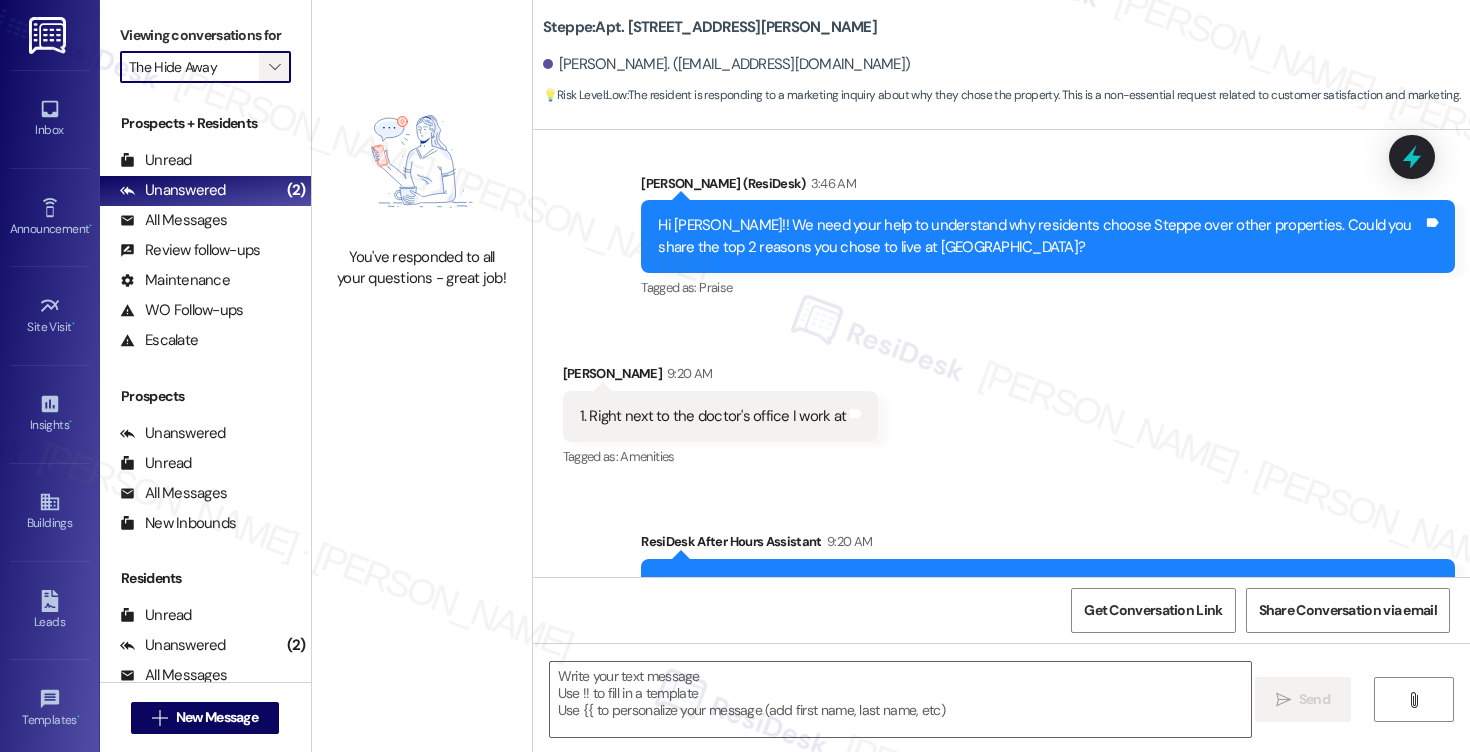 click on "" at bounding box center [274, 67] 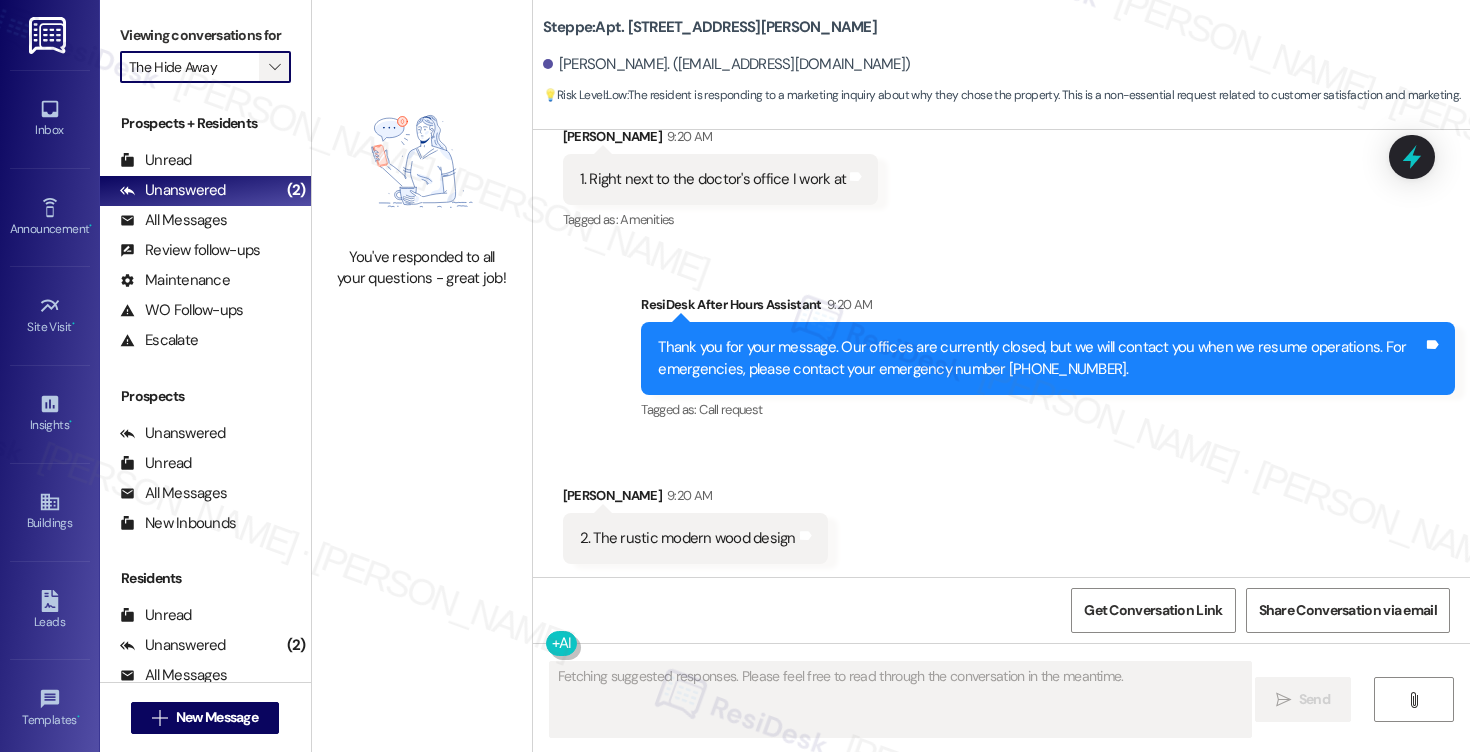 scroll, scrollTop: 587, scrollLeft: 0, axis: vertical 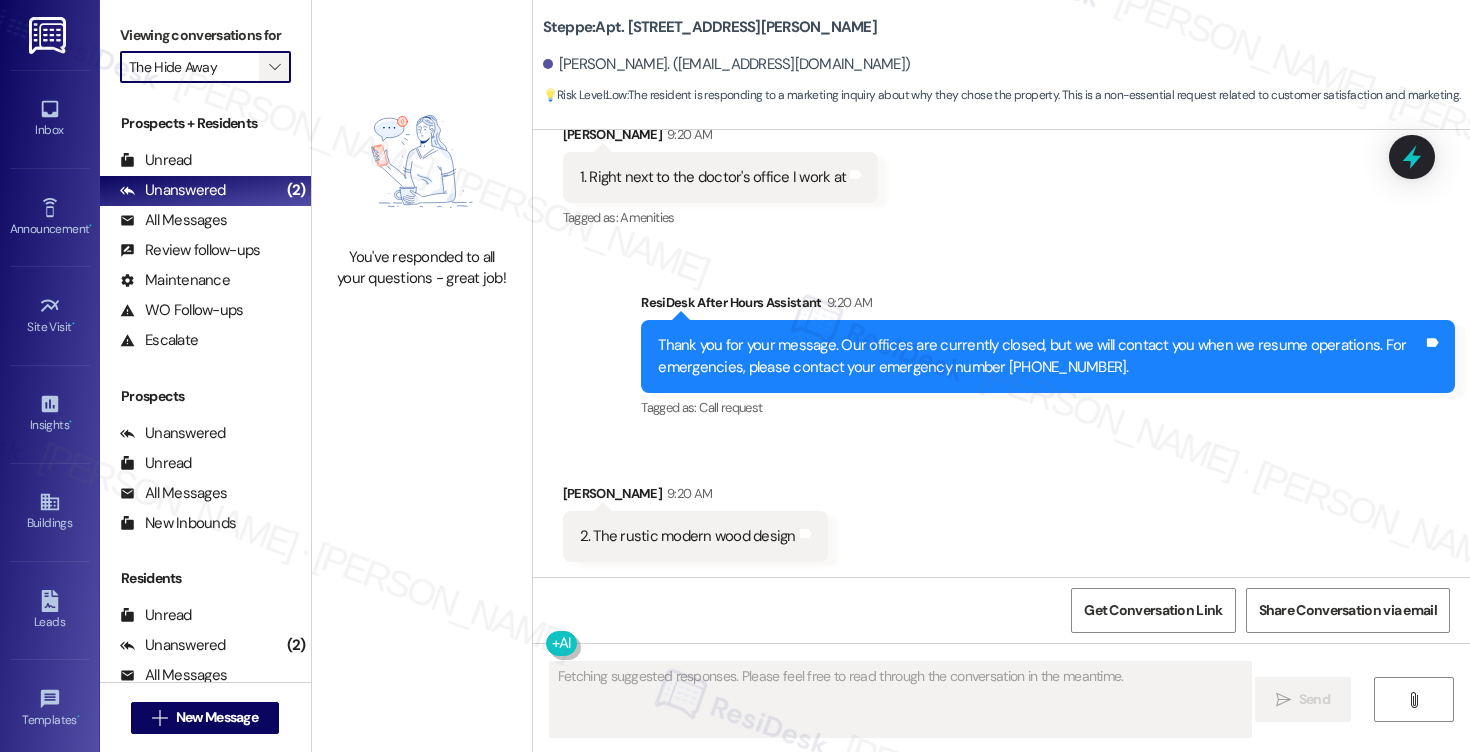 click on "" at bounding box center [274, 67] 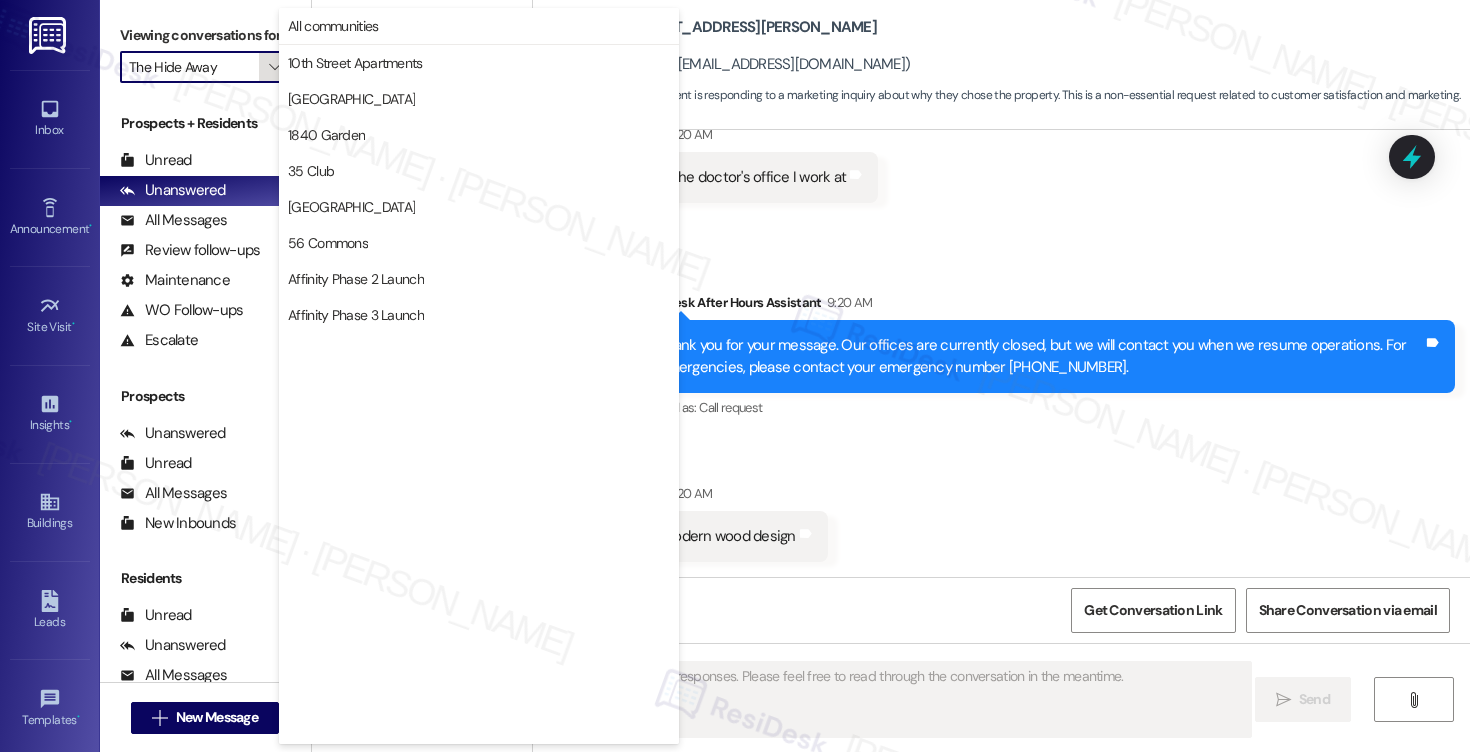 scroll, scrollTop: 3488, scrollLeft: 0, axis: vertical 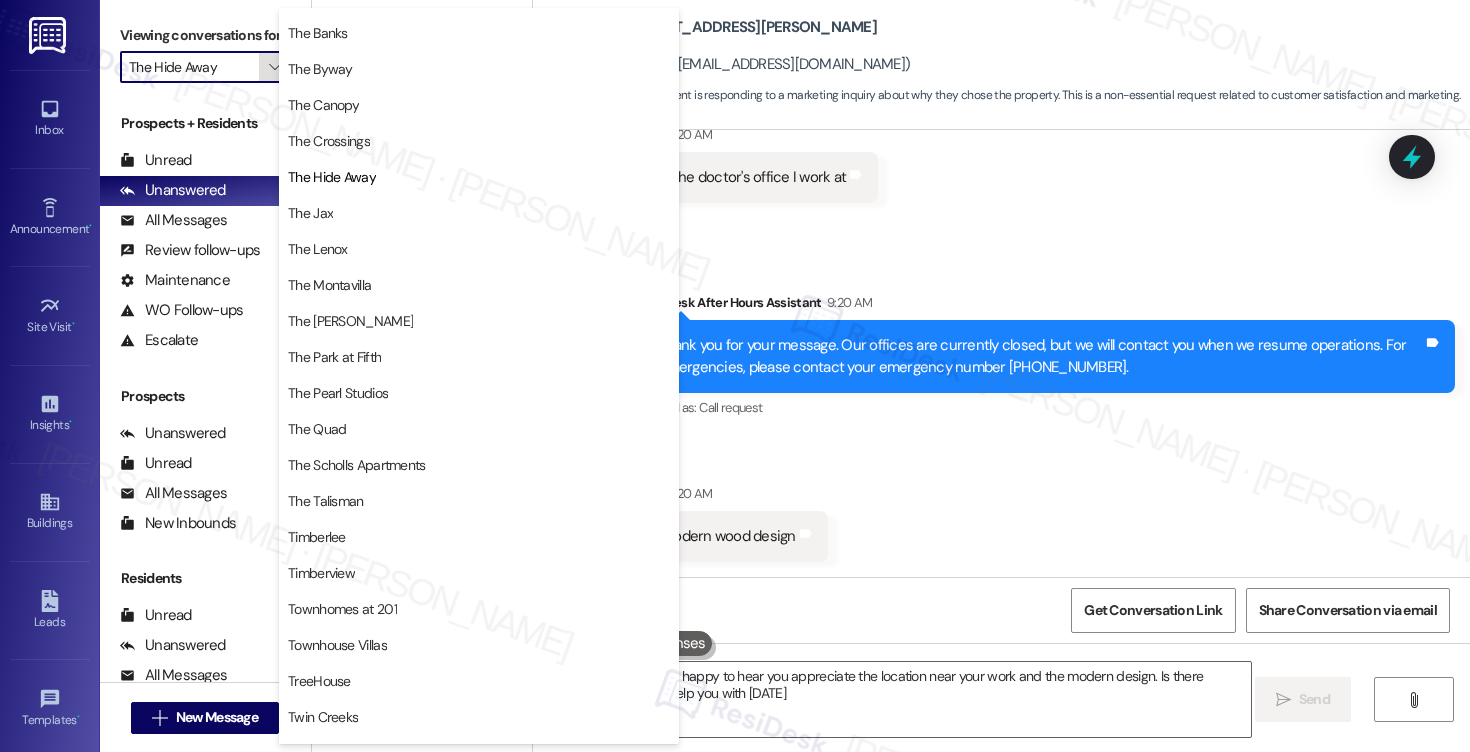 type on "Hi {{first_name}}! I'm happy to hear you appreciate the location near your work and the modern design. Is there anything else I can help you with [DATE]?" 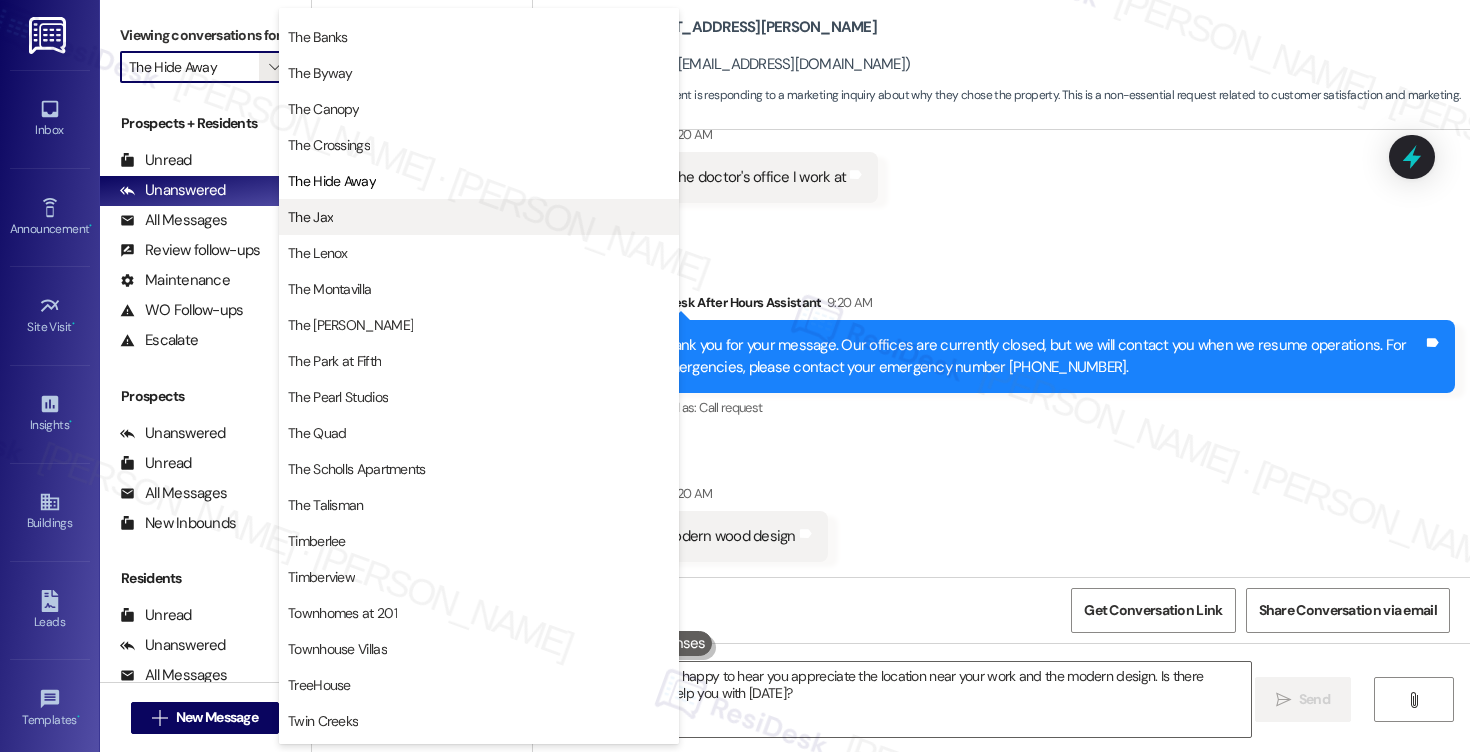 click on "The Jax" at bounding box center [310, 217] 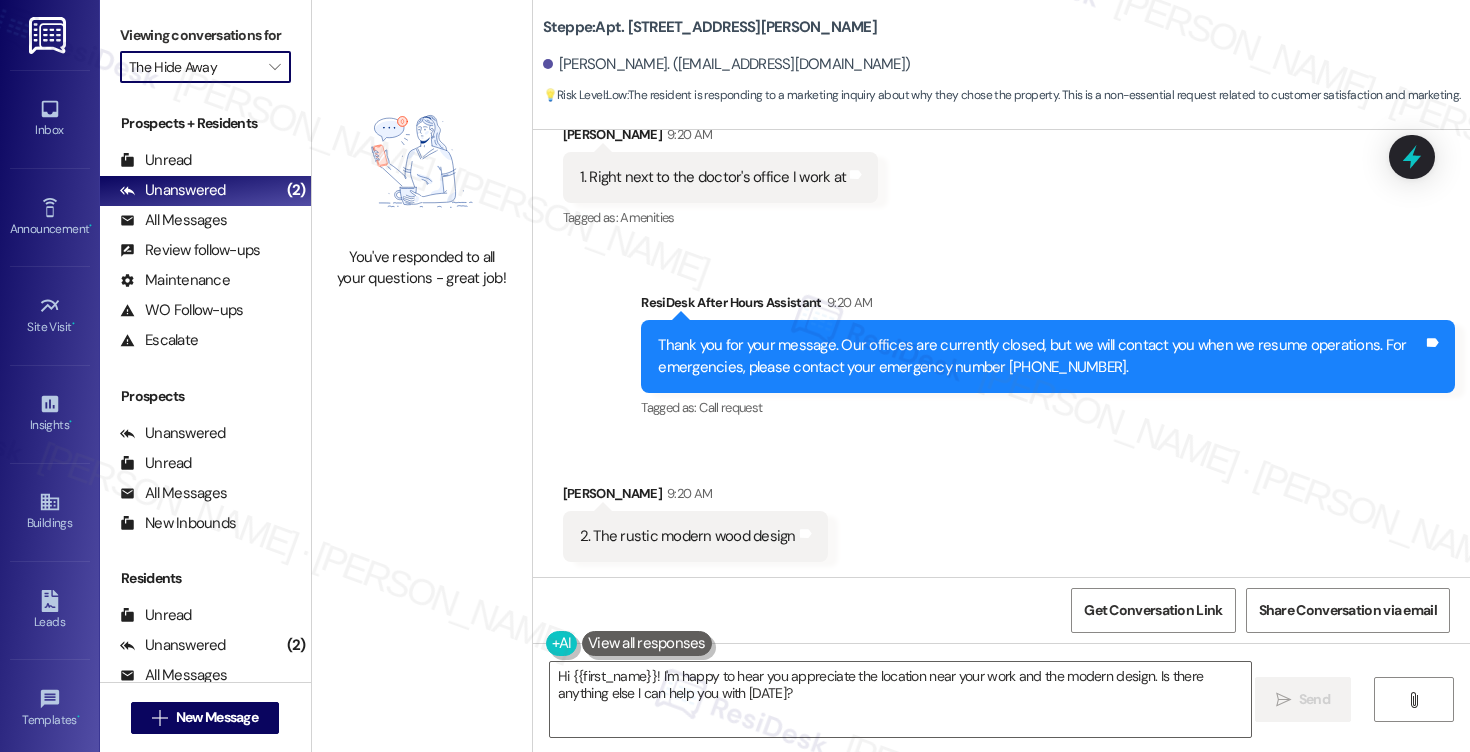 type on "The Jax" 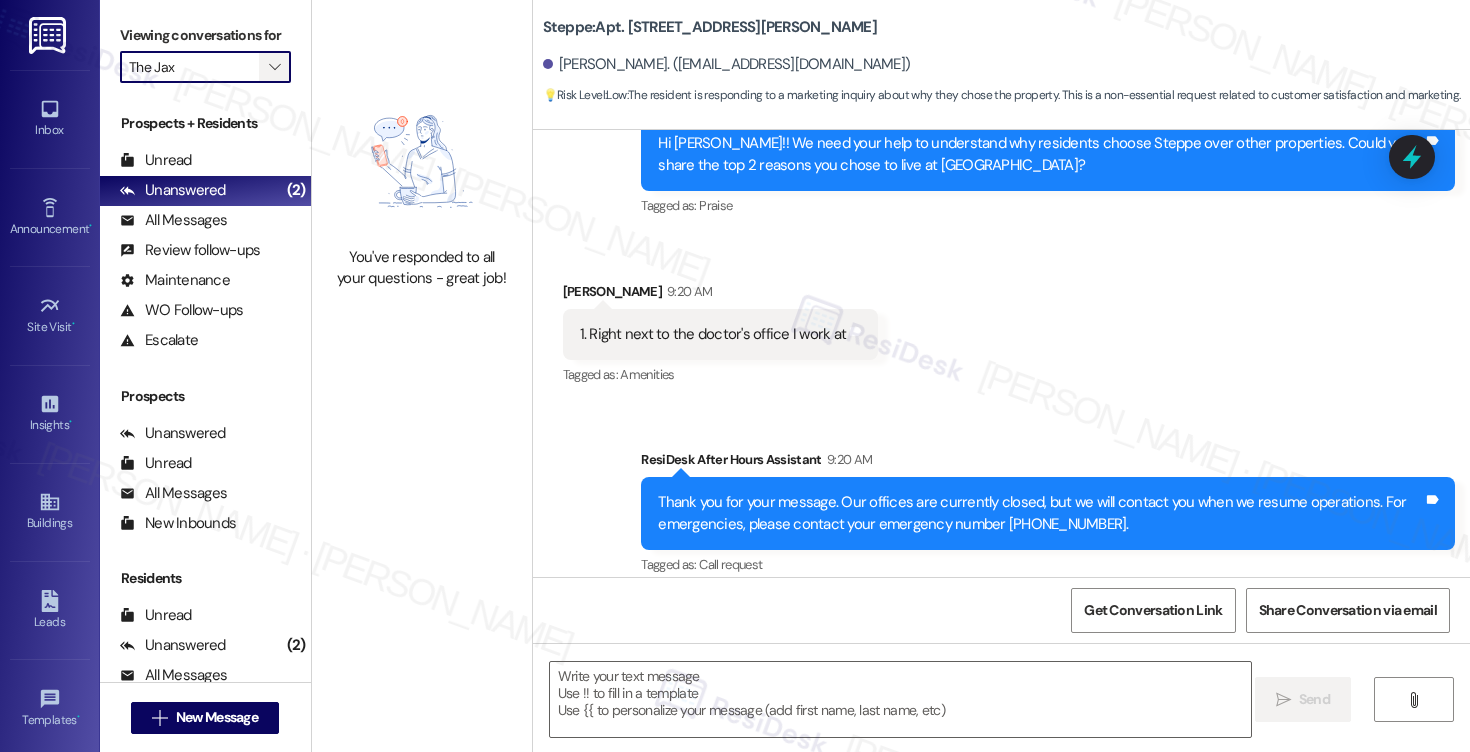 type on "Fetching suggested responses. Please feel free to read through the conversation in the meantime." 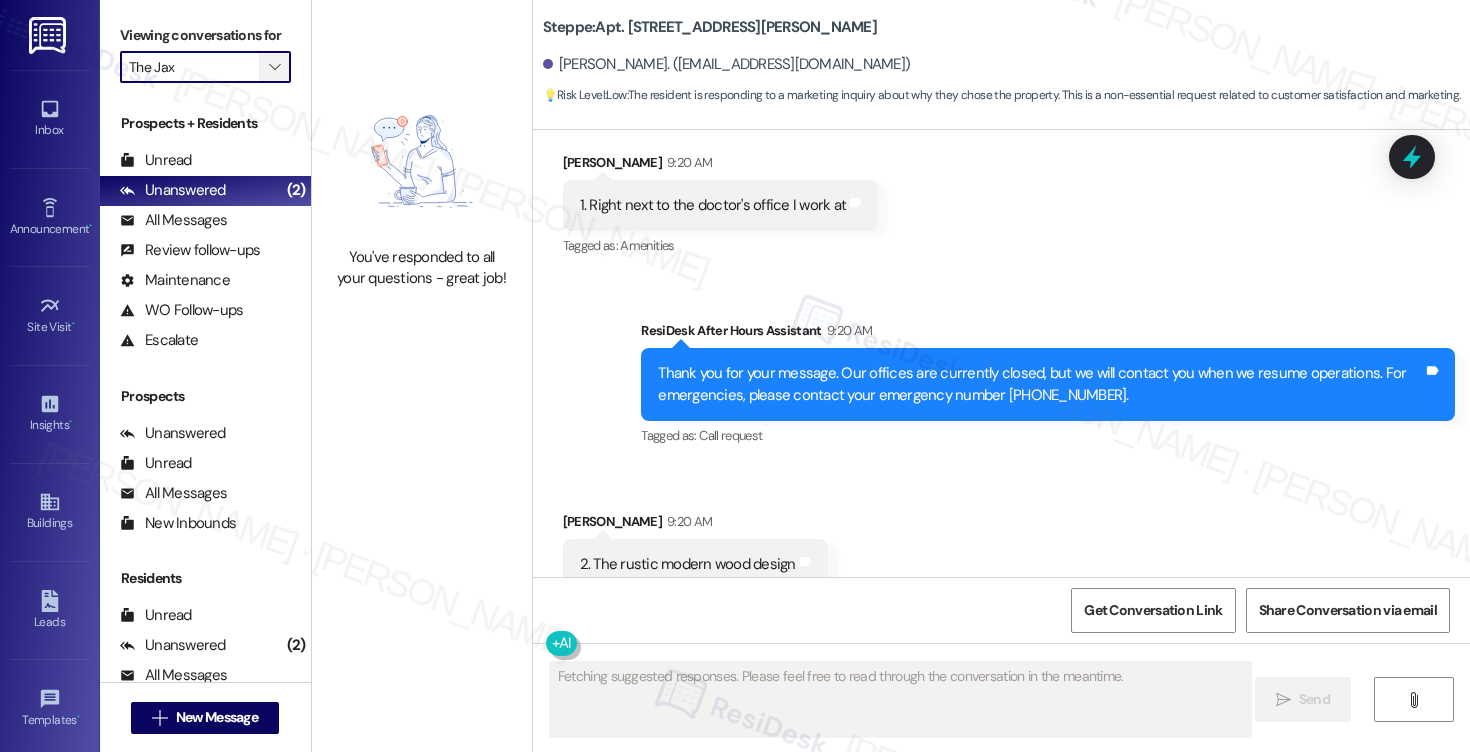 scroll, scrollTop: 587, scrollLeft: 0, axis: vertical 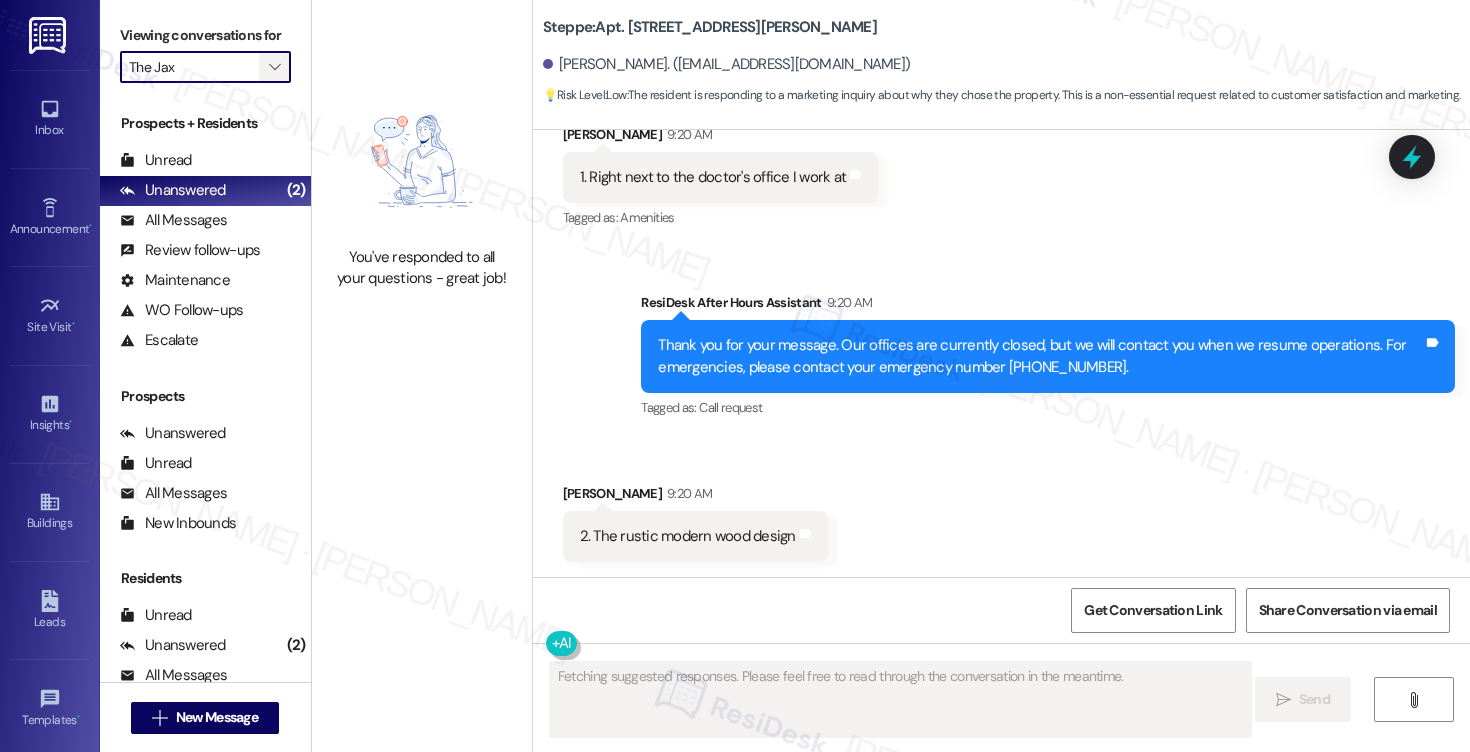 click on "" at bounding box center (274, 67) 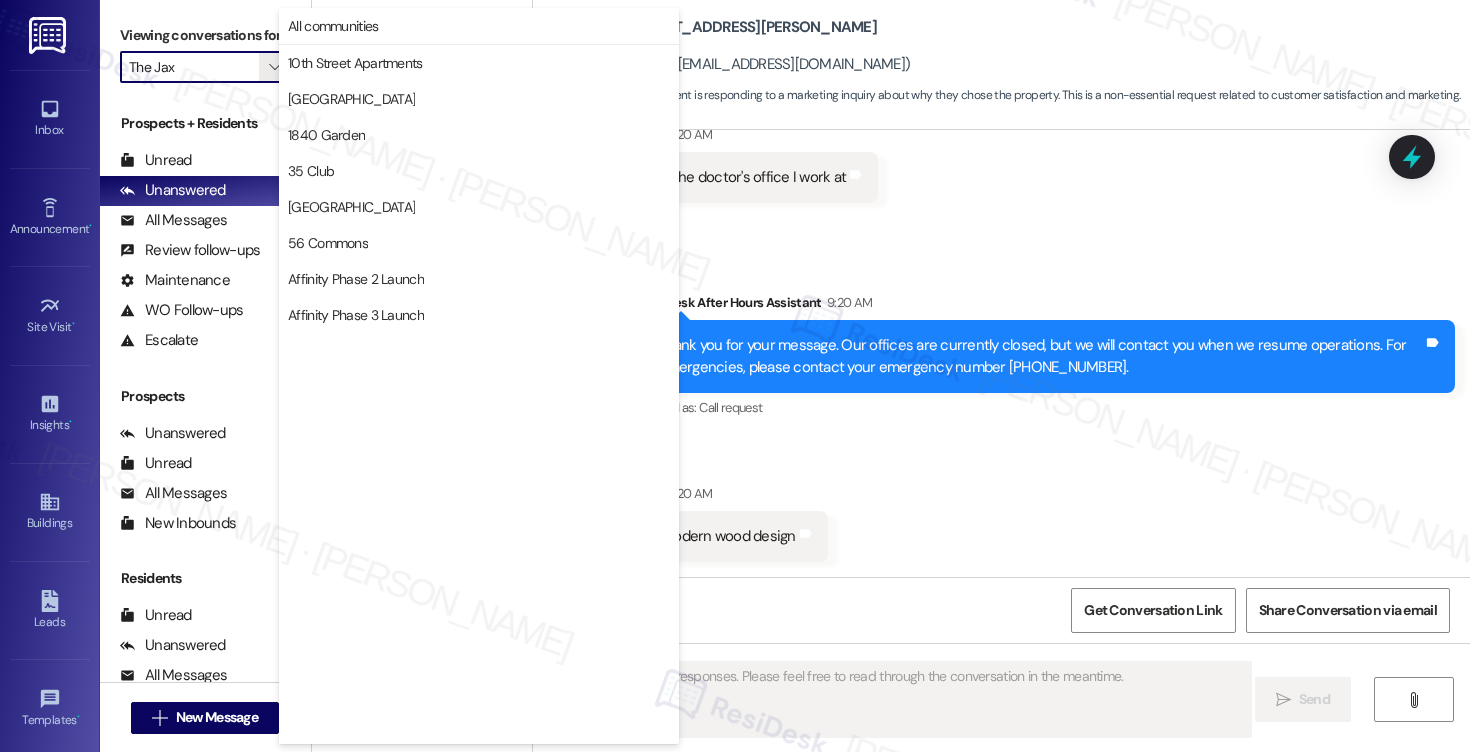 scroll, scrollTop: 3488, scrollLeft: 0, axis: vertical 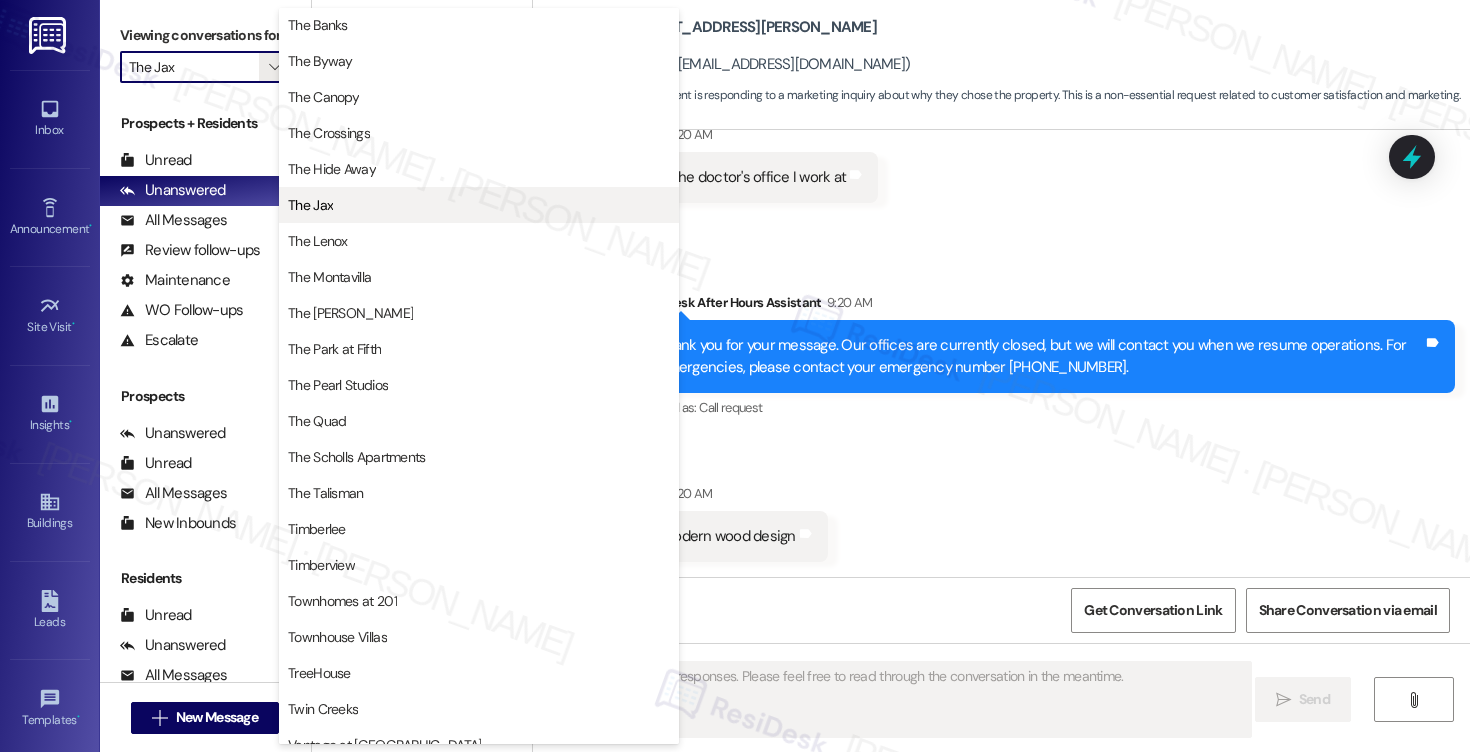 type 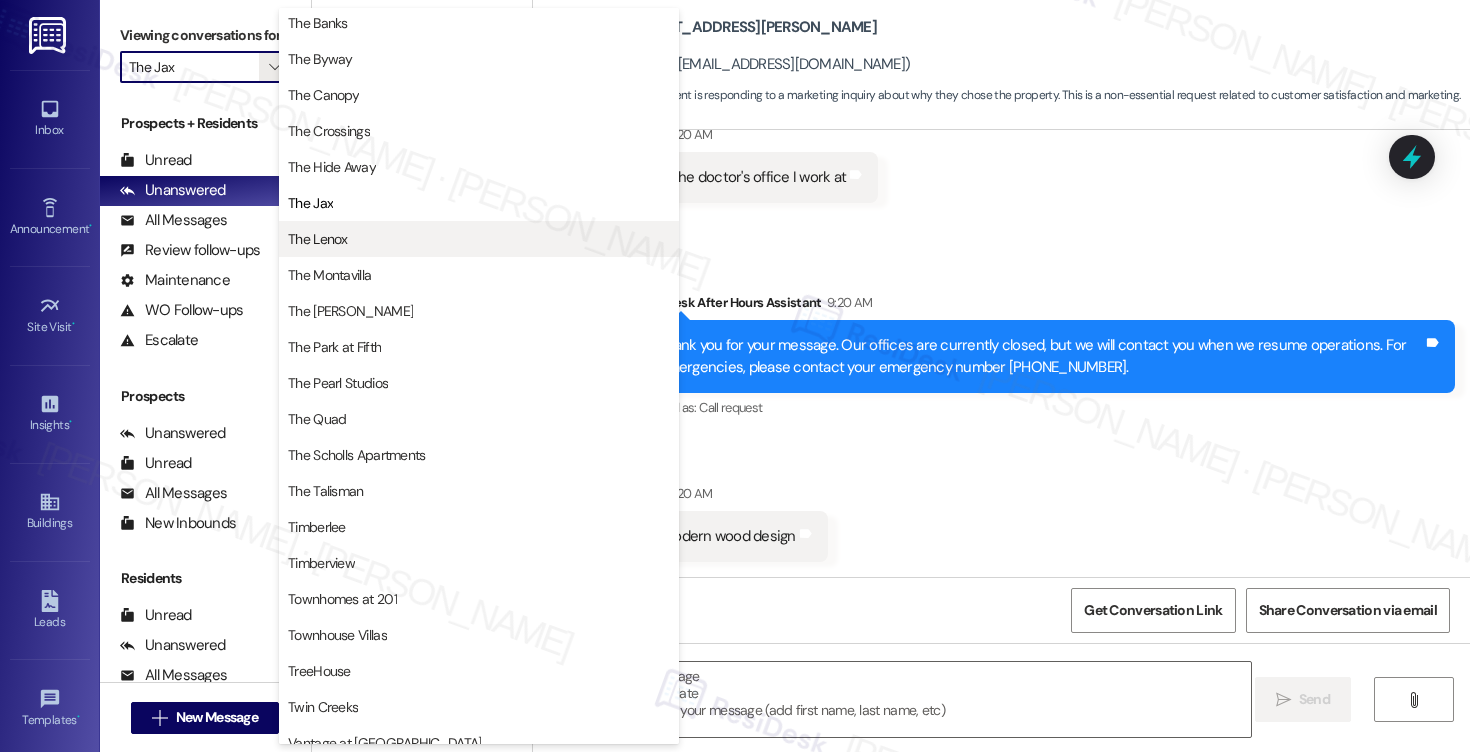 click on "The Lenox" at bounding box center [318, 239] 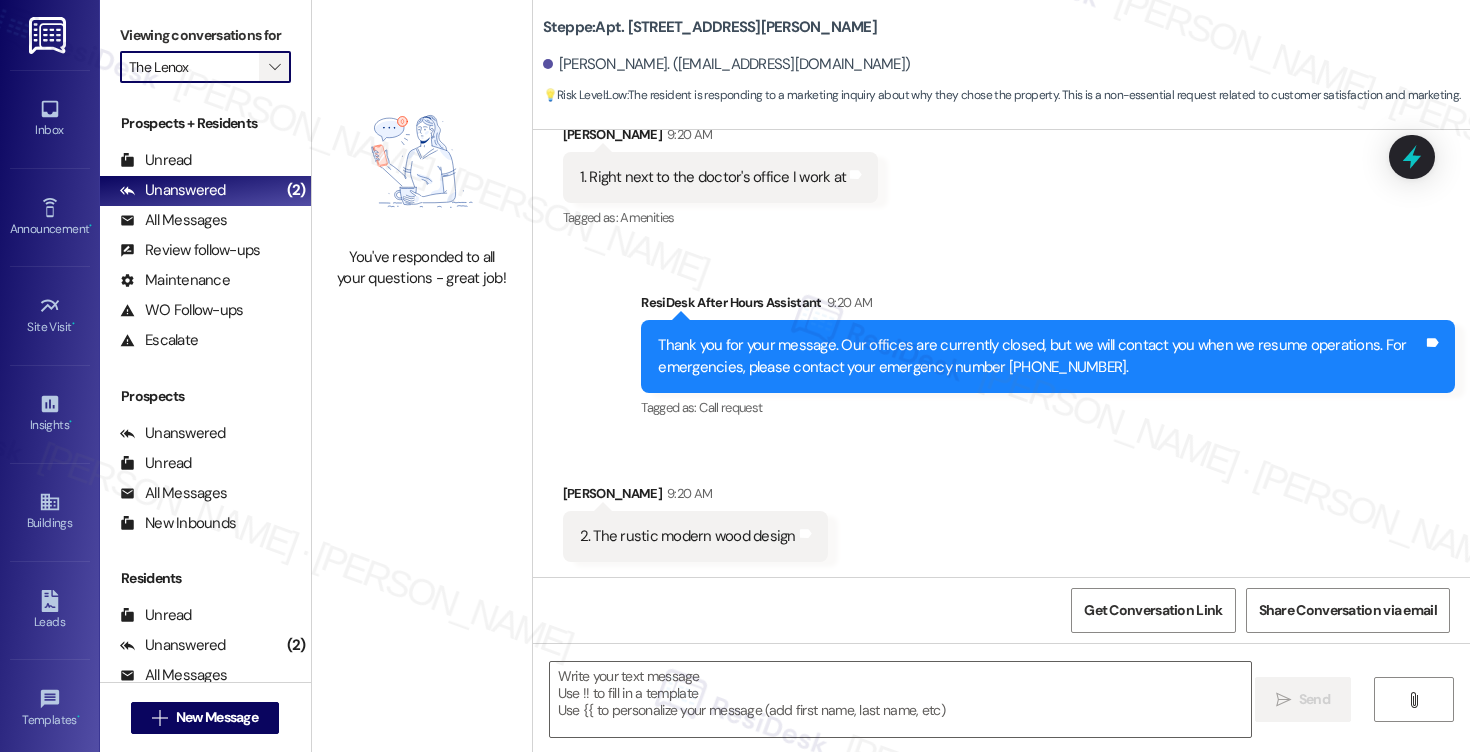click on "" at bounding box center [274, 67] 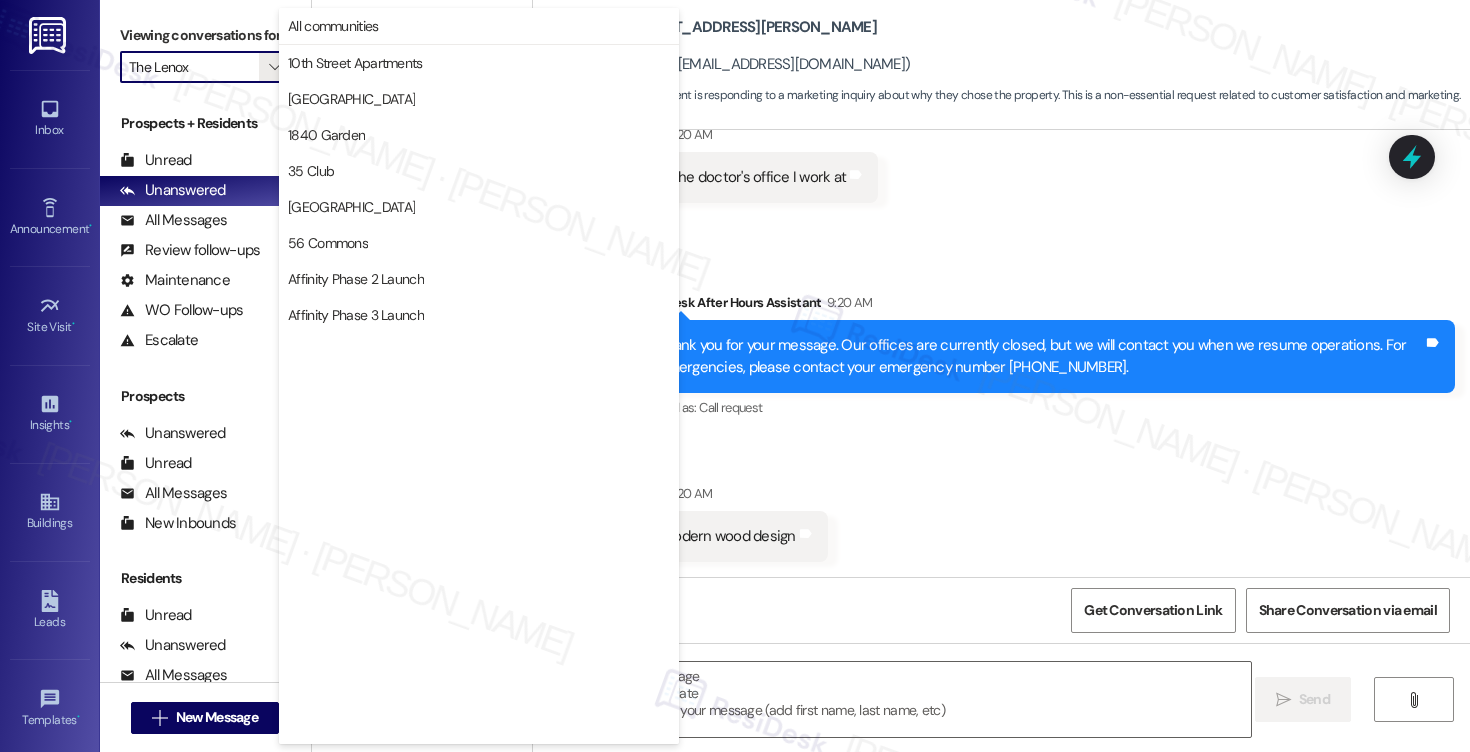 scroll, scrollTop: 3488, scrollLeft: 0, axis: vertical 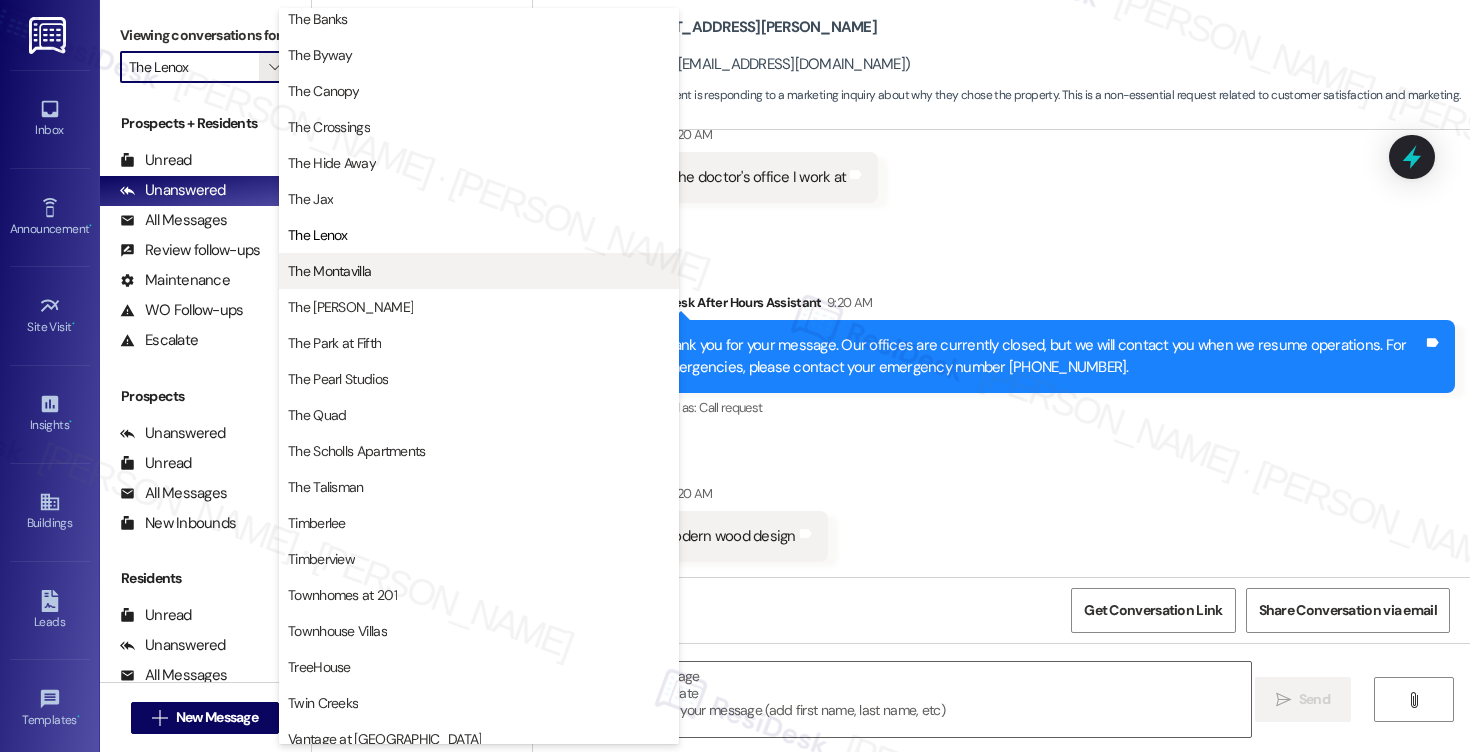 click on "The Montavilla" at bounding box center (479, 271) 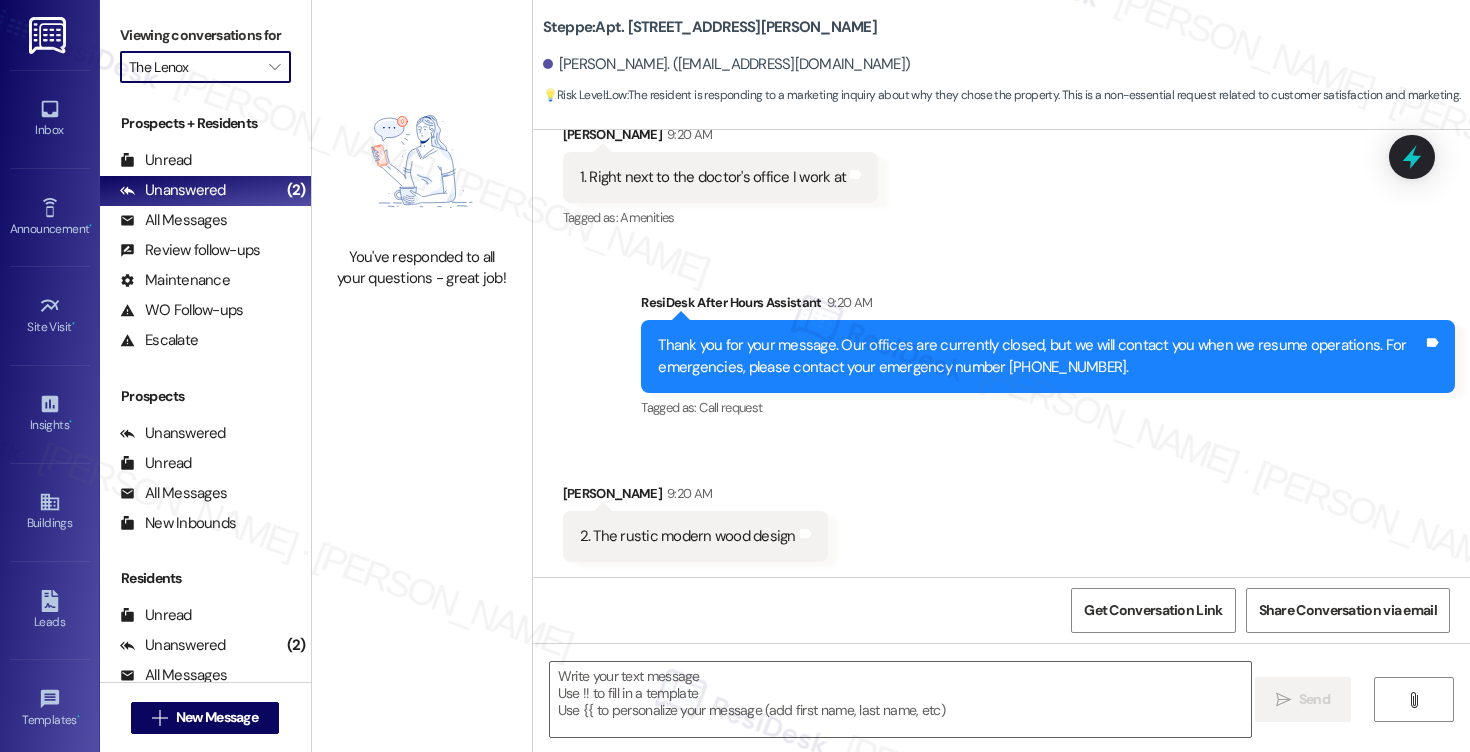 type on "The Montavilla" 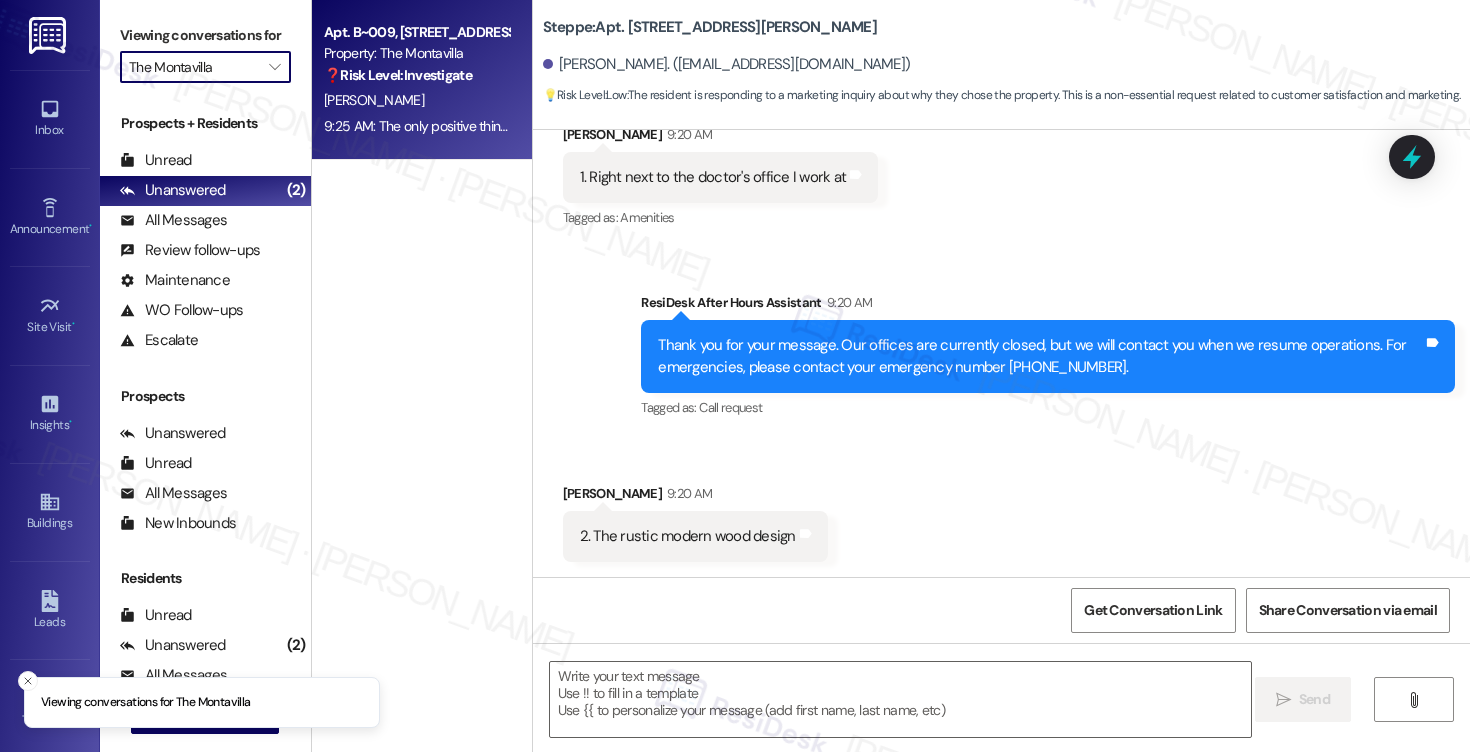 click on "❓  Risk Level:  Investigate" at bounding box center (416, 75) 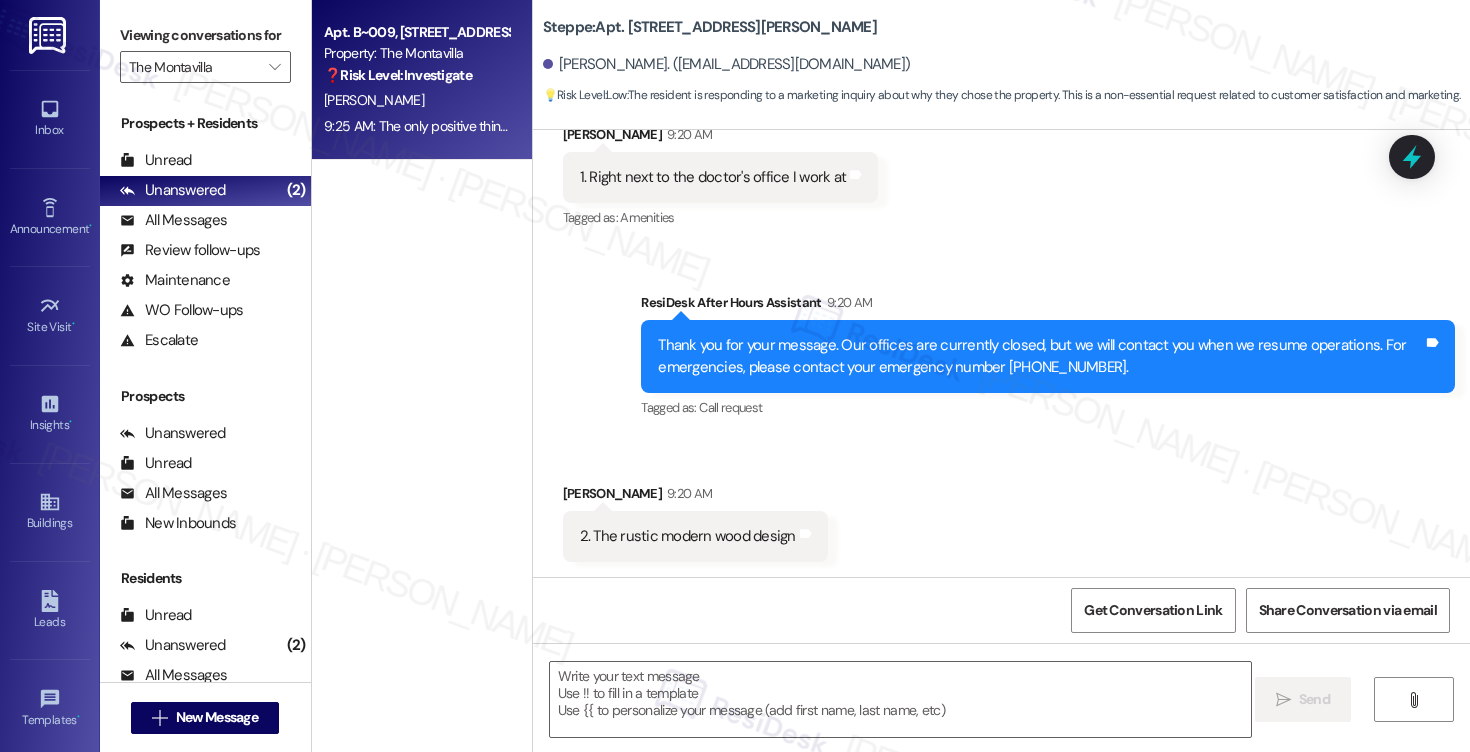 type on "Fetching suggested responses. Please feel free to read through the conversation in the meantime." 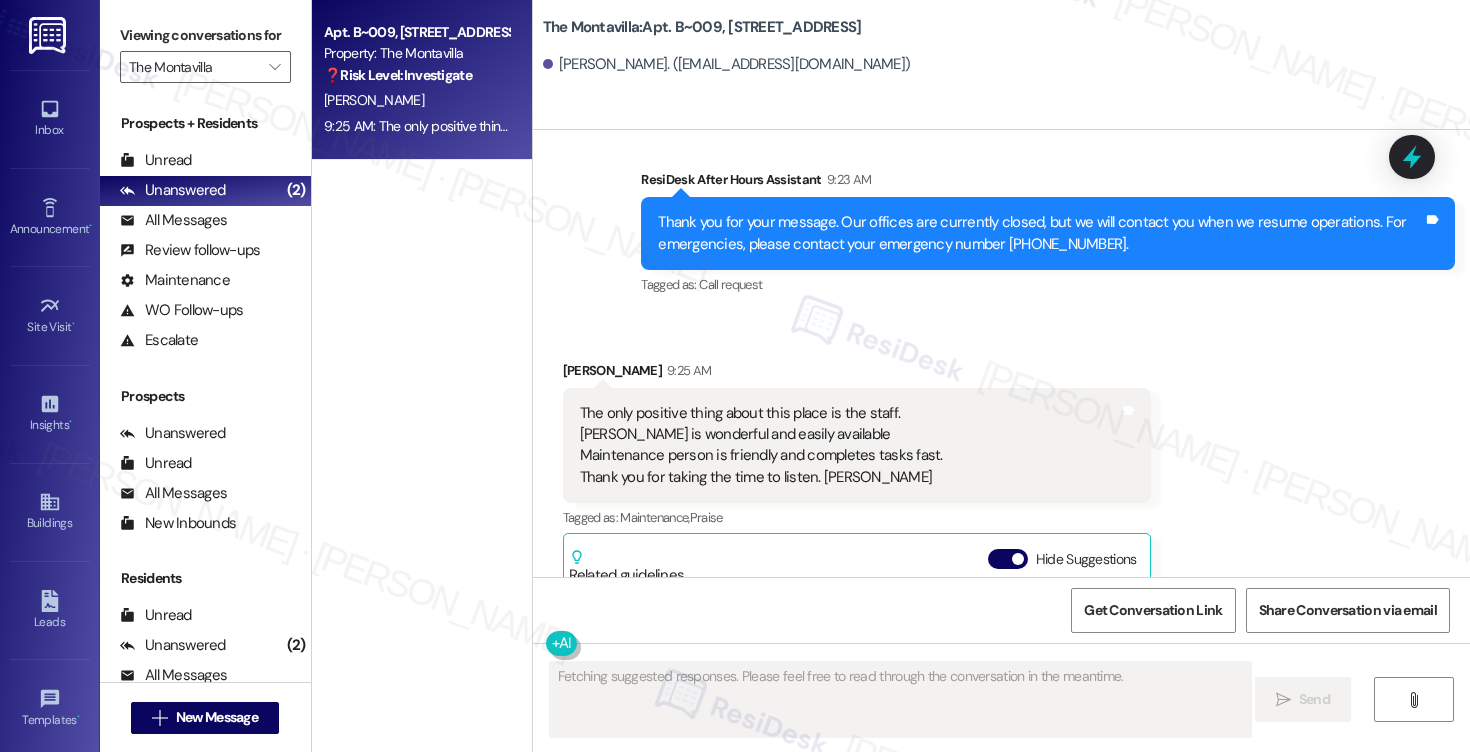 scroll, scrollTop: 3833, scrollLeft: 0, axis: vertical 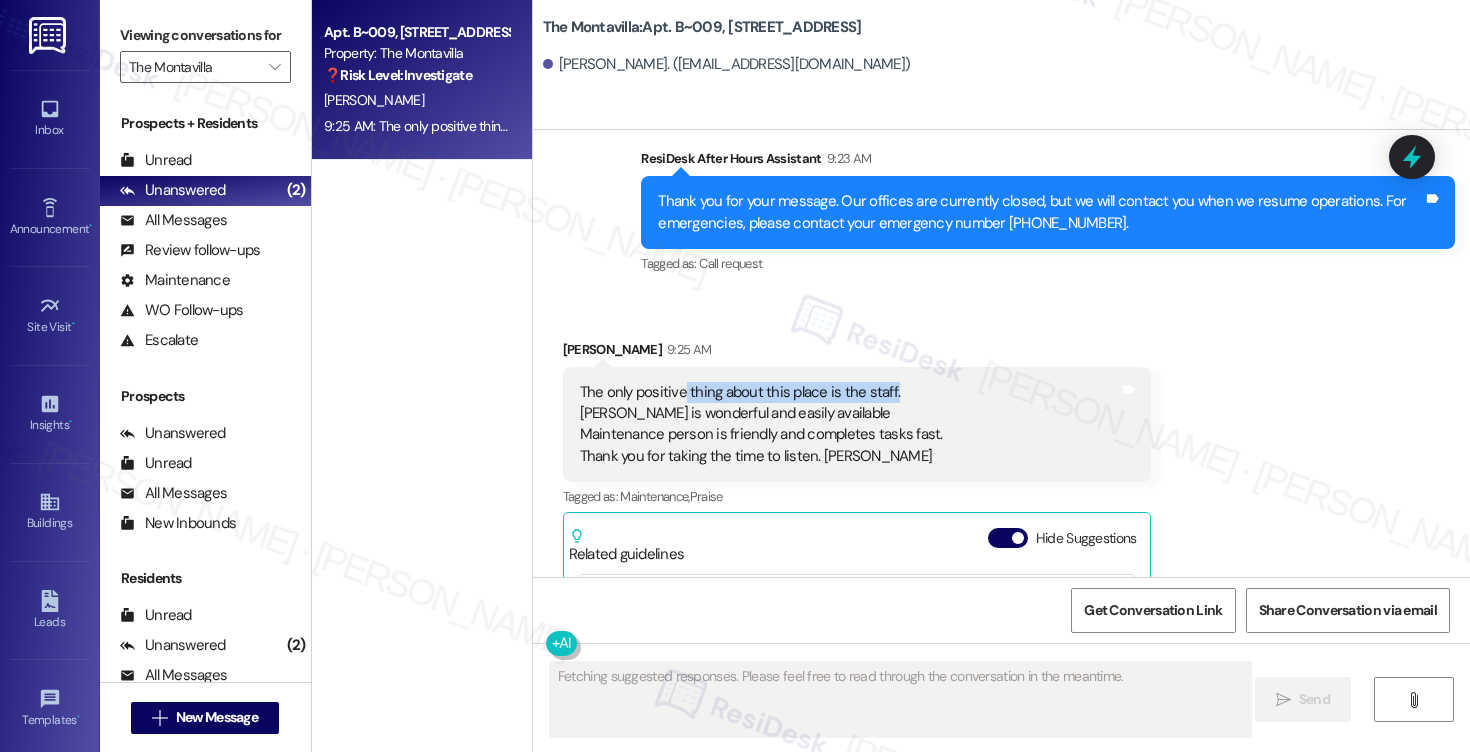 drag, startPoint x: 672, startPoint y: 366, endPoint x: 913, endPoint y: 377, distance: 241.2509 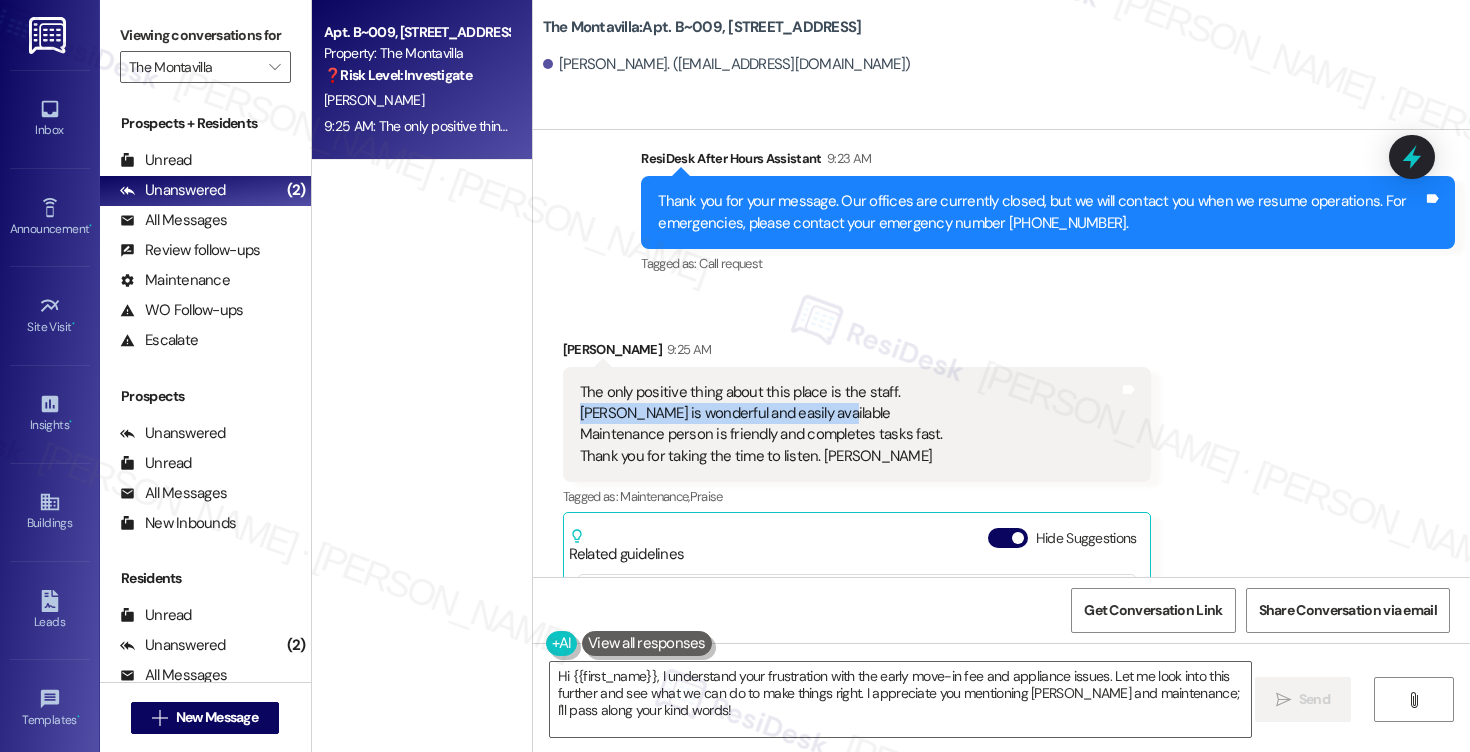 drag, startPoint x: 571, startPoint y: 395, endPoint x: 833, endPoint y: 388, distance: 262.0935 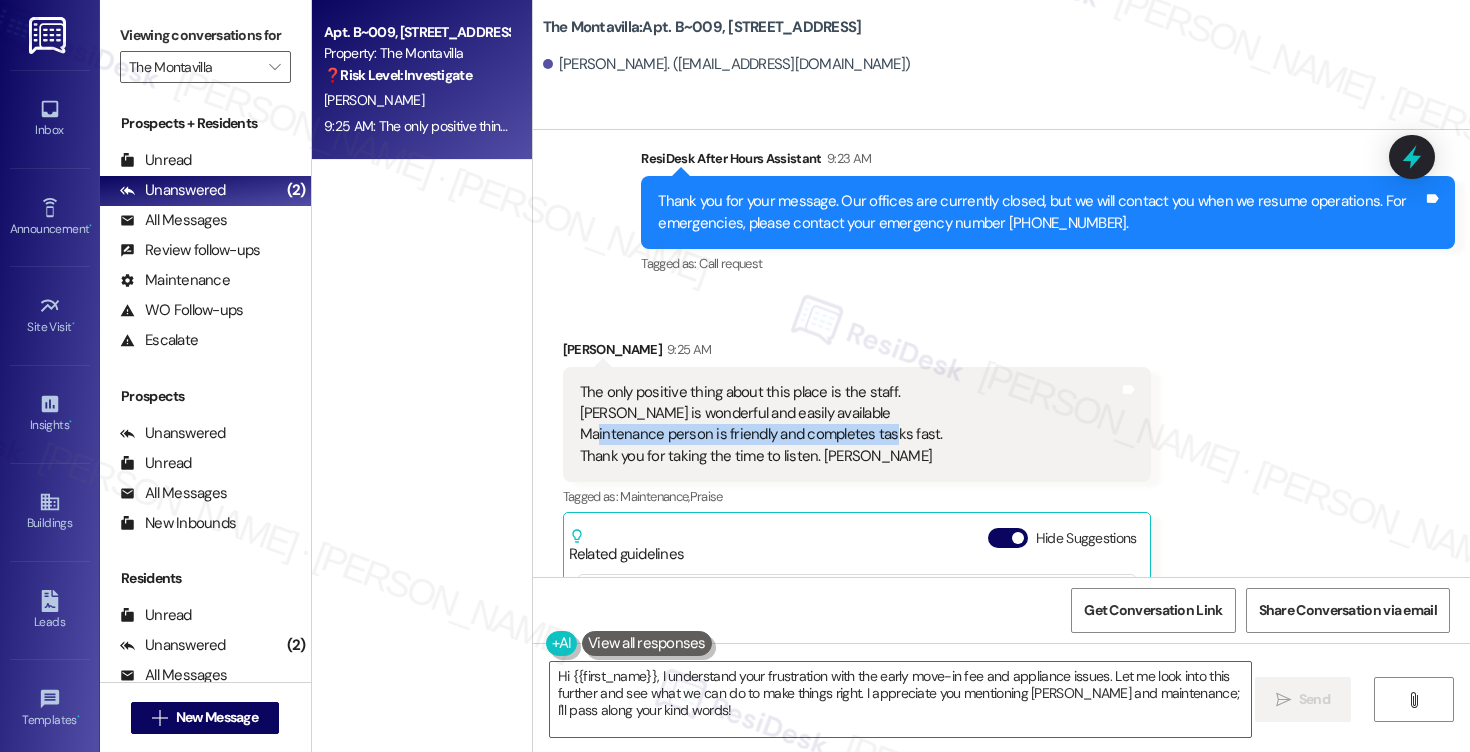 drag, startPoint x: 588, startPoint y: 415, endPoint x: 882, endPoint y: 419, distance: 294.02722 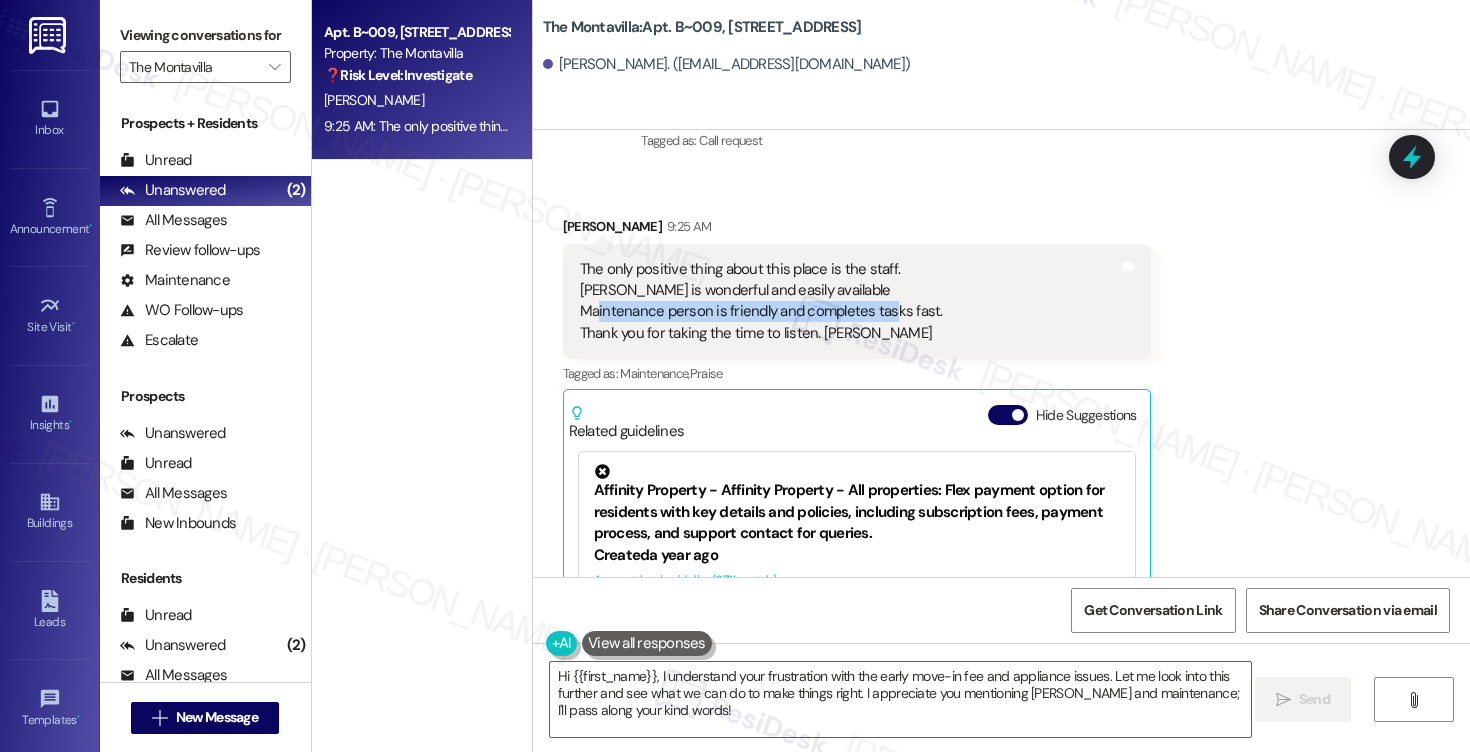 scroll, scrollTop: 3806, scrollLeft: 0, axis: vertical 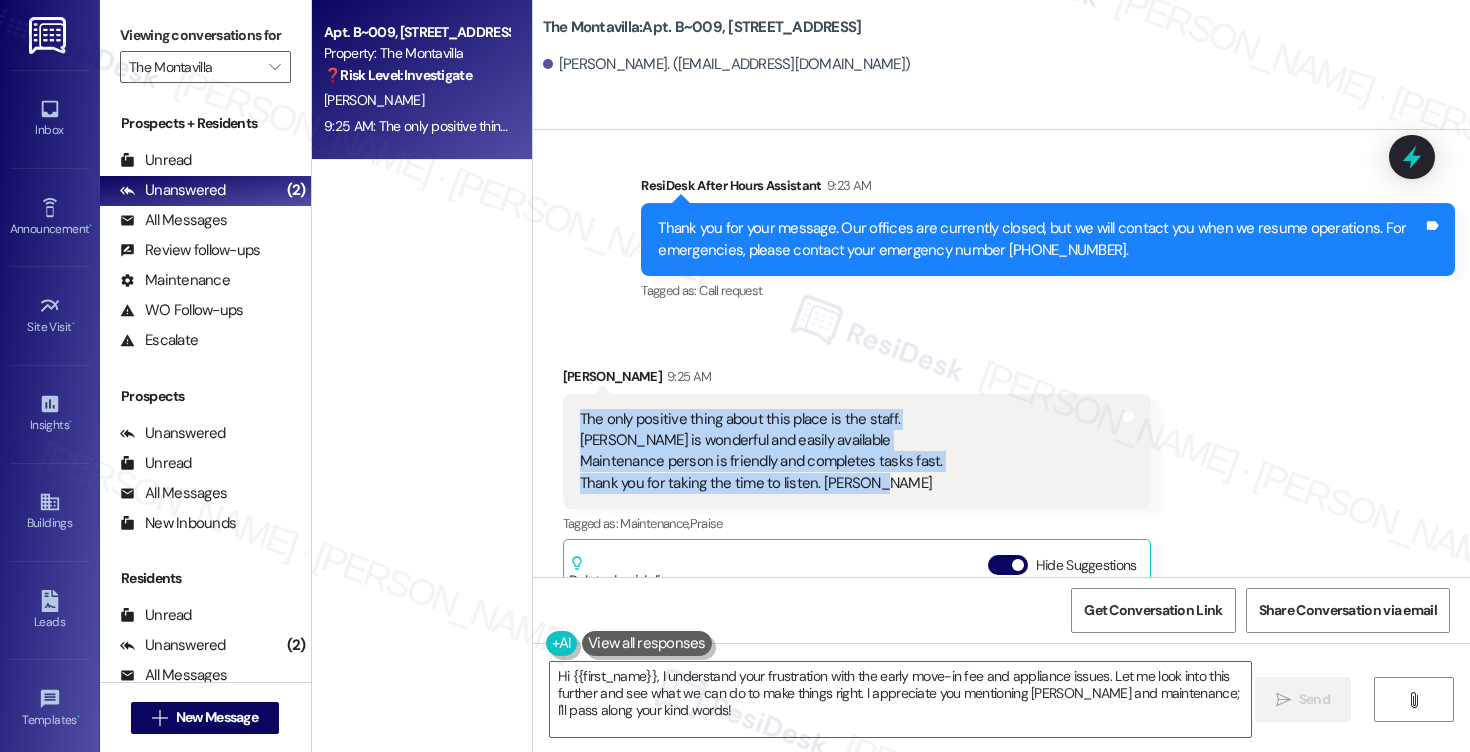 drag, startPoint x: 568, startPoint y: 398, endPoint x: 914, endPoint y: 457, distance: 350.9943 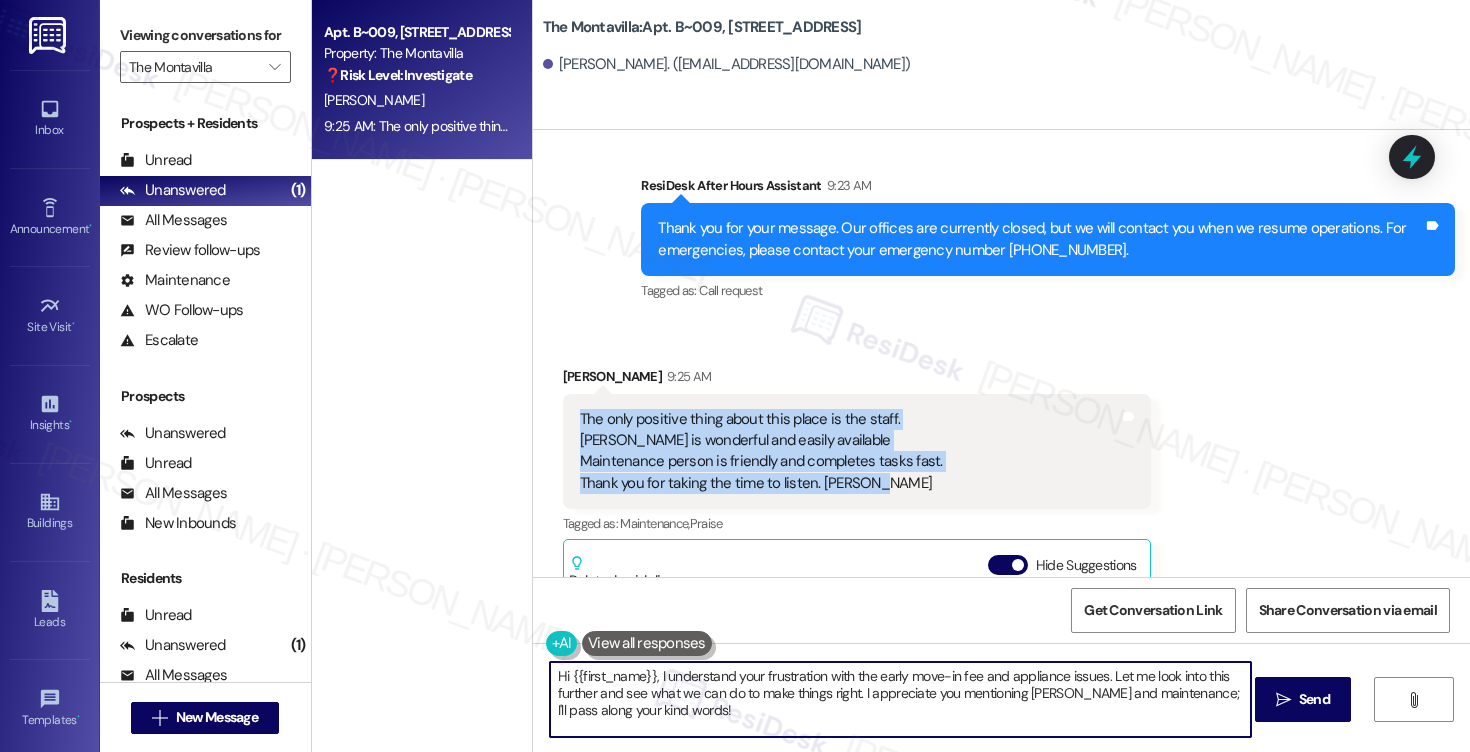 click on "Hi {{first_name}}, I understand your frustration with the early move-in fee and appliance issues. Let me look into this further and see what we can do to make things right. I appreciate you mentioning [PERSON_NAME] and maintenance; I'll pass along your kind words!" at bounding box center [900, 699] 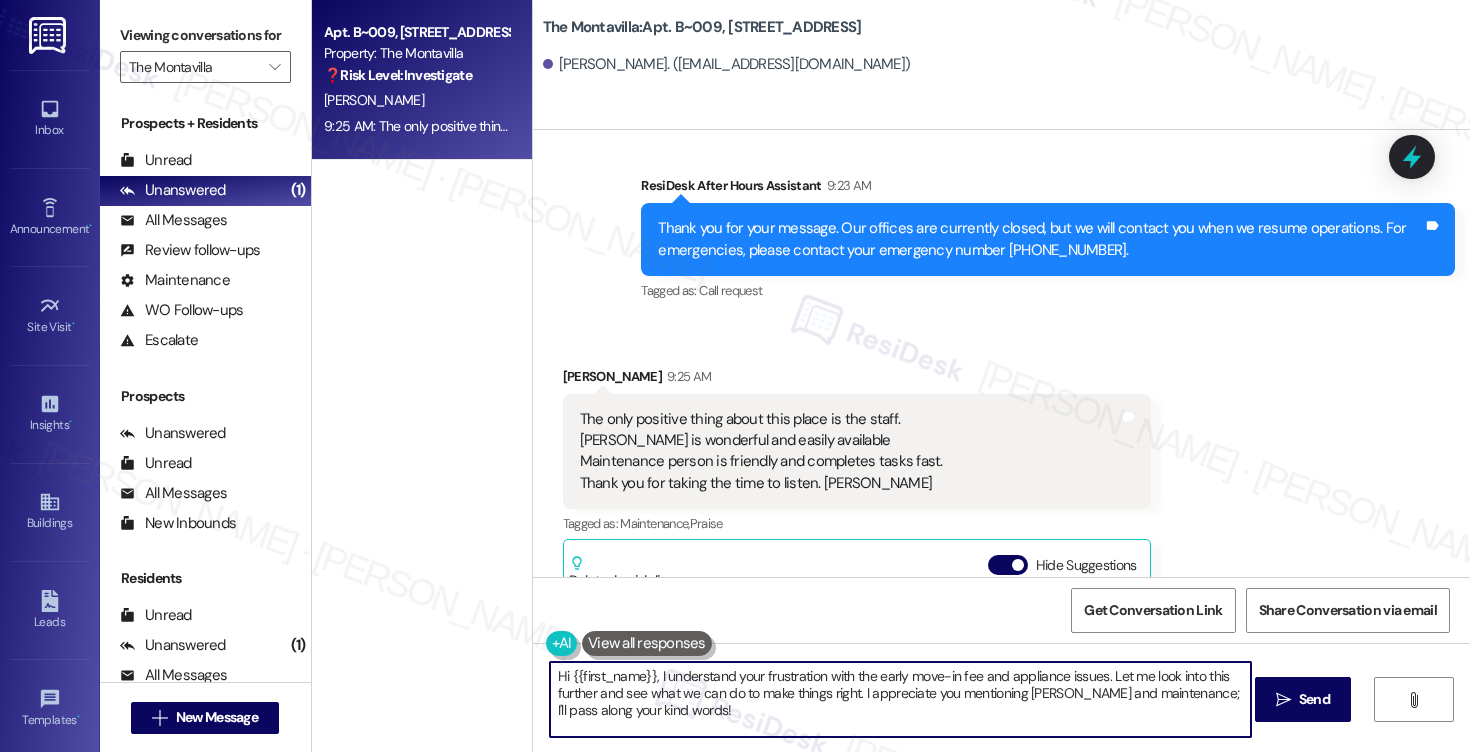 click on "Hi {{first_name}}, I understand your frustration with the early move-in fee and appliance issues. Let me look into this further and see what we can do to make things right. I appreciate you mentioning [PERSON_NAME] and maintenance; I'll pass along your kind words!" at bounding box center [900, 699] 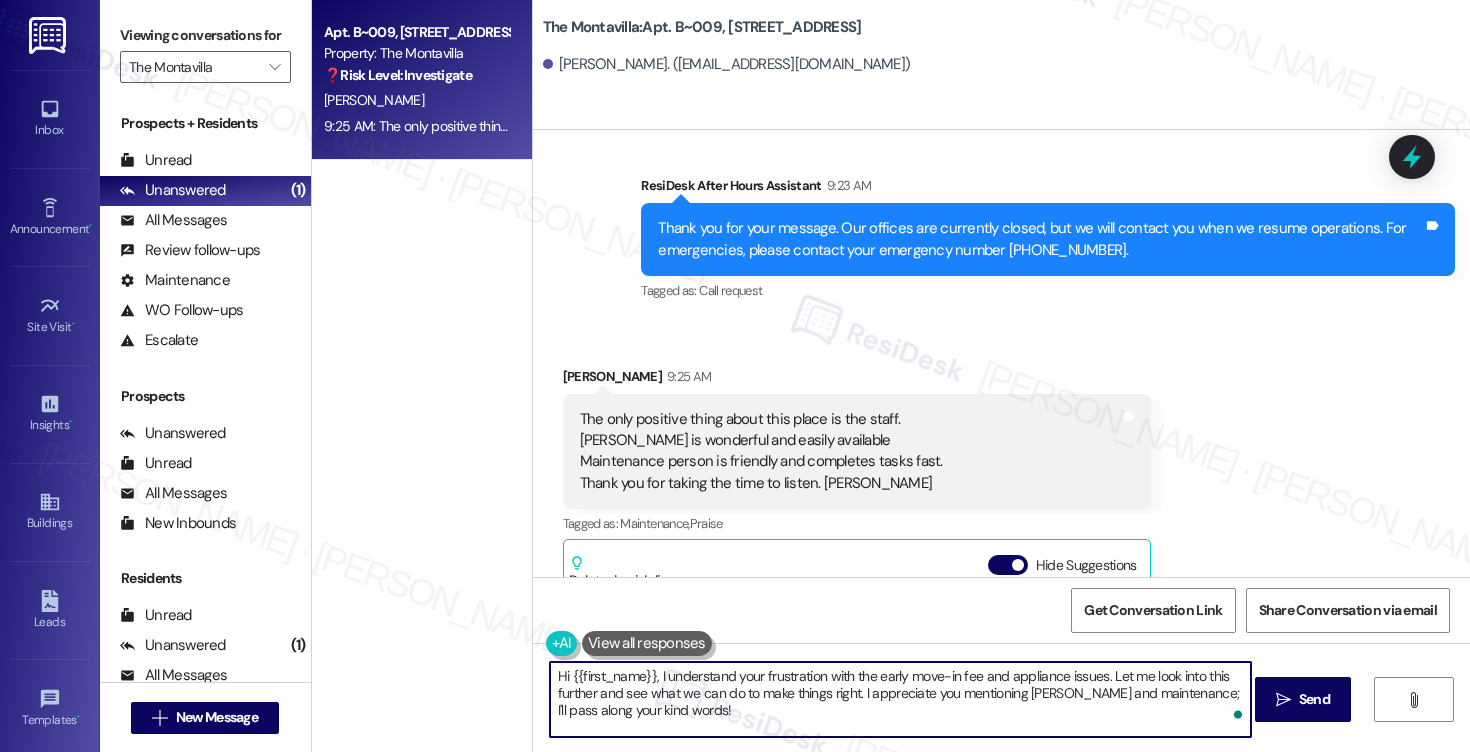 click on "Hi {{first_name}}, I understand your frustration with the early move-in fee and appliance issues. Let me look into this further and see what we can do to make things right. I appreciate you mentioning [PERSON_NAME] and maintenance; I'll pass along your kind words!" at bounding box center (900, 699) 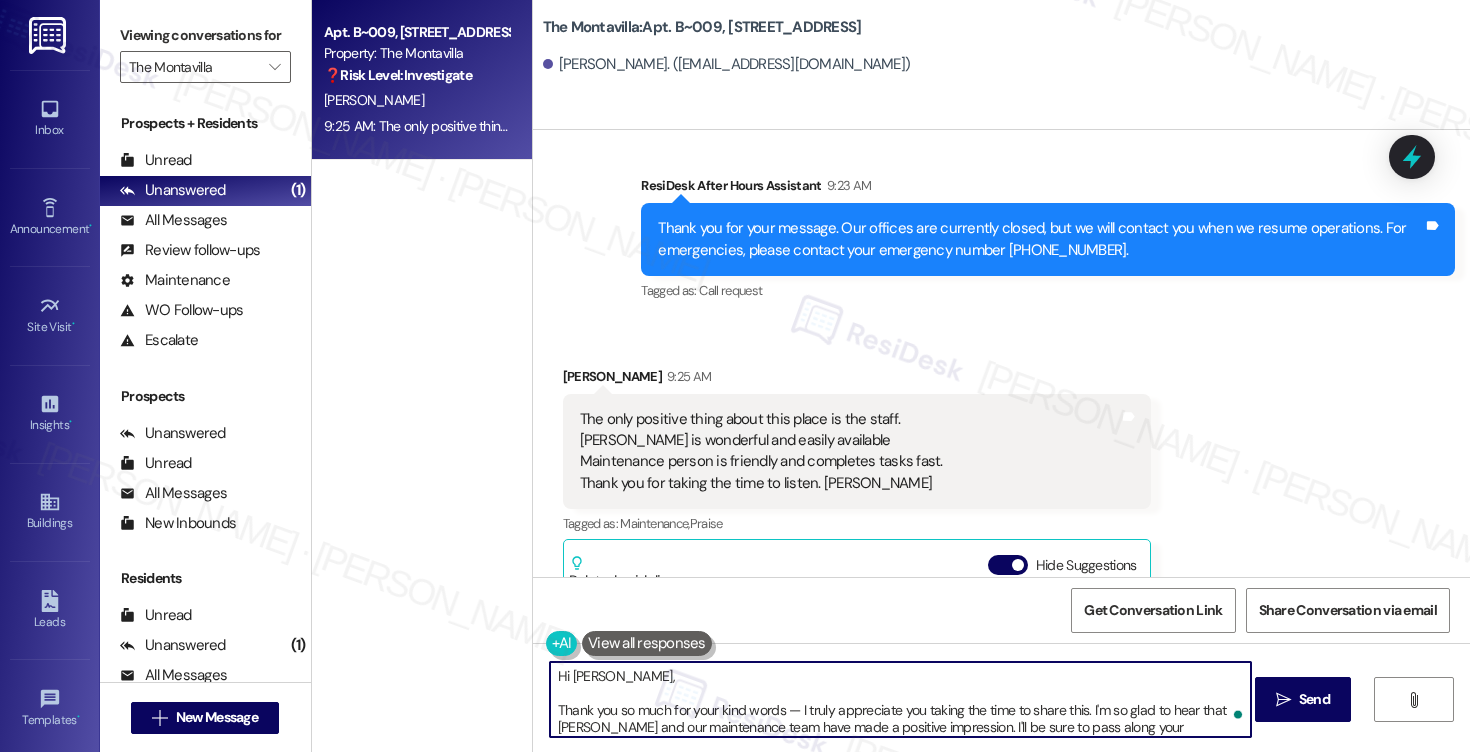 scroll, scrollTop: 51, scrollLeft: 0, axis: vertical 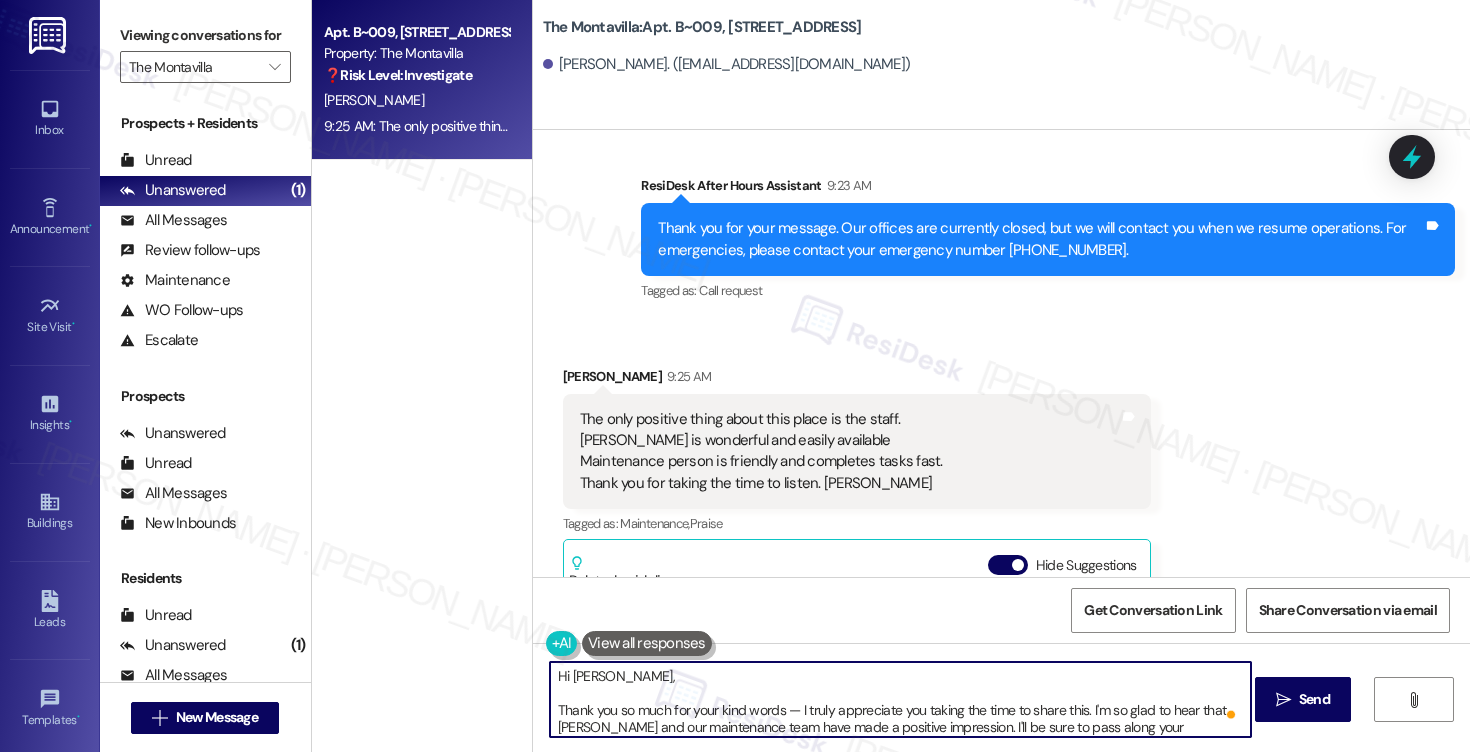 click on "Hi [PERSON_NAME],
Thank you so much for your kind words — I truly appreciate you taking the time to share this. I'm so glad to hear that [PERSON_NAME] and our maintenance team have made a positive impression. I'll be sure to pass along your feedback to them — it will mean a lot.
If there's ever anything else we can do to support you, please don’t hesitate to reach out." at bounding box center (900, 699) 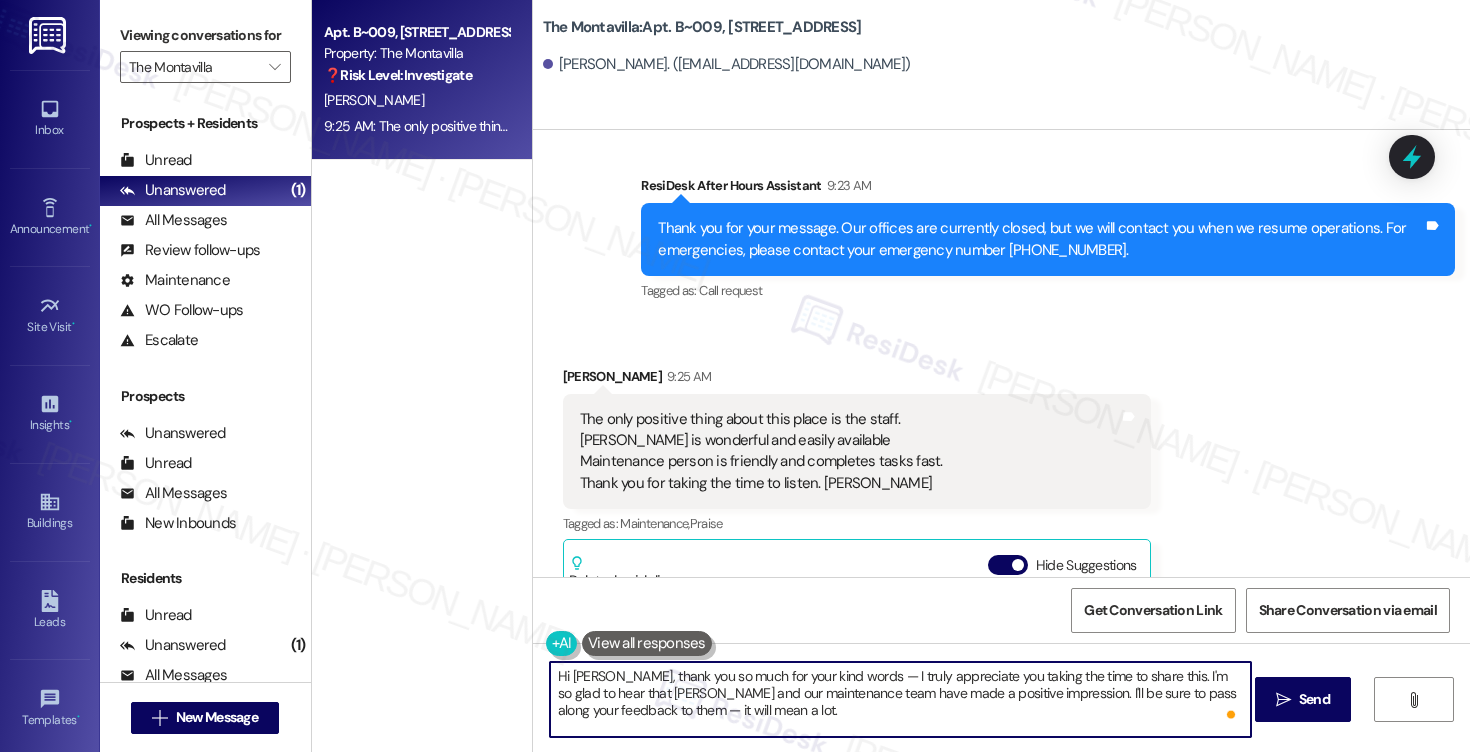 scroll, scrollTop: 22, scrollLeft: 0, axis: vertical 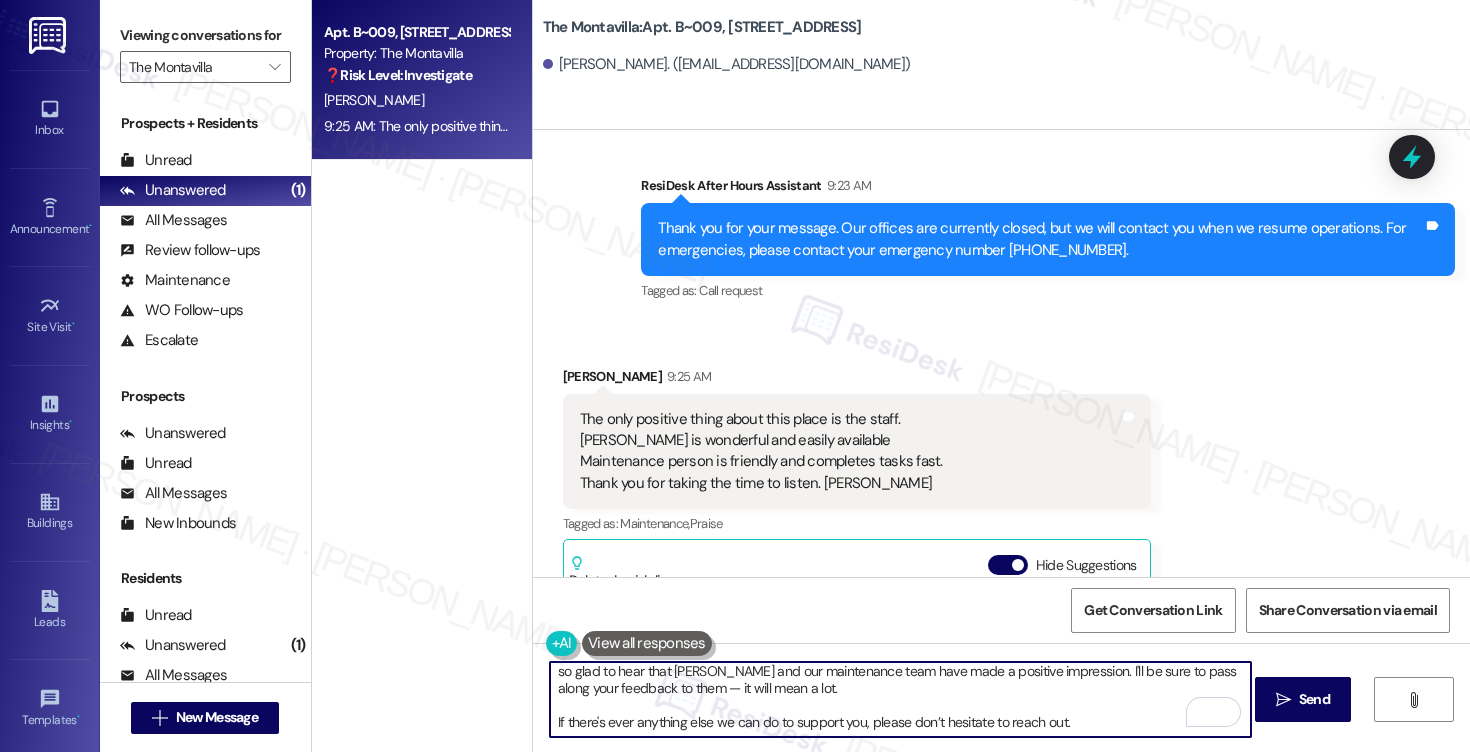 click on "Hi [PERSON_NAME], thank you so much for your kind words — I truly appreciate you taking the time to share this. I'm so glad to hear that [PERSON_NAME] and our maintenance team have made a positive impression. I'll be sure to pass along your feedback to them — it will mean a lot.
If there's ever anything else we can do to support you, please don’t hesitate to reach out." at bounding box center [900, 699] 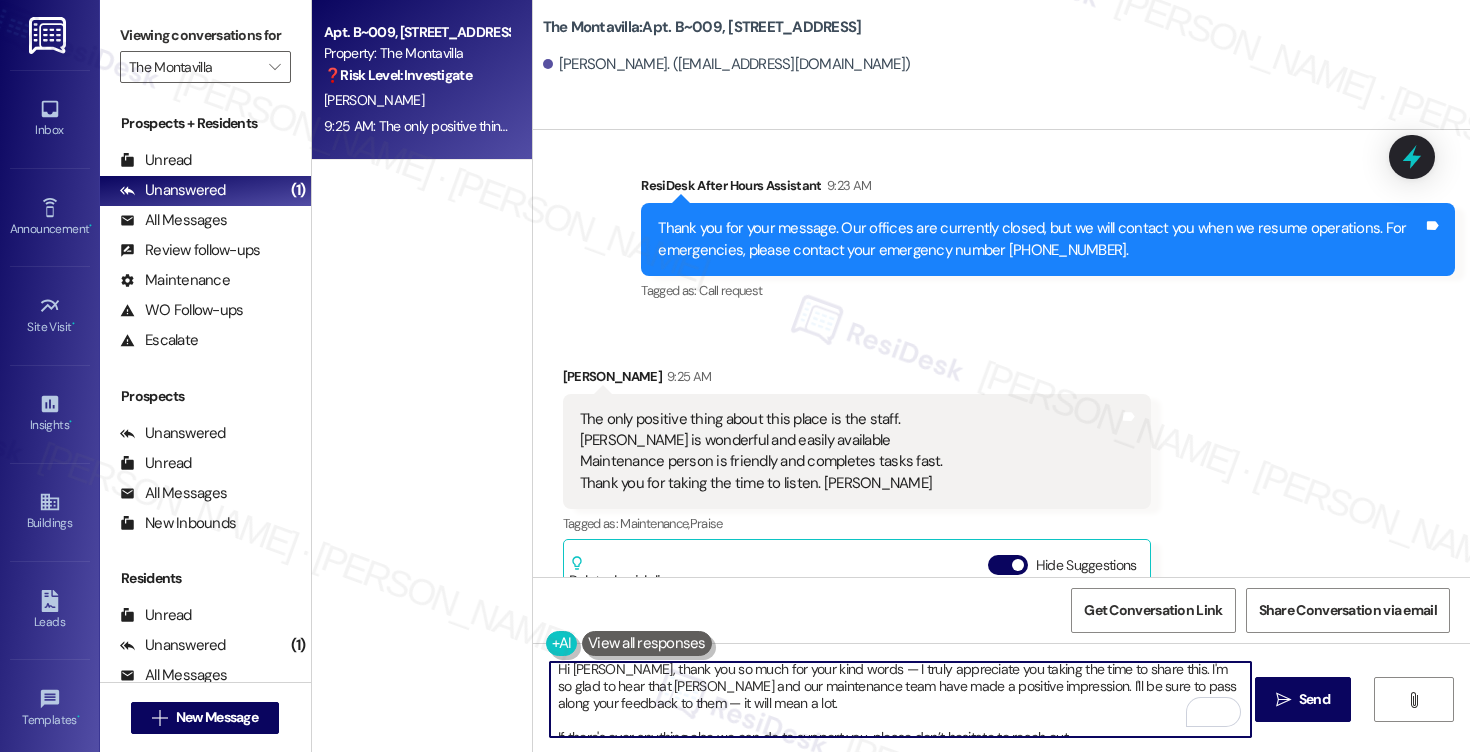 scroll, scrollTop: 0, scrollLeft: 0, axis: both 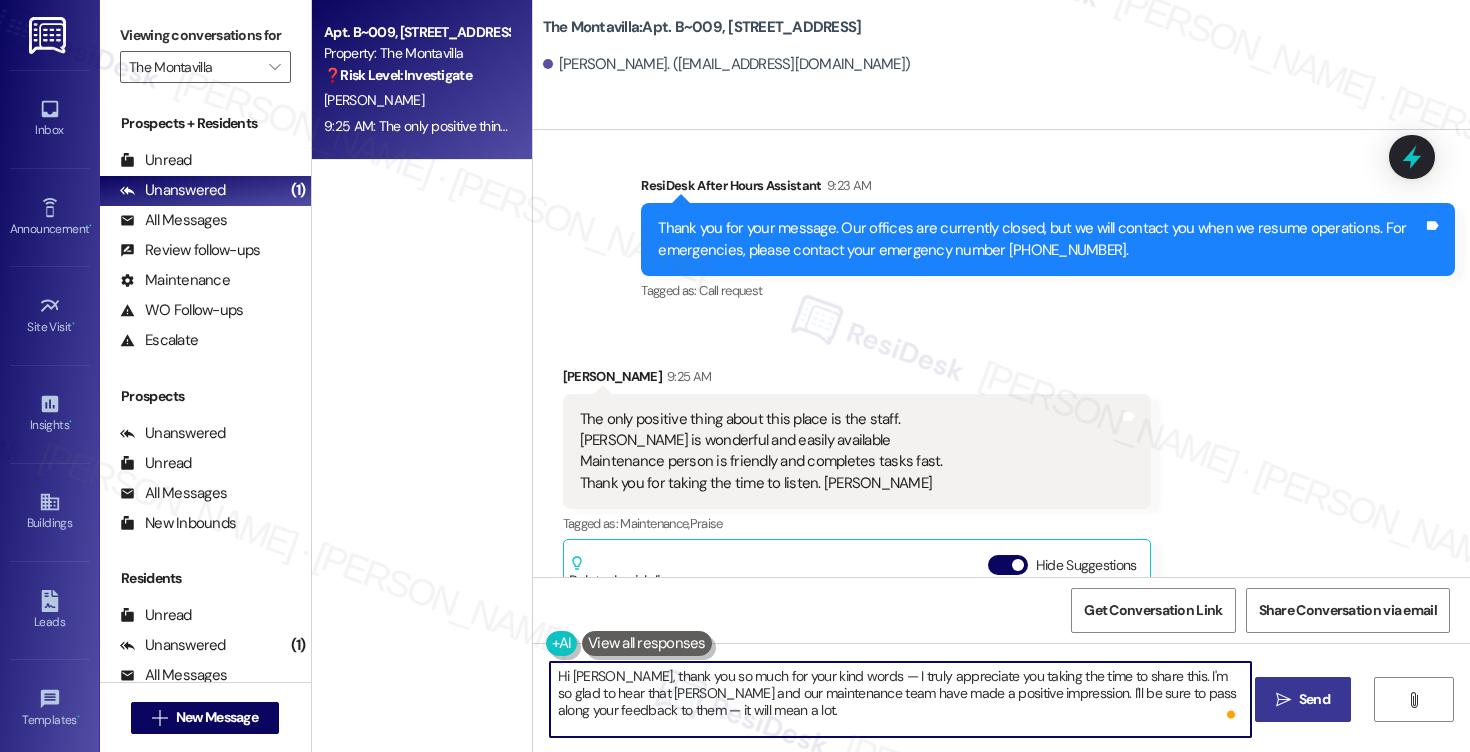 type on "Hi [PERSON_NAME], thank you so much for your kind words — I truly appreciate you taking the time to share this. I'm so glad to hear that [PERSON_NAME] and our maintenance team have made a positive impression. I'll be sure to pass along your feedback to them — it will mean a lot.
If there's ever anything else we can do to support you, please don’t hesitate to reach out." 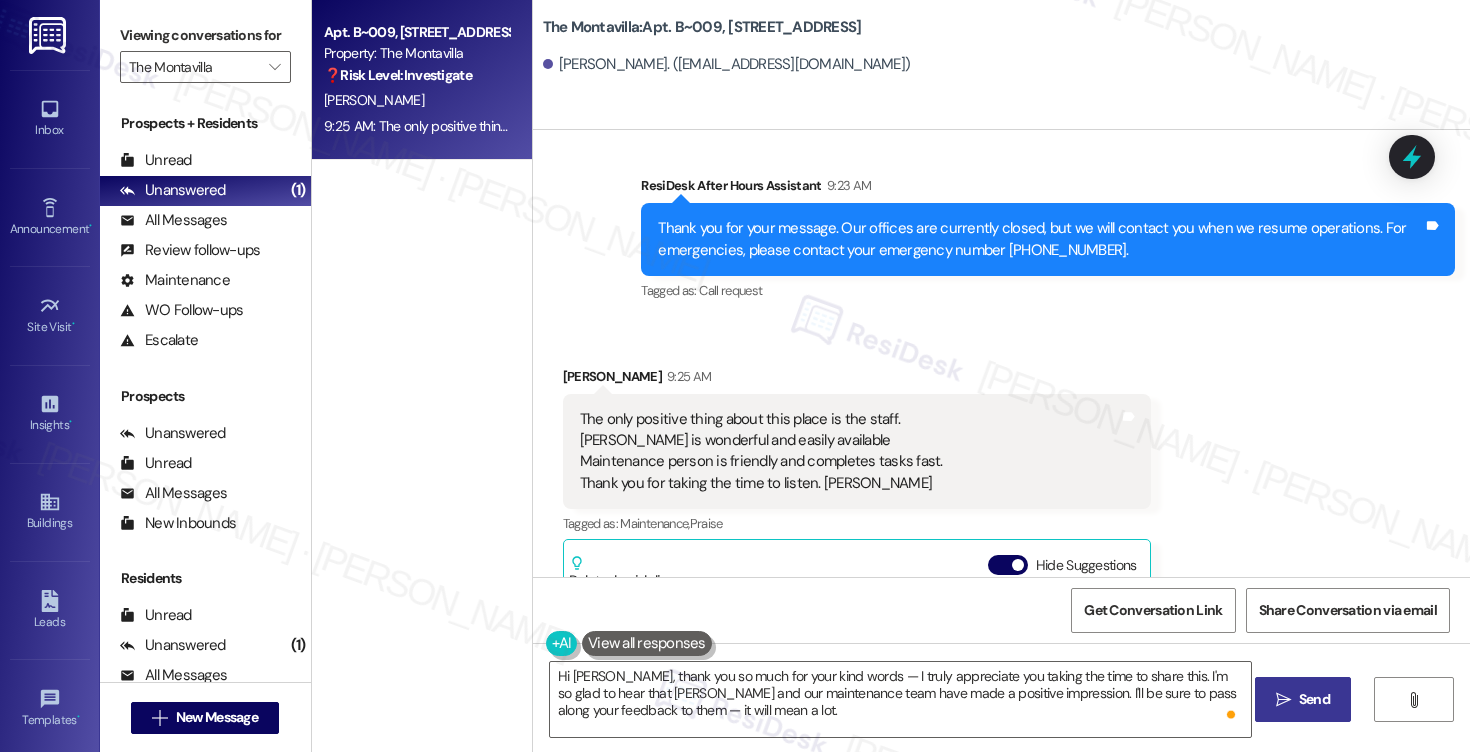 click on "Send" at bounding box center (1314, 699) 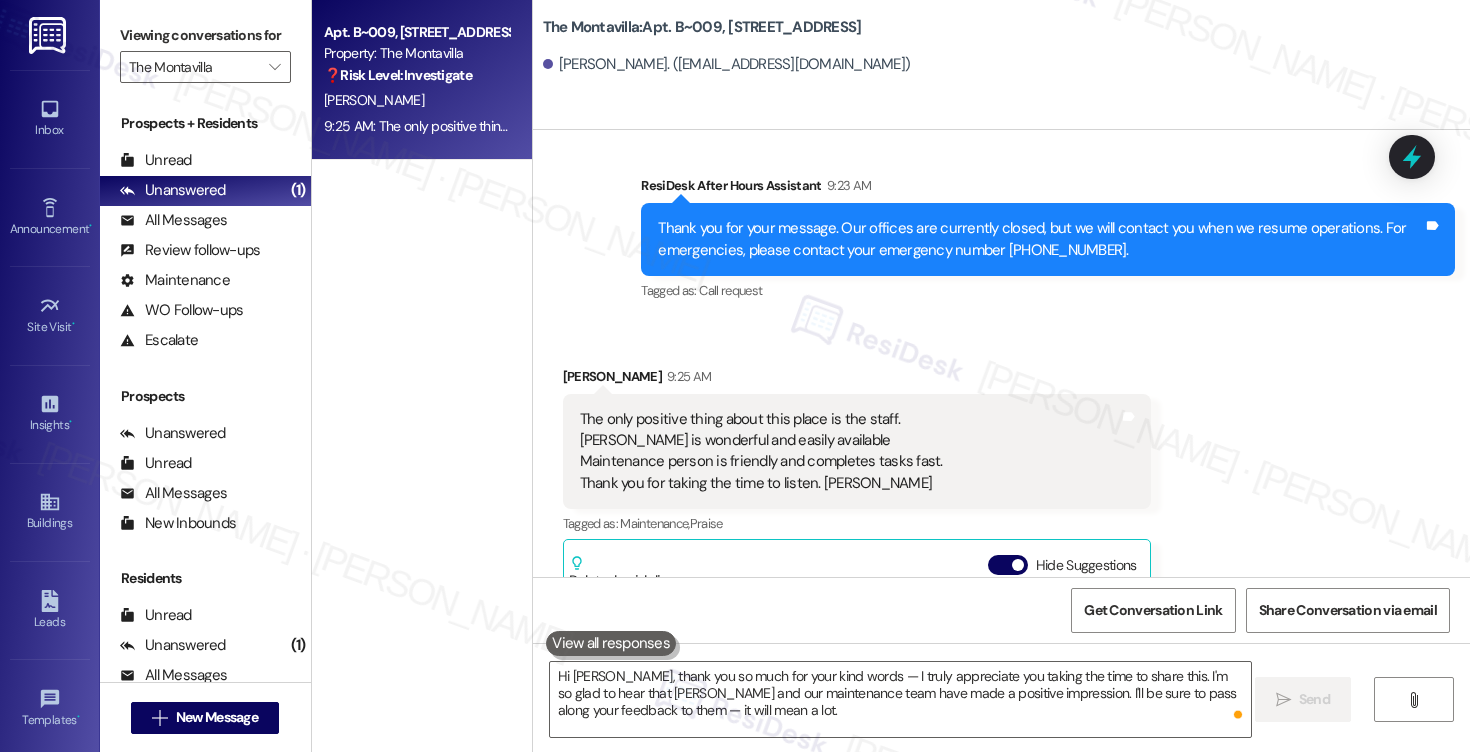 type 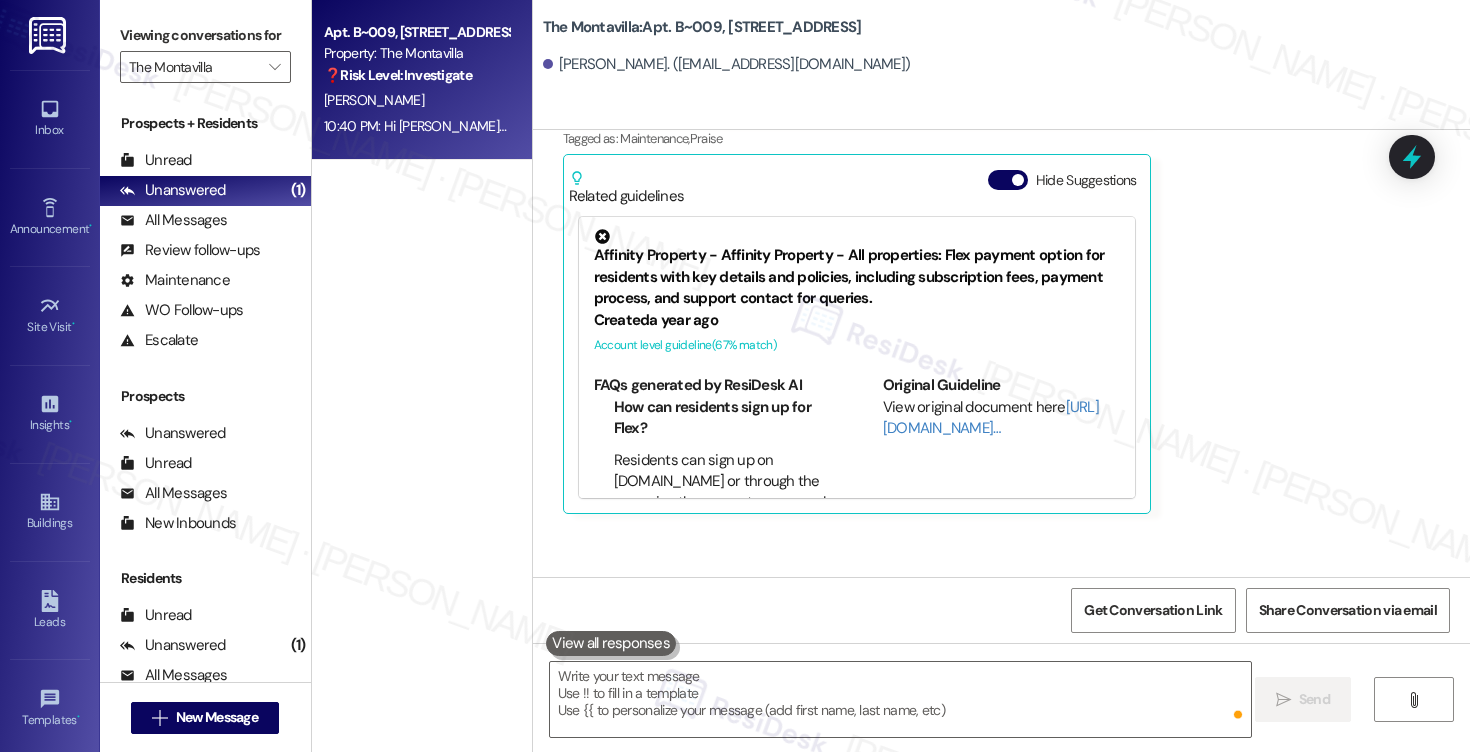 scroll, scrollTop: 4348, scrollLeft: 0, axis: vertical 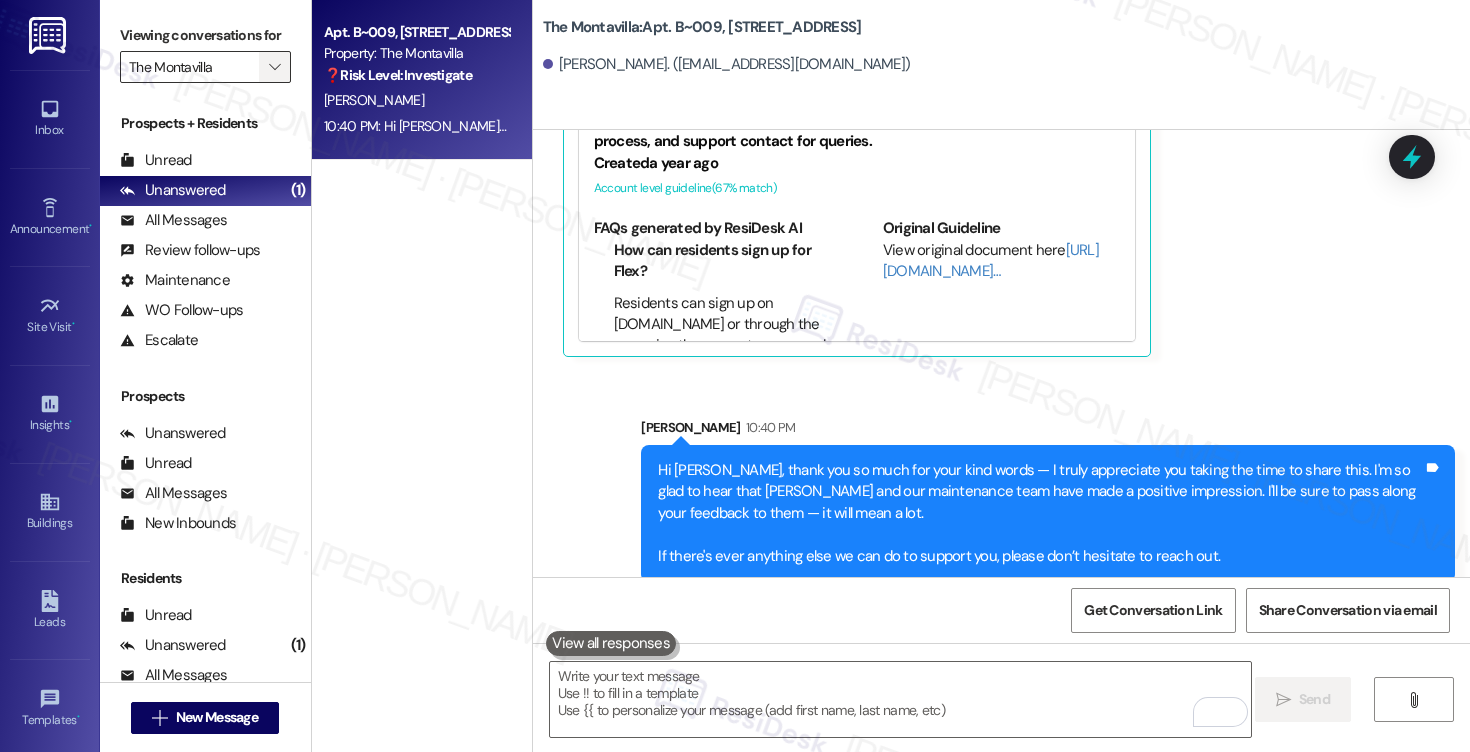 click on "" at bounding box center (274, 67) 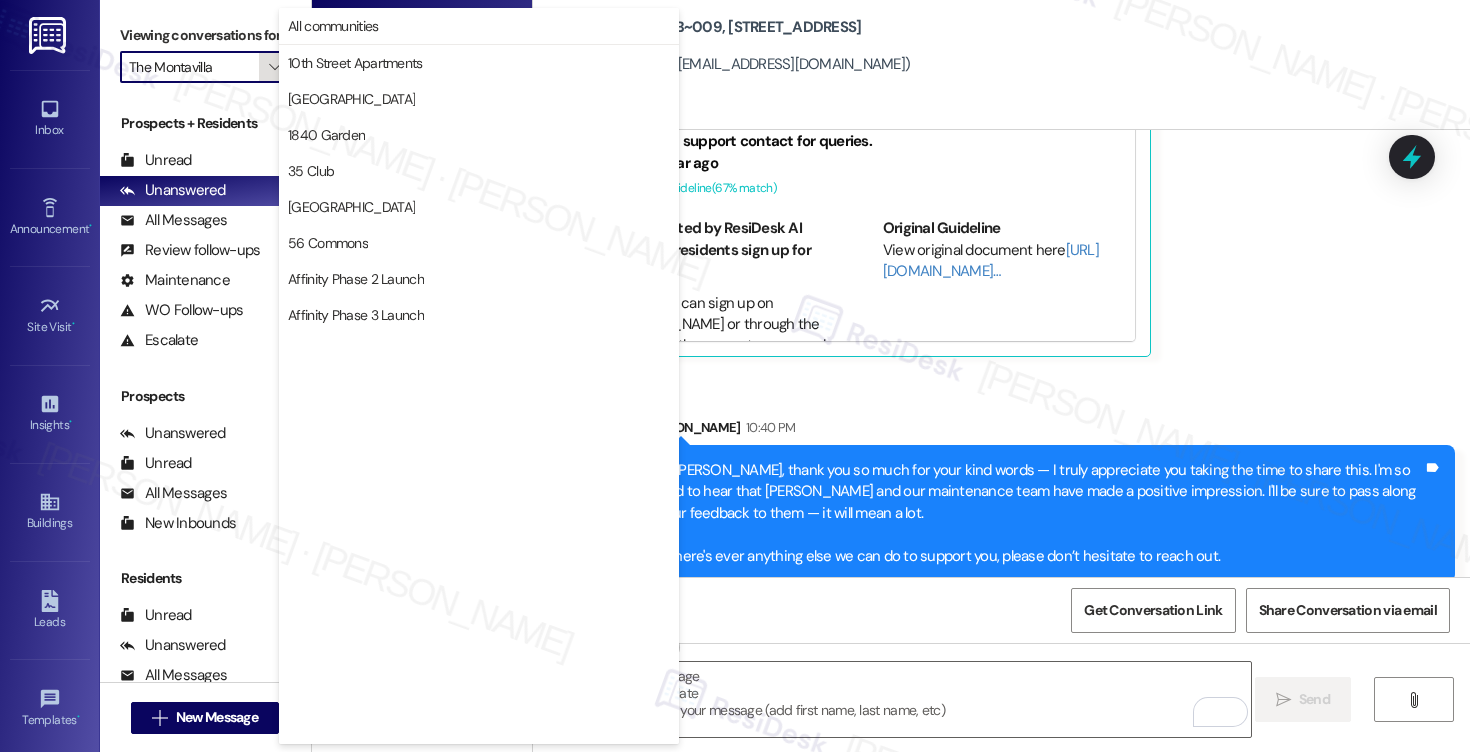 scroll, scrollTop: 3488, scrollLeft: 0, axis: vertical 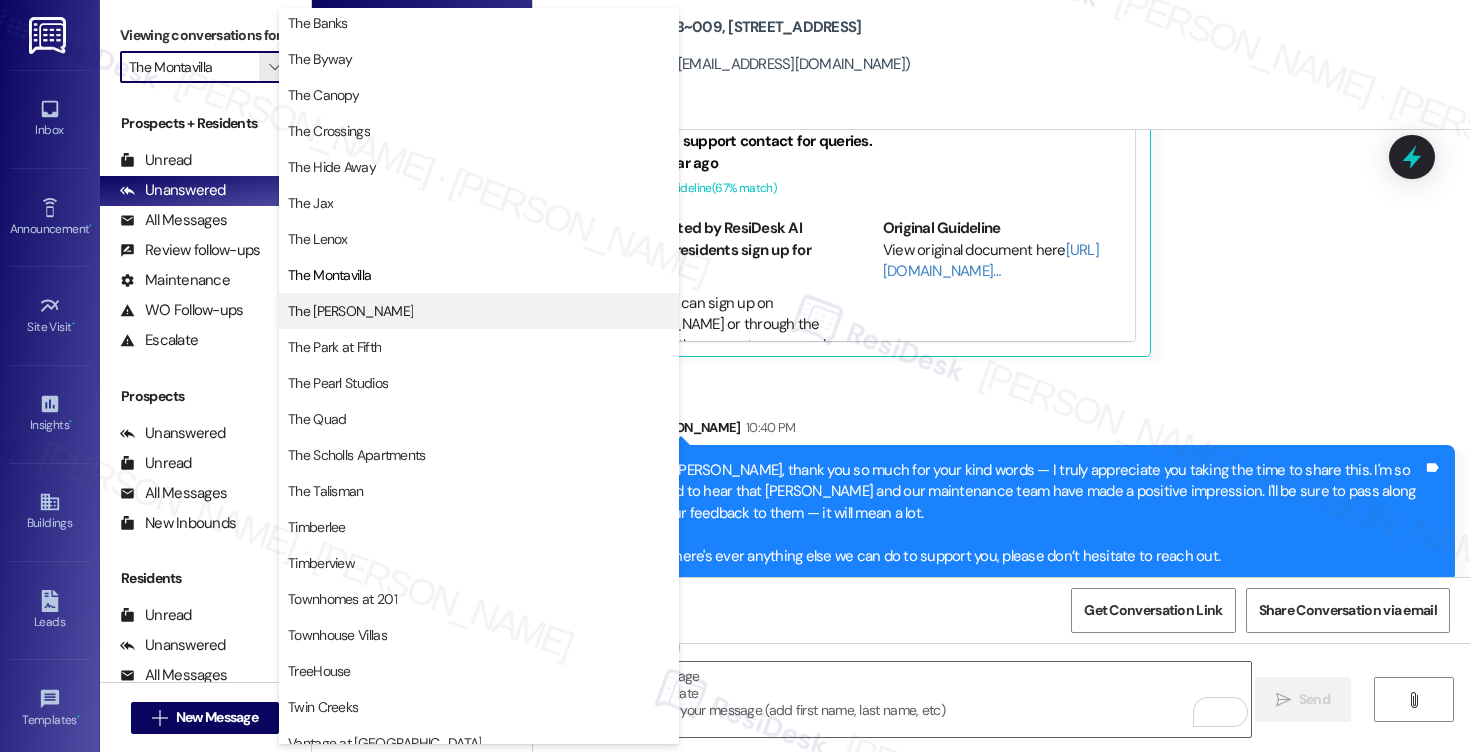 click on "The [PERSON_NAME]" at bounding box center (350, 311) 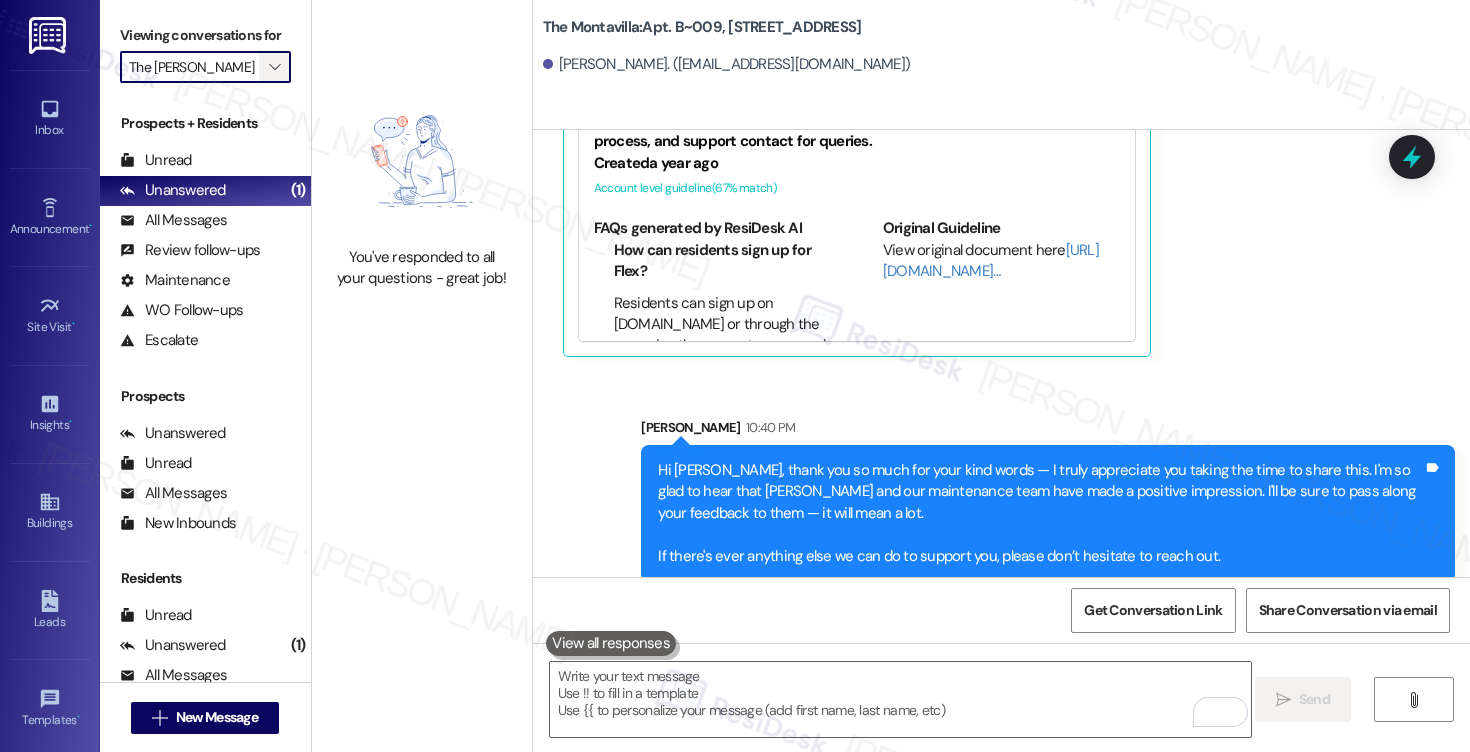 click on "" at bounding box center (274, 67) 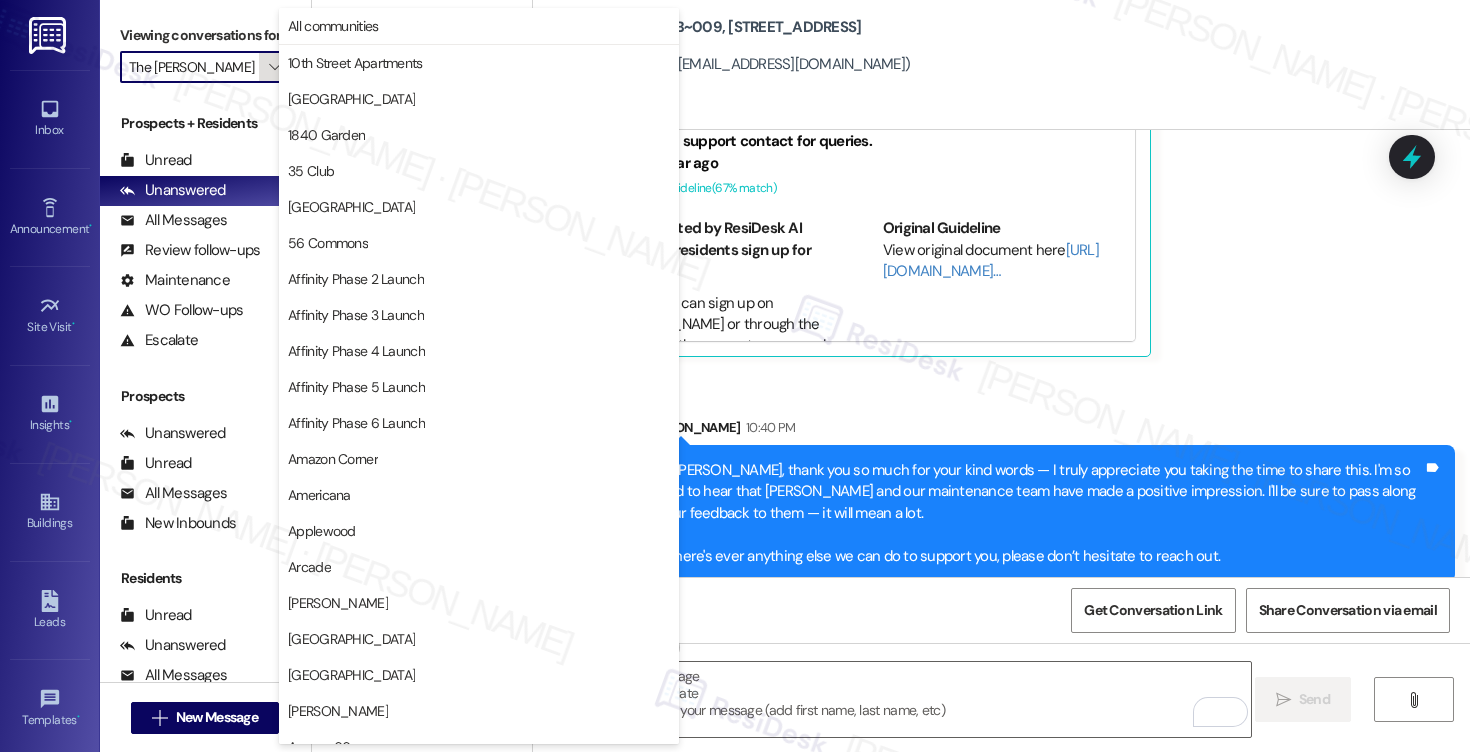 scroll, scrollTop: 3488, scrollLeft: 0, axis: vertical 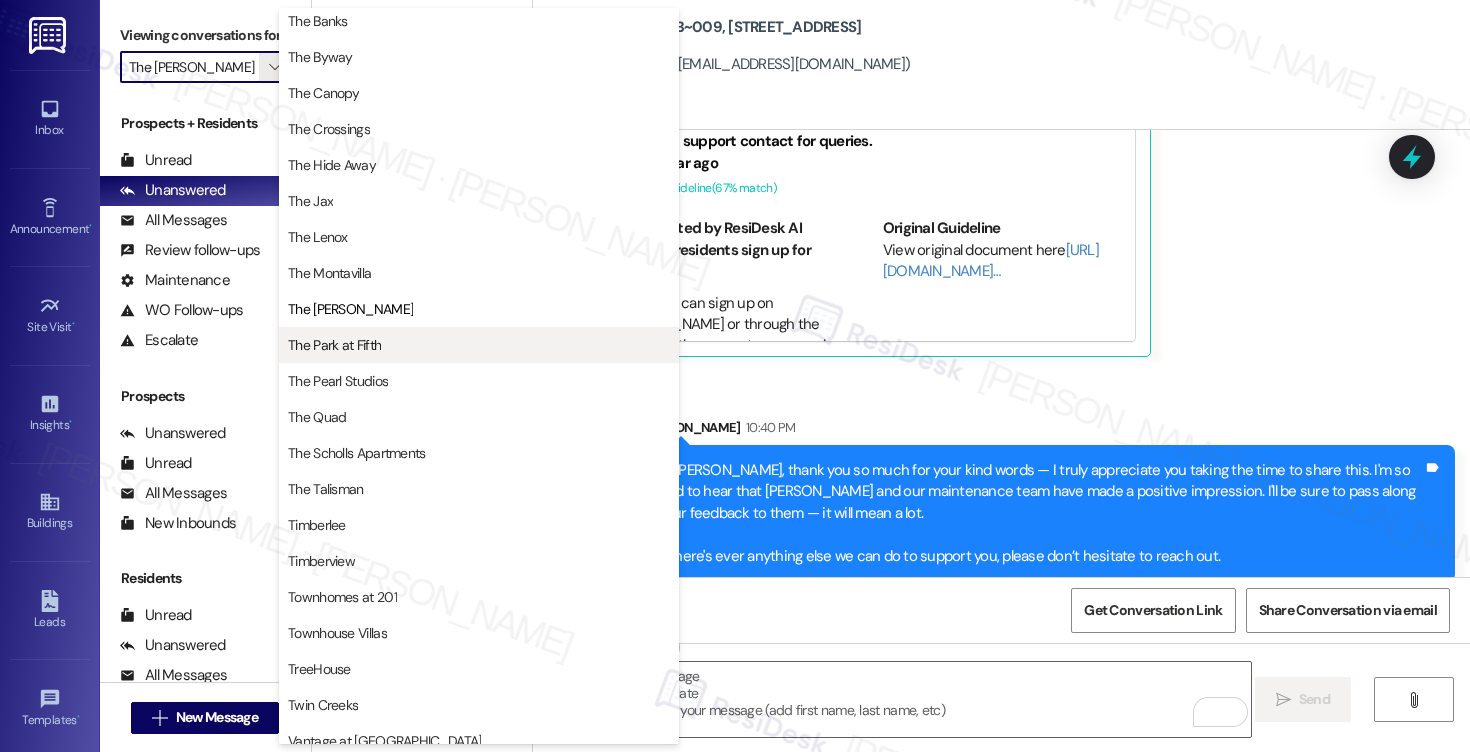 click on "The Park at Fifth" at bounding box center [334, 345] 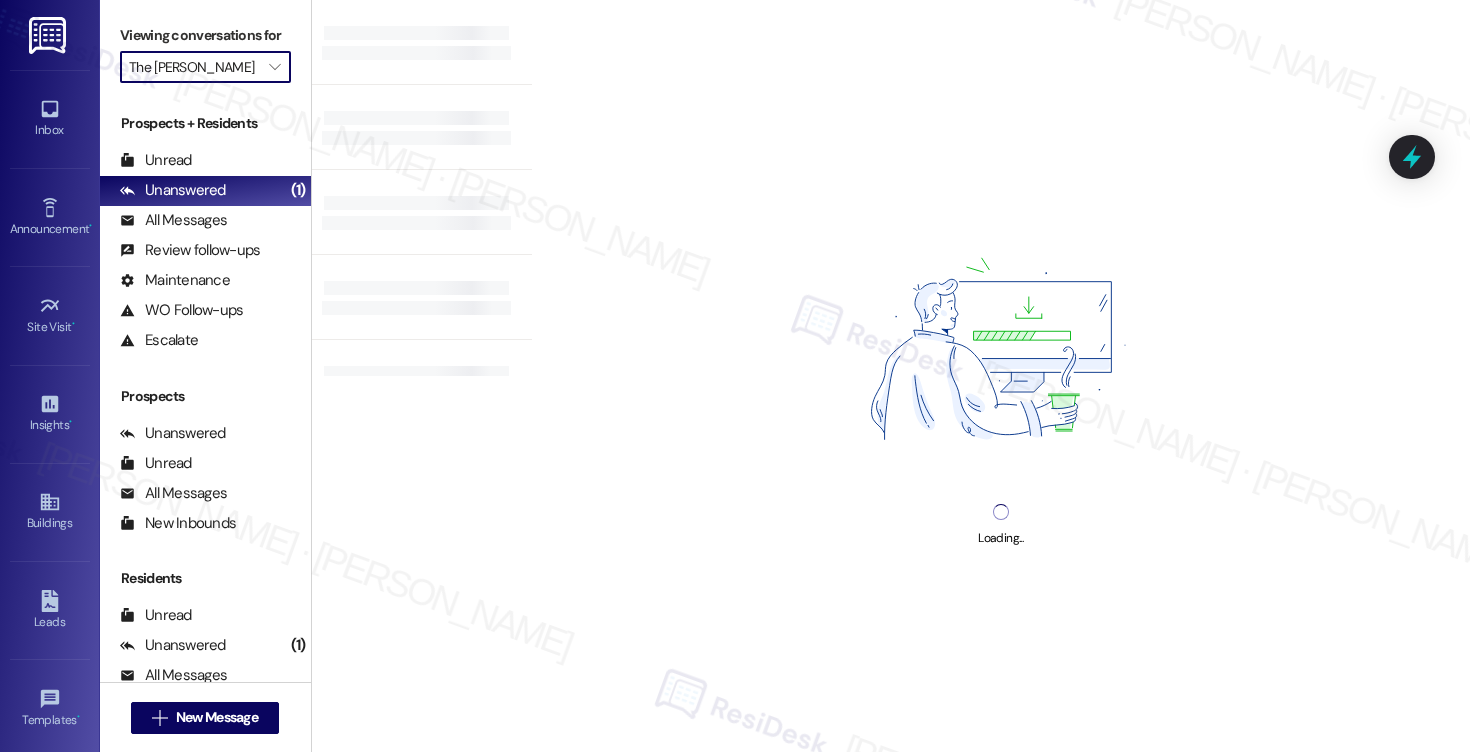 type on "The Park at Fifth" 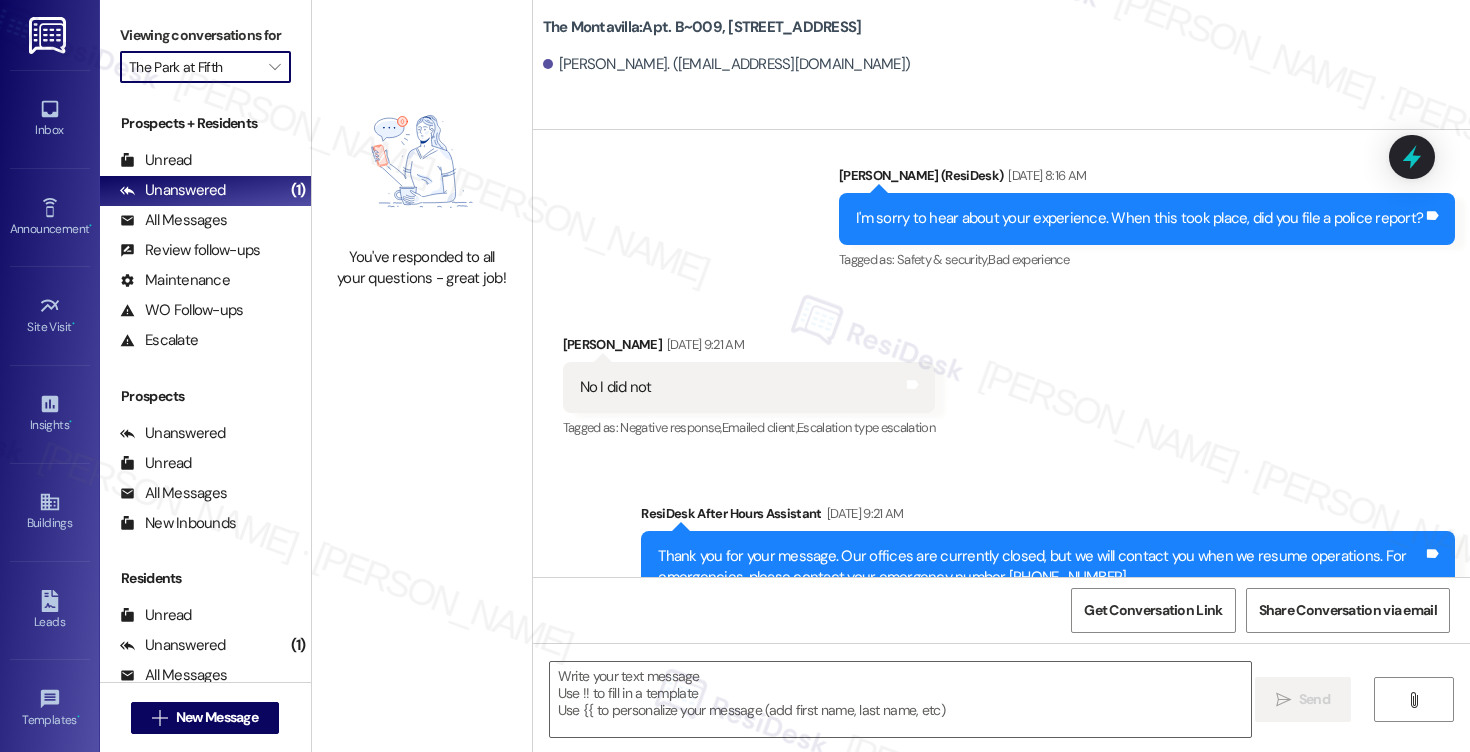 type on "Fetching suggested responses. Please feel free to read through the conversation in the meantime." 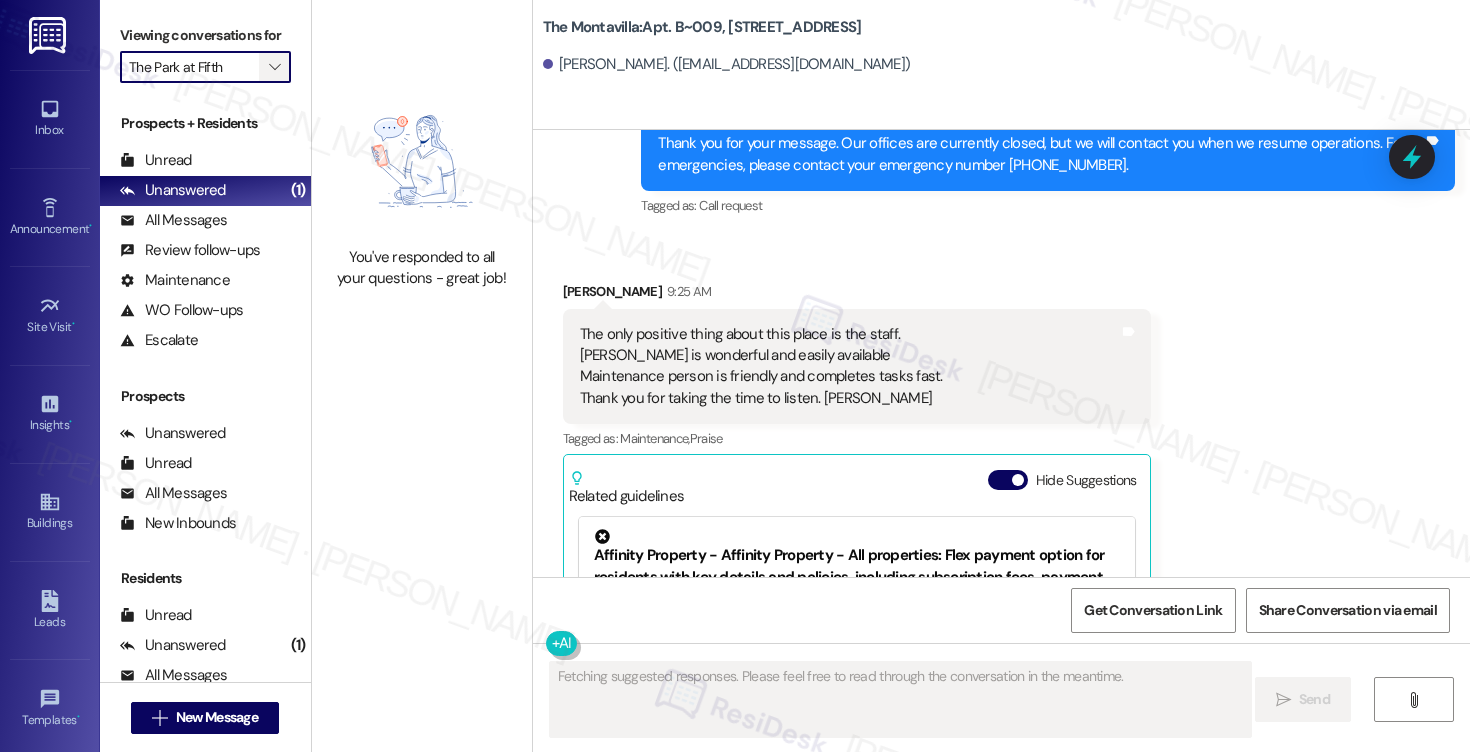 scroll, scrollTop: 4122, scrollLeft: 0, axis: vertical 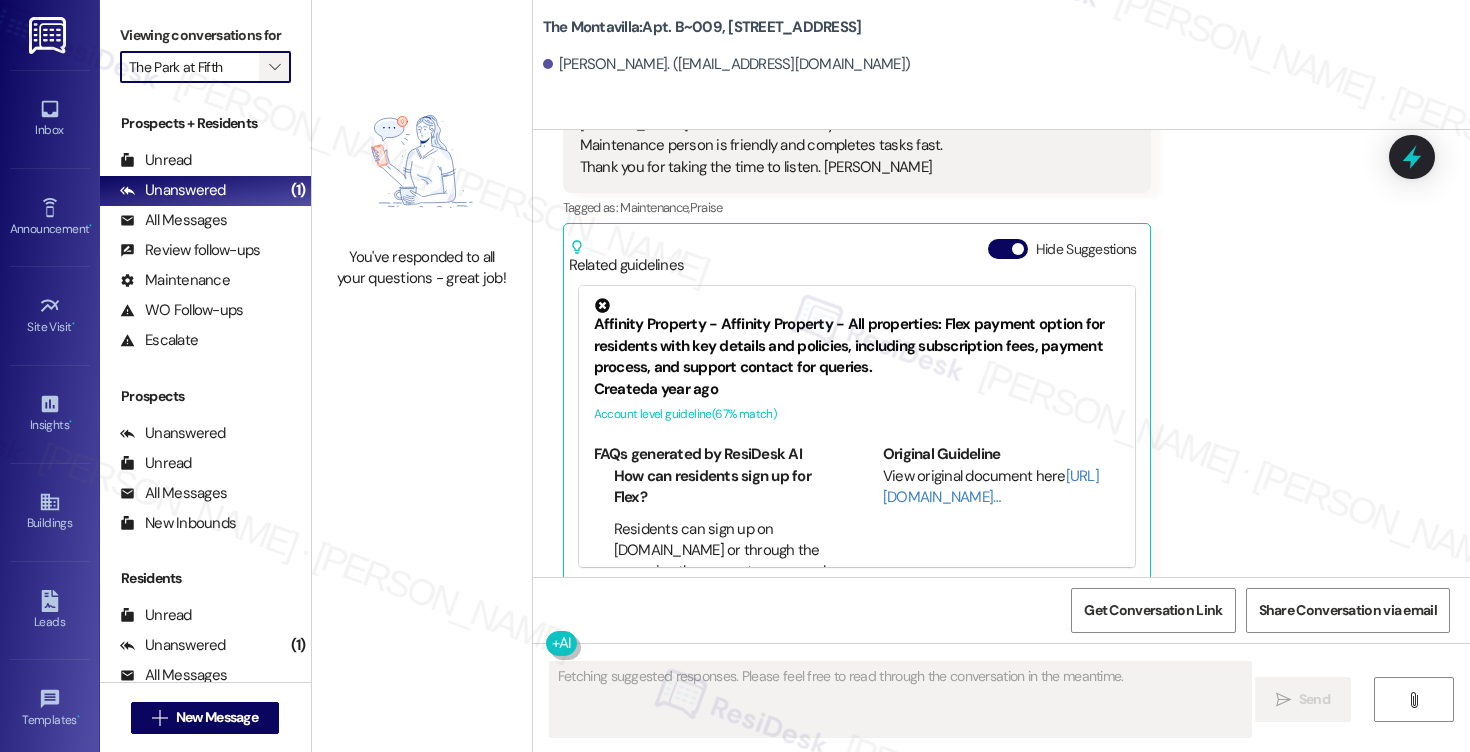 click on "" at bounding box center (274, 67) 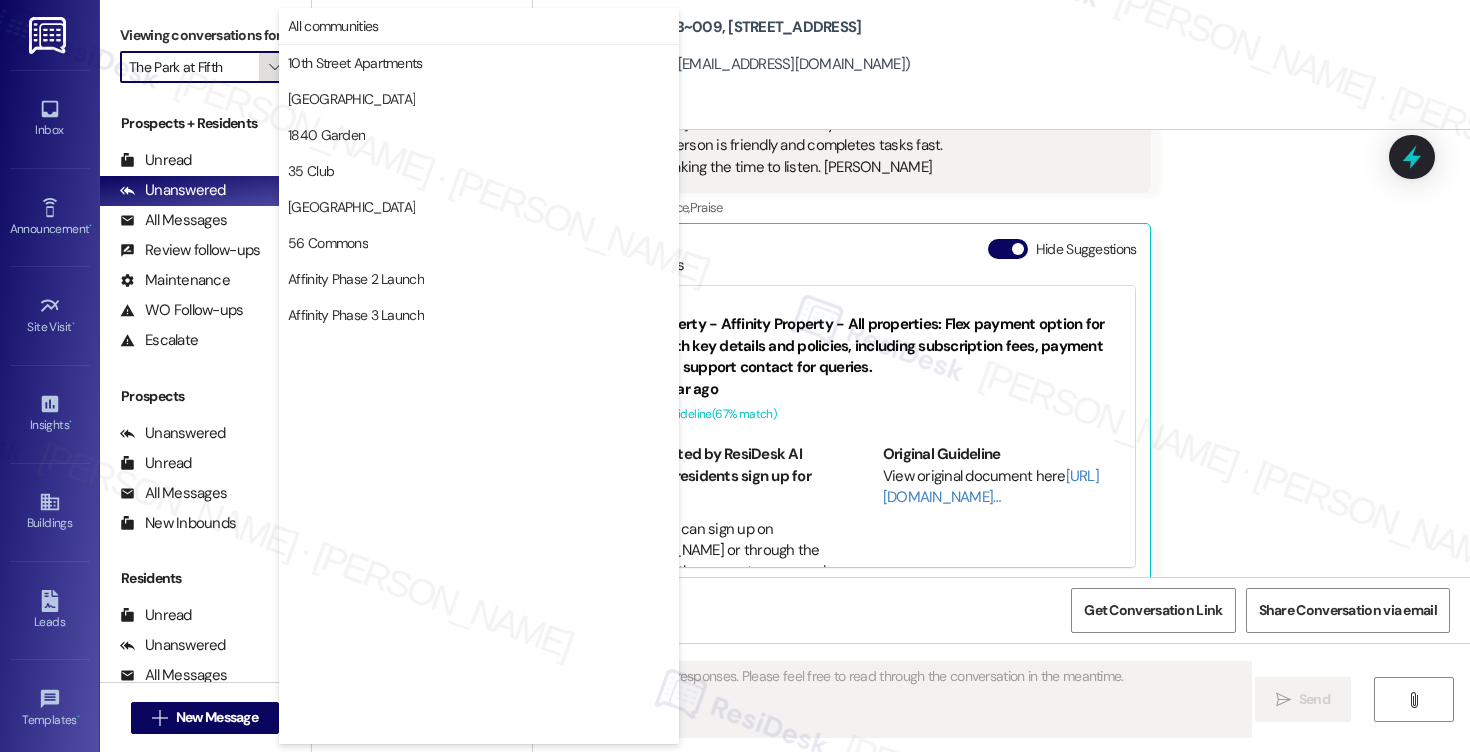 scroll, scrollTop: 3488, scrollLeft: 0, axis: vertical 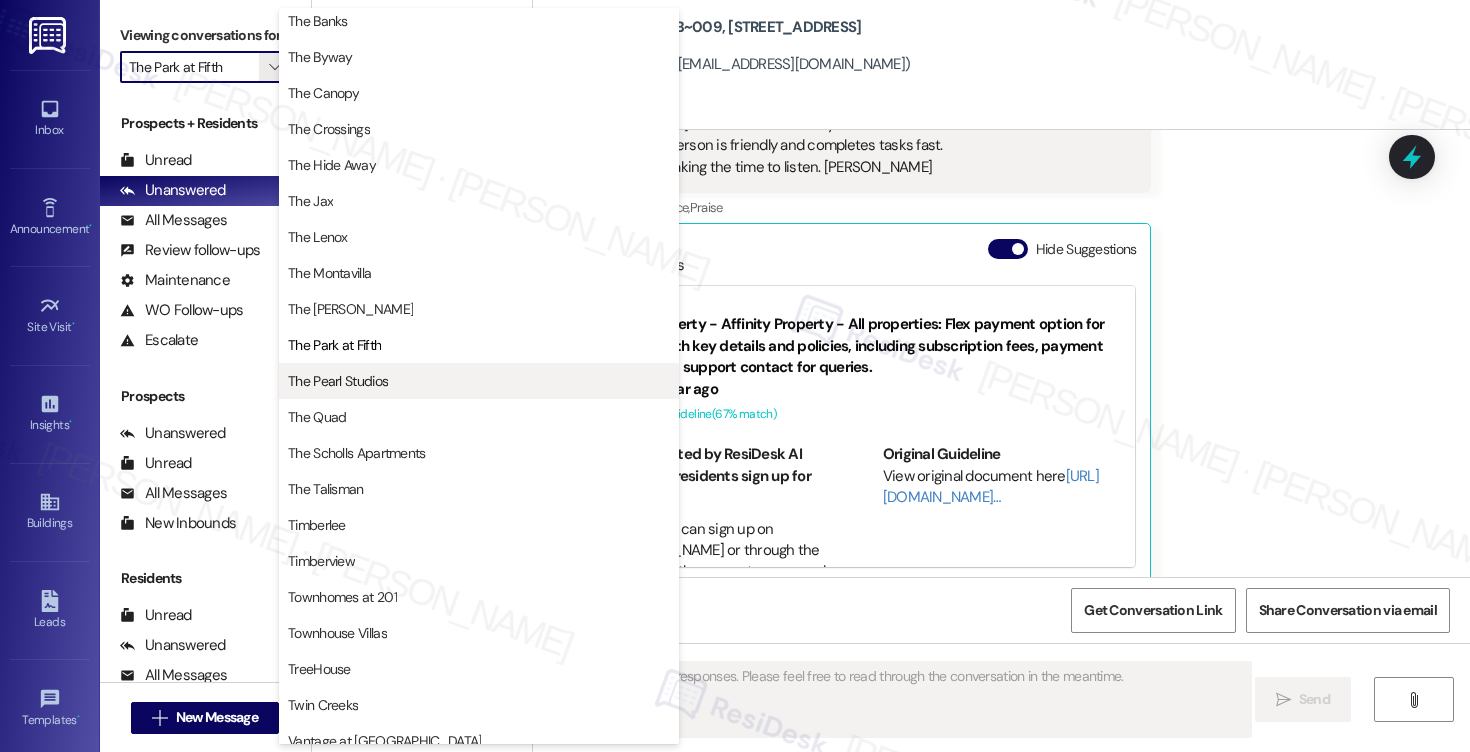 click on "The Pearl Studios" at bounding box center [338, 381] 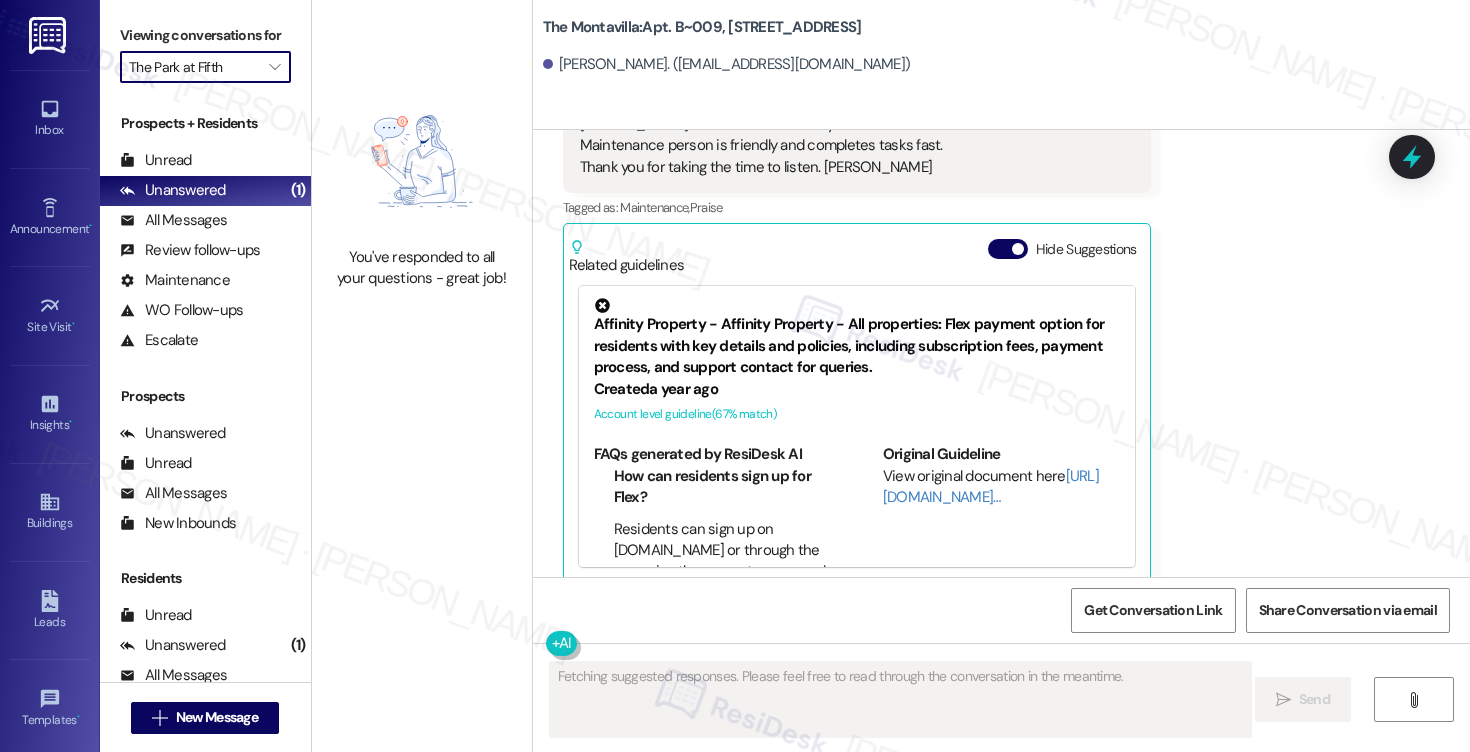 type on "The Pearl Studios" 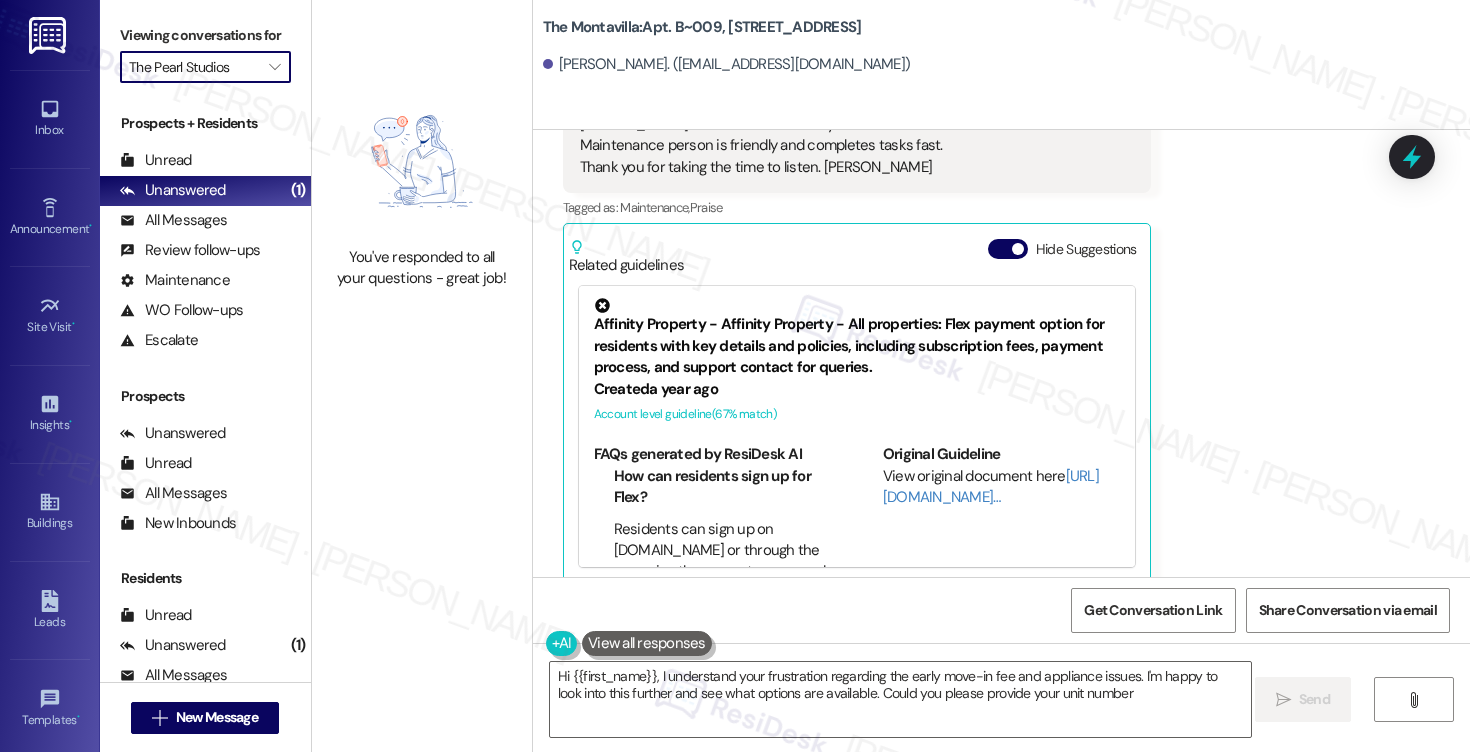 type on "Hi {{first_name}}, I understand your frustration regarding the early move-in fee and appliance issues. I'm happy to look into this further and see what options are available. Could you please provide your unit number?" 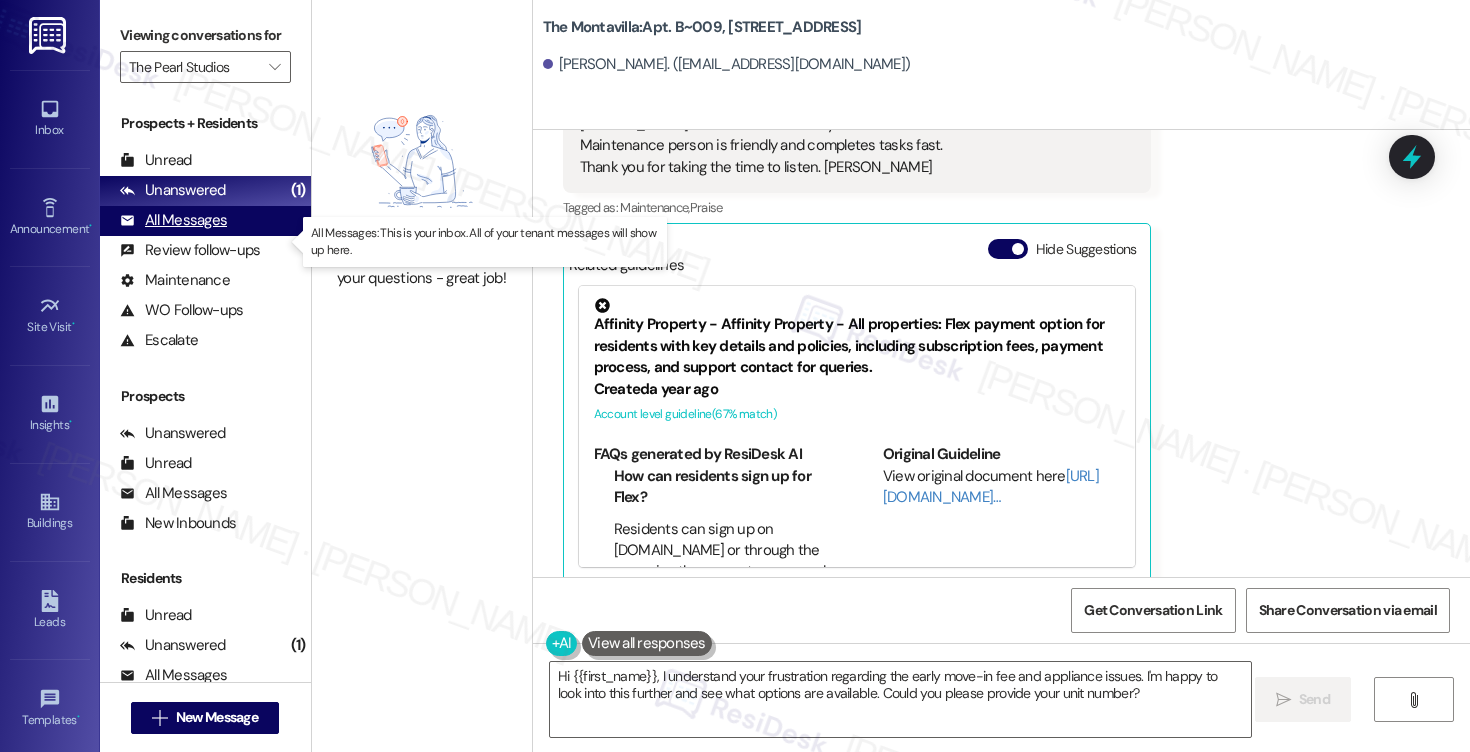 click on "All Messages" at bounding box center [173, 220] 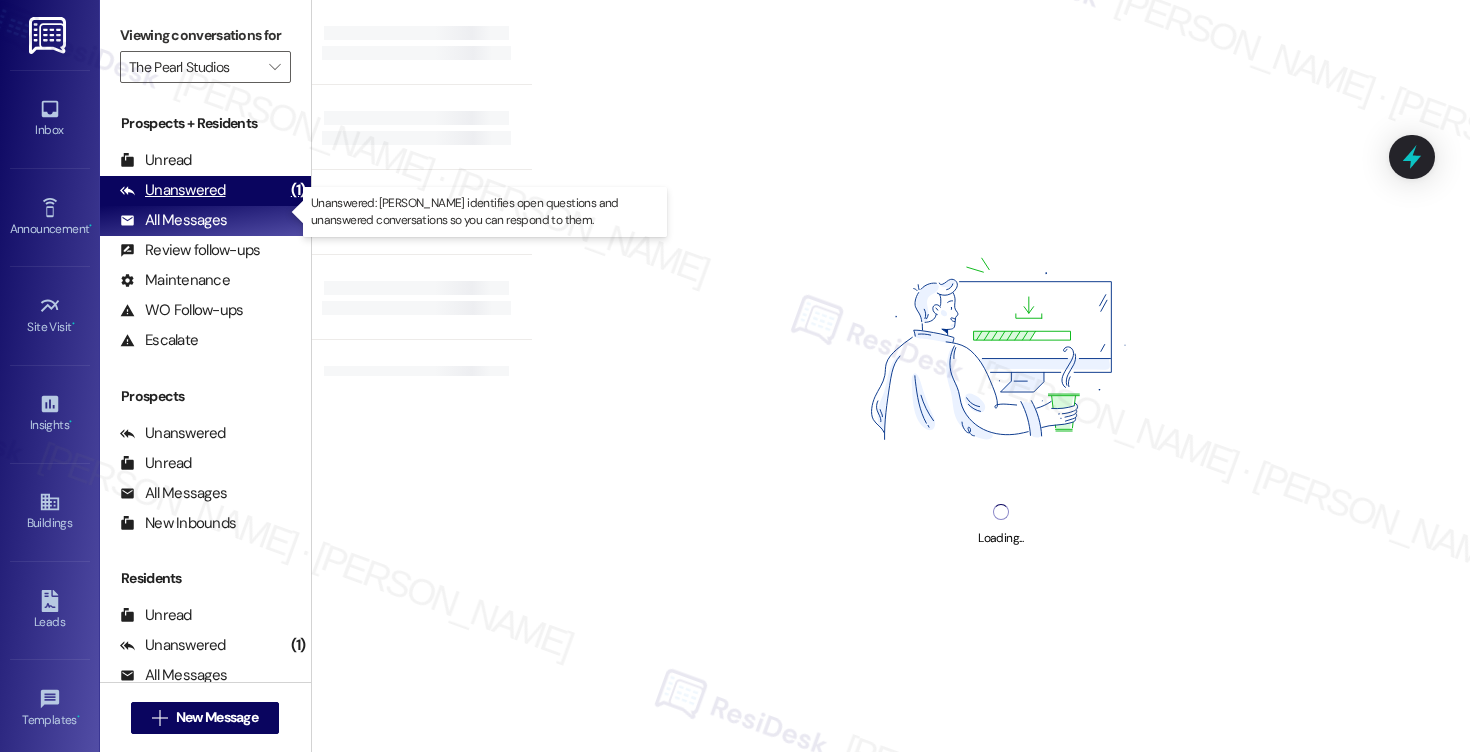 click on "Unanswered" at bounding box center (173, 190) 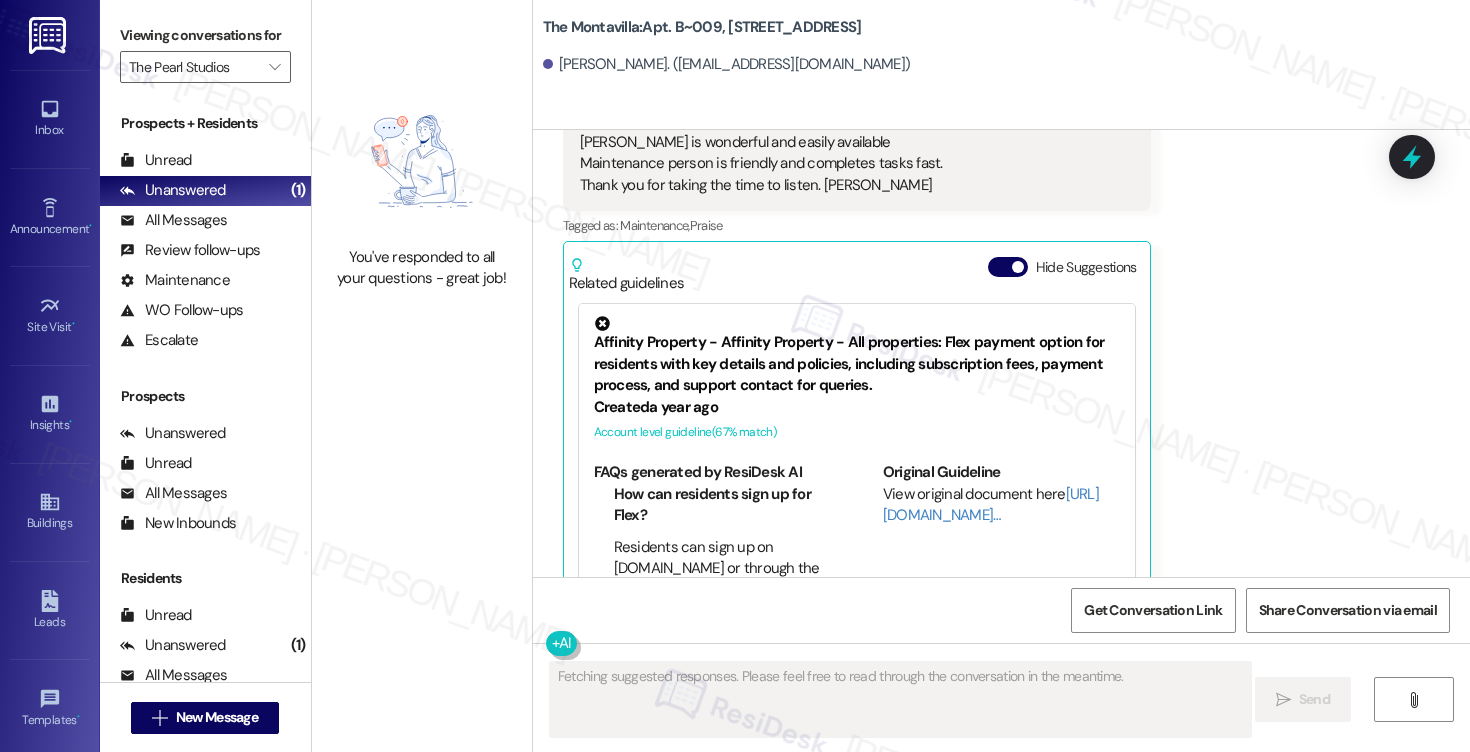 scroll, scrollTop: 4122, scrollLeft: 0, axis: vertical 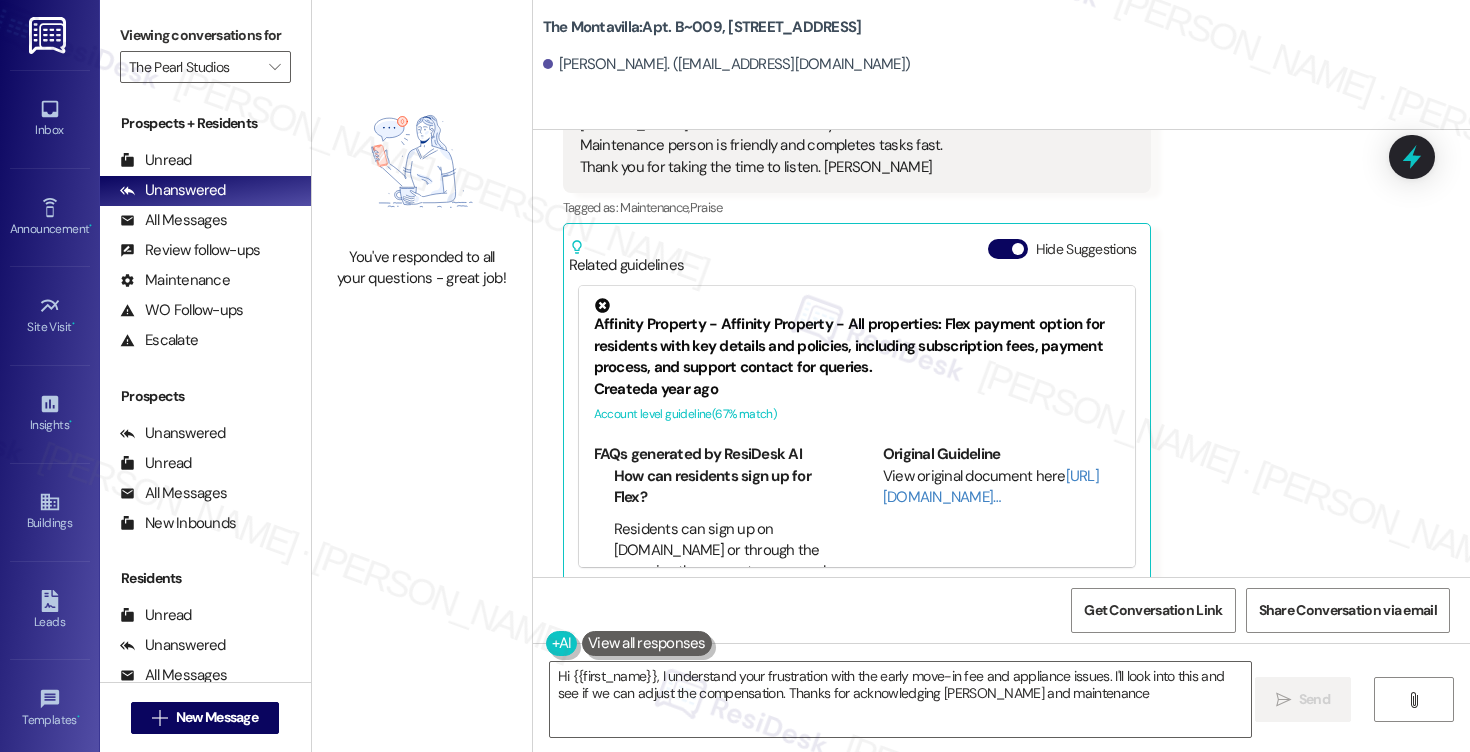 type on "Hi {{first_name}}, I understand your frustration with the early move-in fee and appliance issues. I'll look into this and see if we can adjust the compensation. Thanks for acknowledging [PERSON_NAME] and maintenance!" 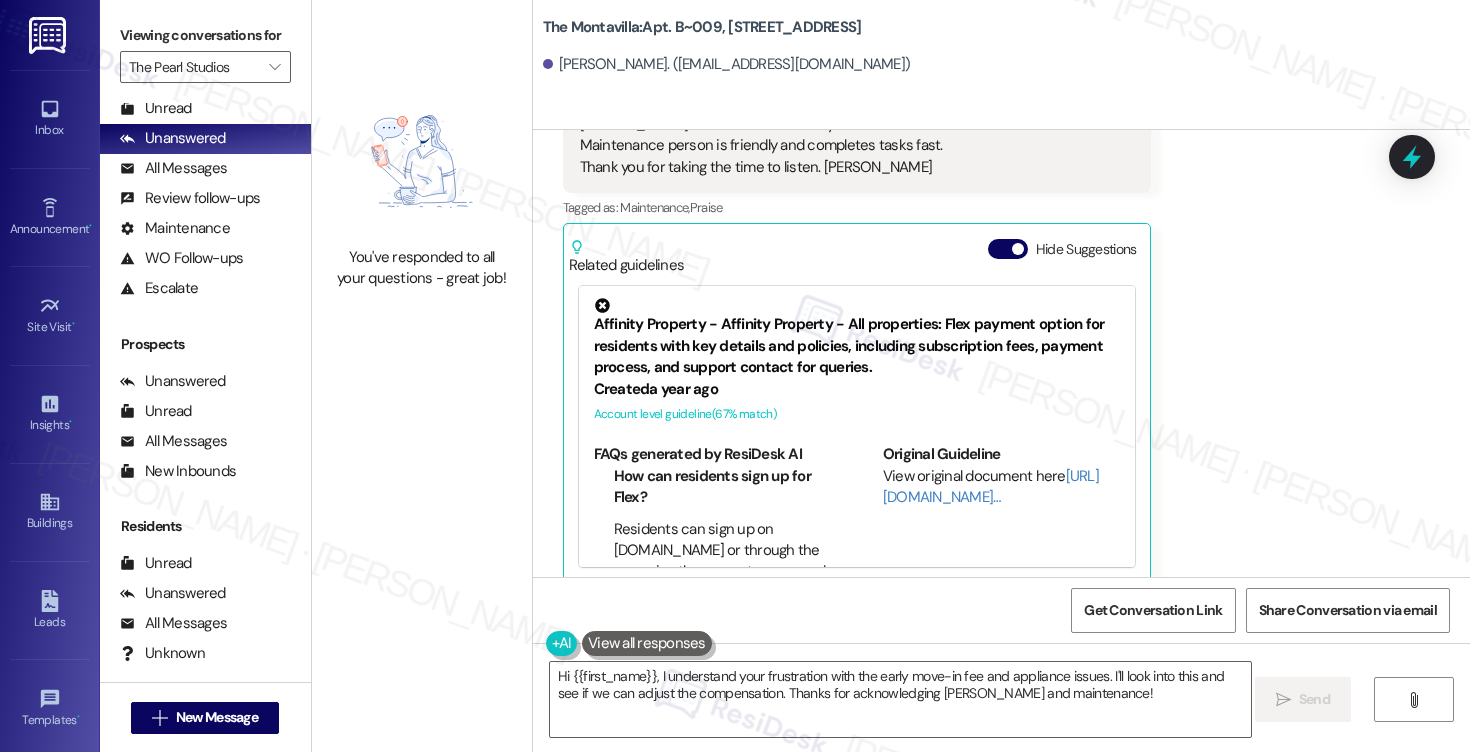 scroll, scrollTop: 0, scrollLeft: 0, axis: both 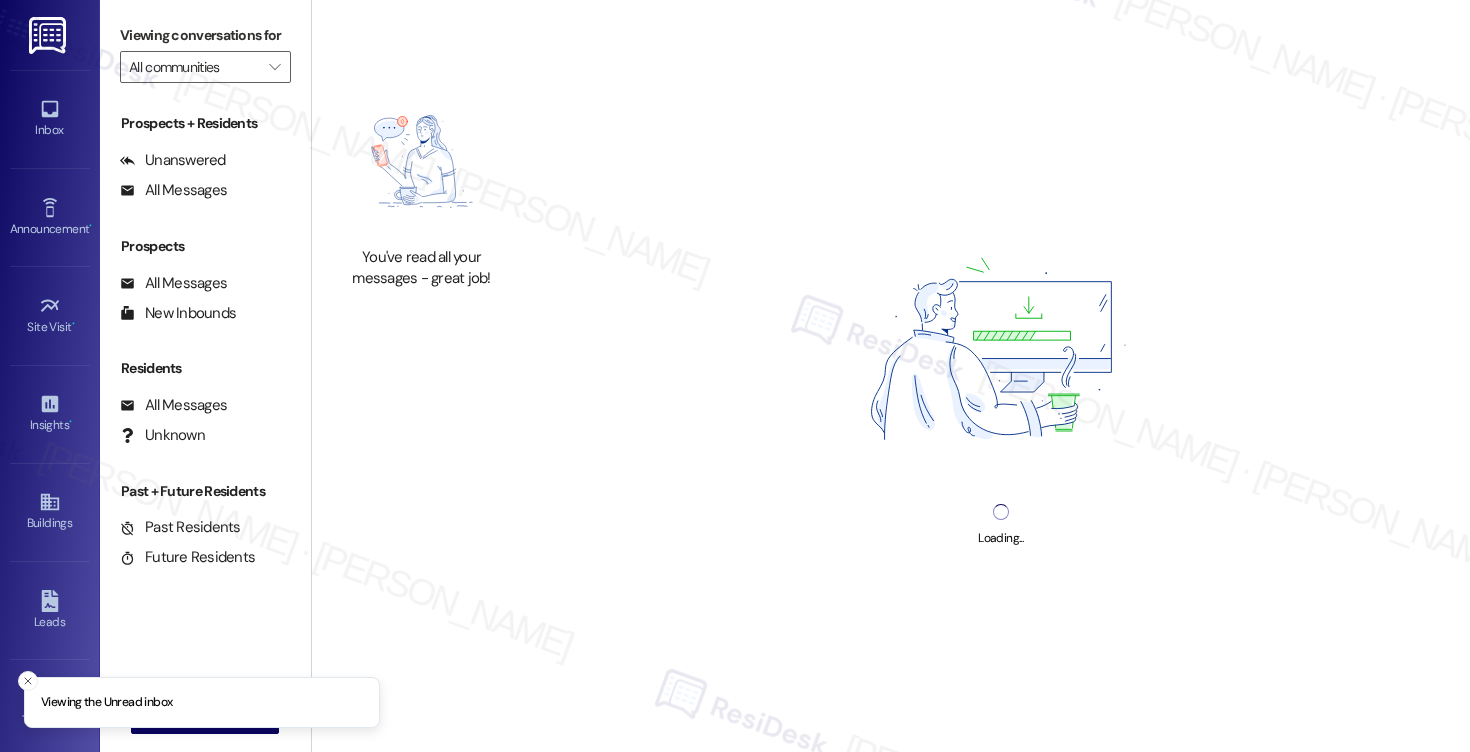 type on "The Pearl Studios" 